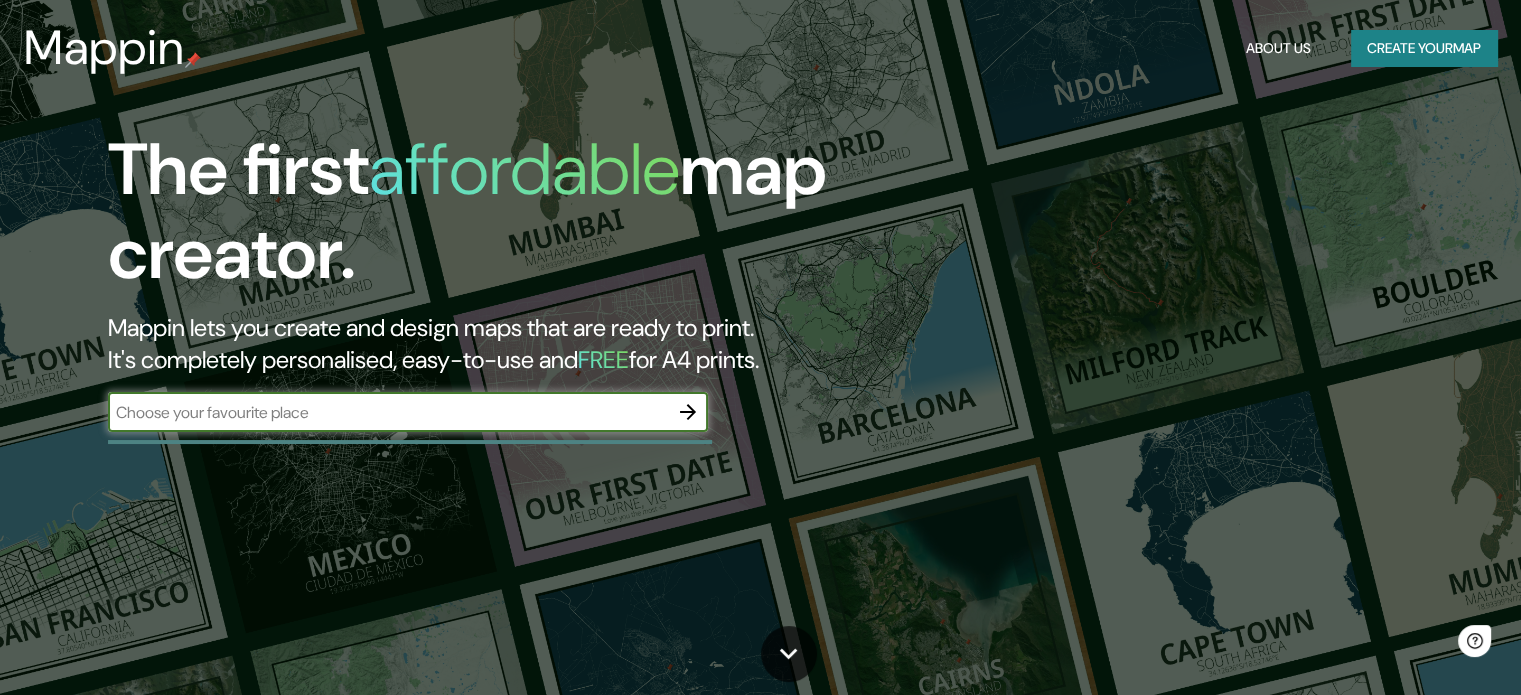 scroll, scrollTop: 0, scrollLeft: 0, axis: both 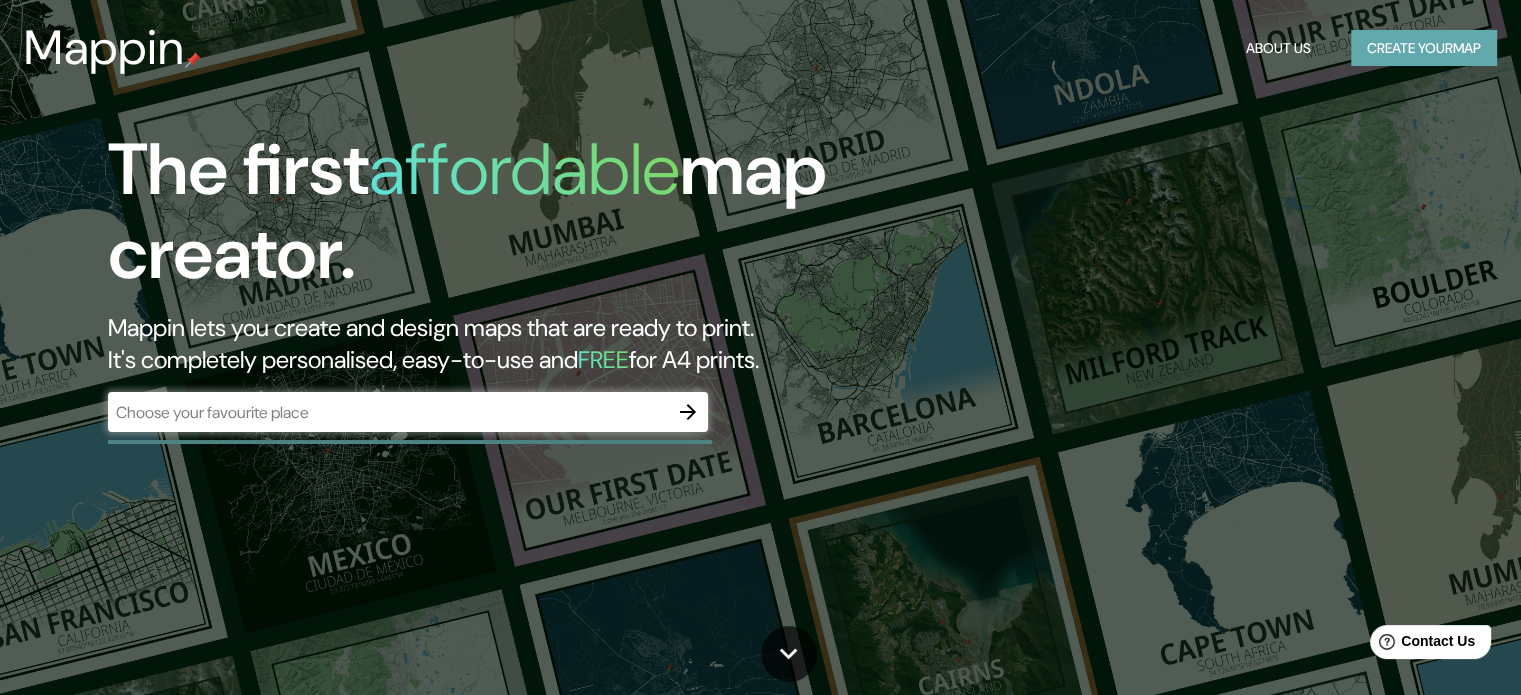 click on "Create your   map" at bounding box center [1424, 48] 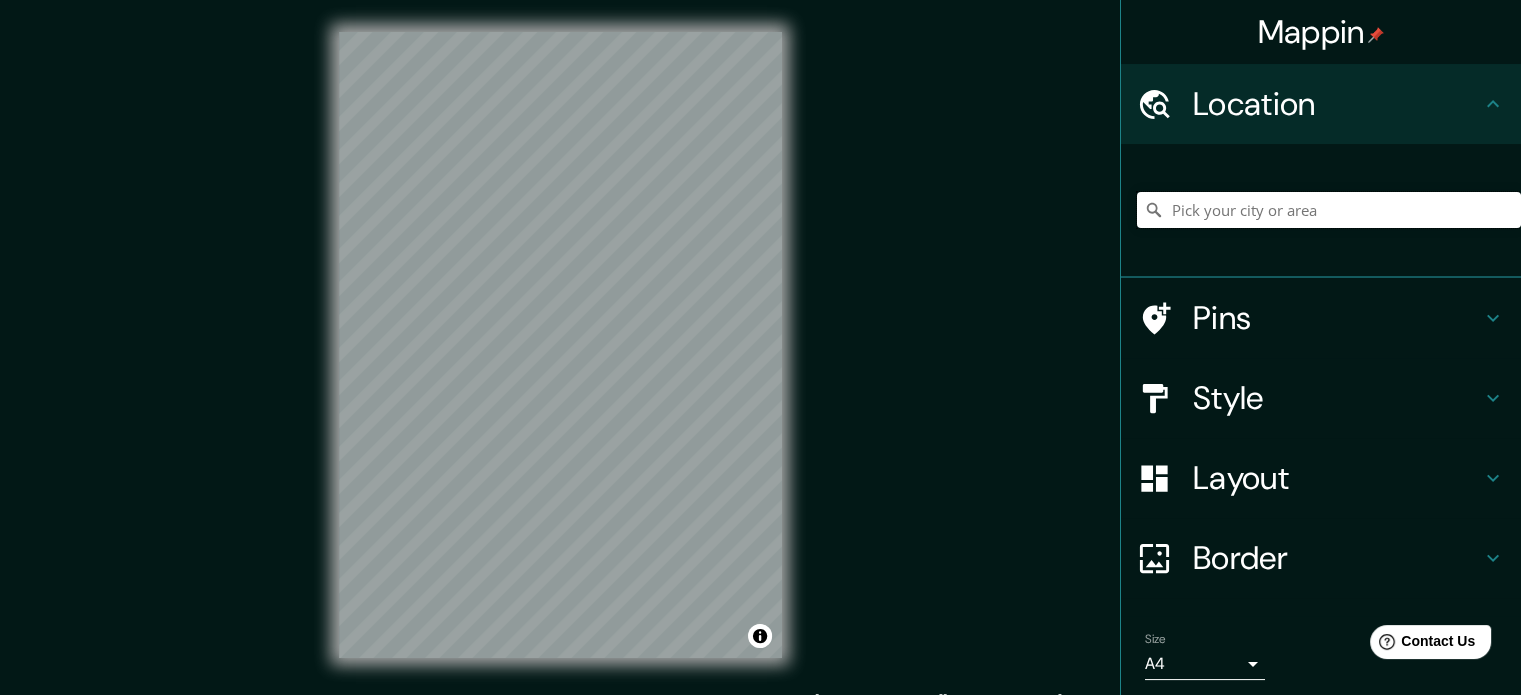 drag, startPoint x: 1265, startPoint y: 219, endPoint x: 1240, endPoint y: 209, distance: 26.925823 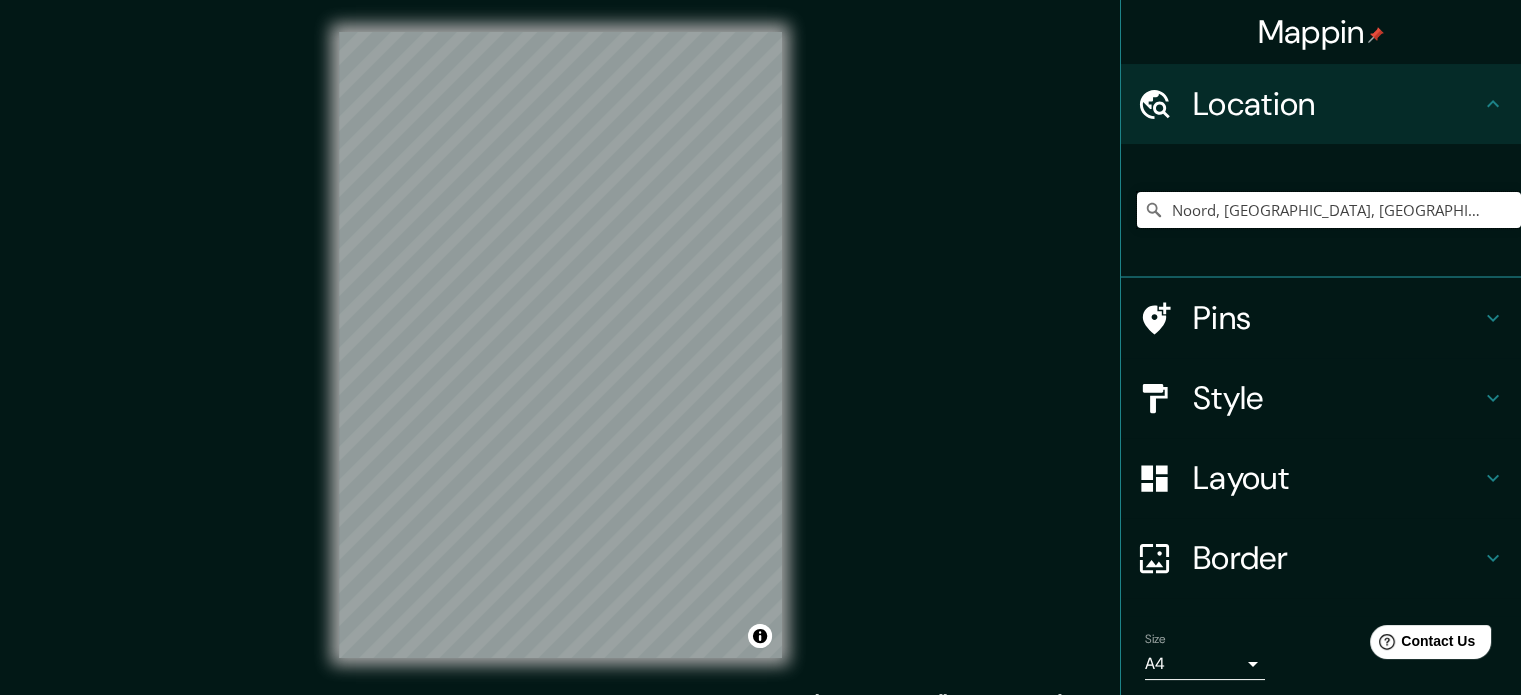 type on "Noord, [GEOGRAPHIC_DATA], [GEOGRAPHIC_DATA], [GEOGRAPHIC_DATA]" 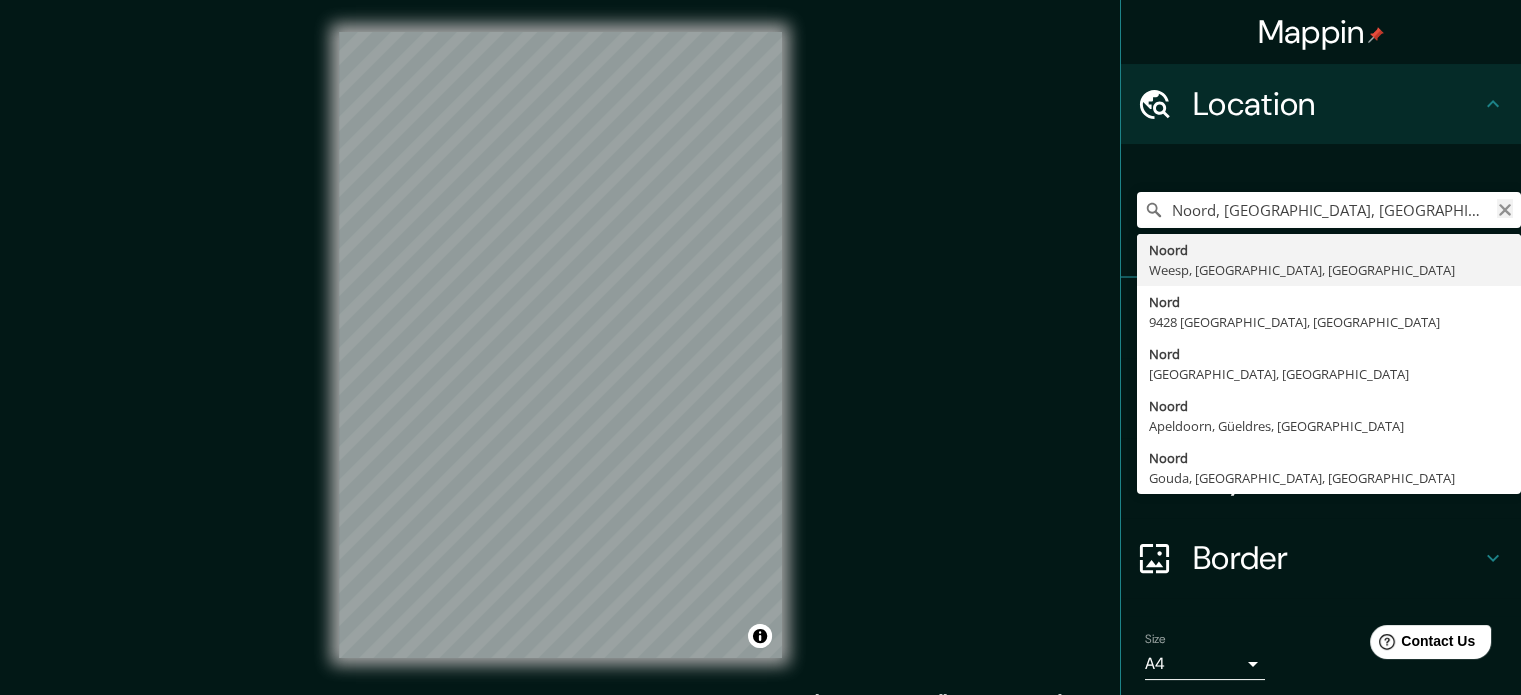 click 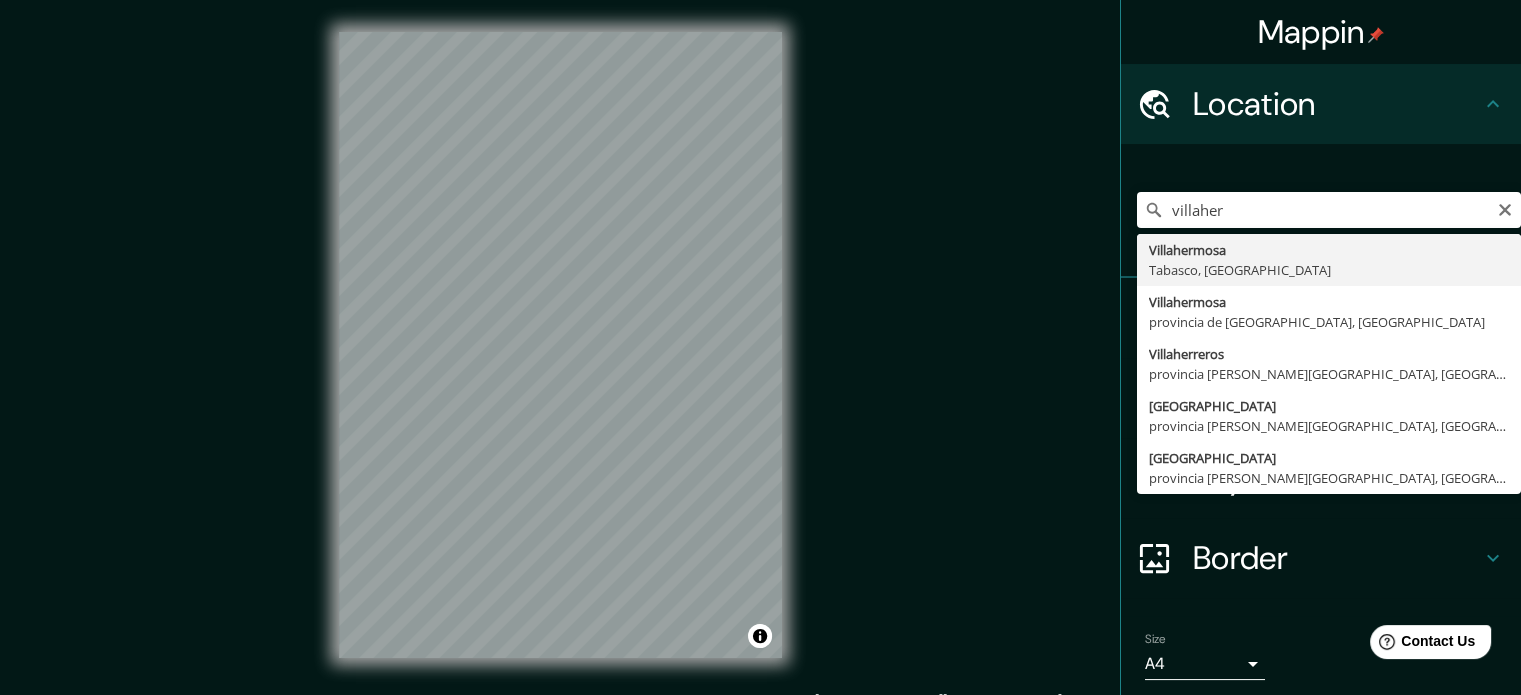 type on "Villahermosa, [GEOGRAPHIC_DATA], [GEOGRAPHIC_DATA]" 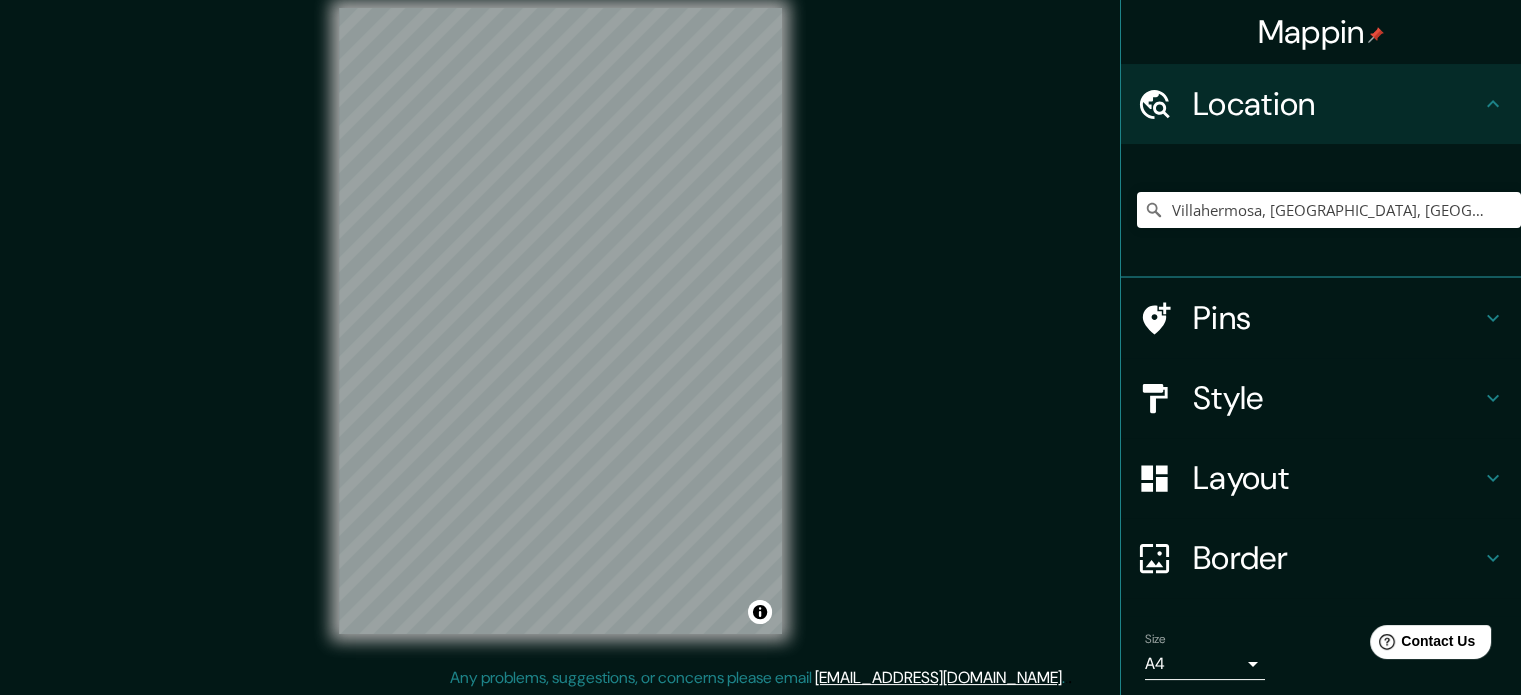 scroll, scrollTop: 26, scrollLeft: 0, axis: vertical 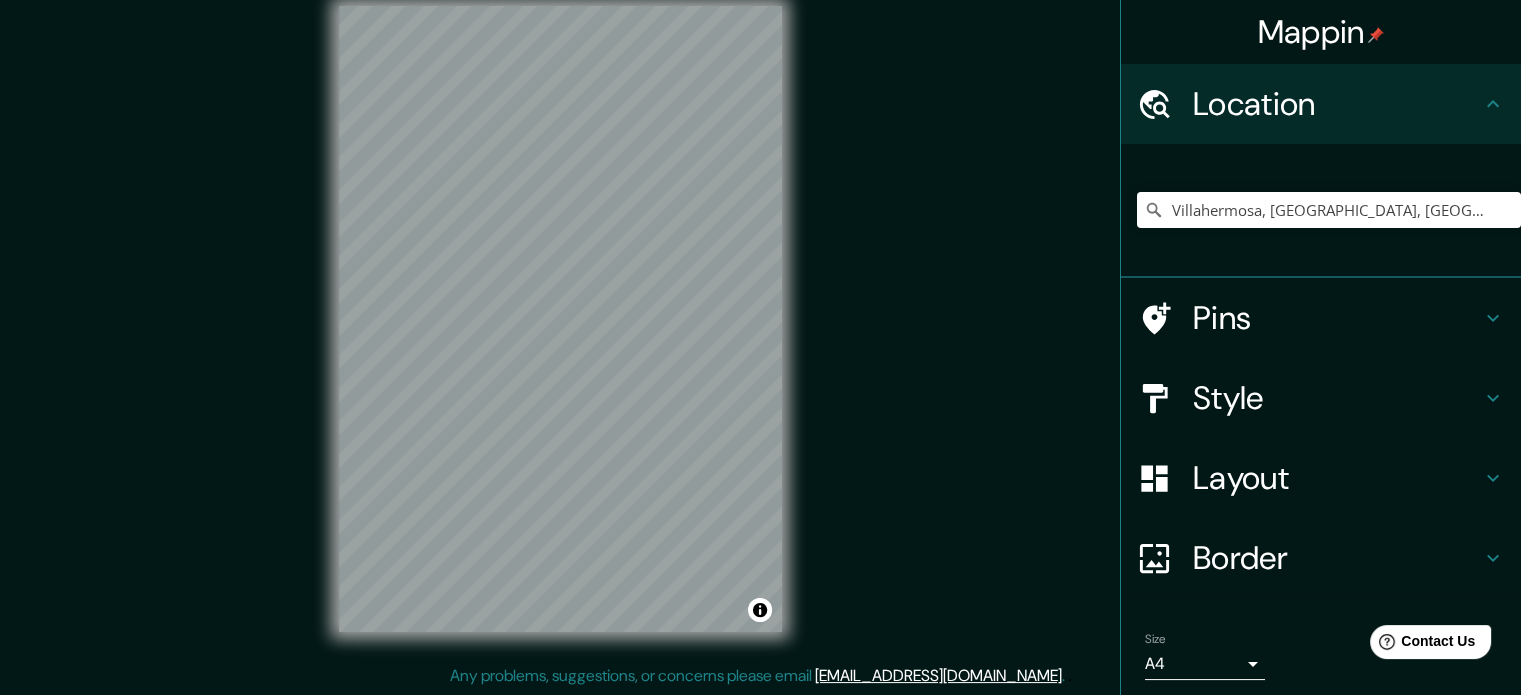 click on "Pins" at bounding box center (1337, 318) 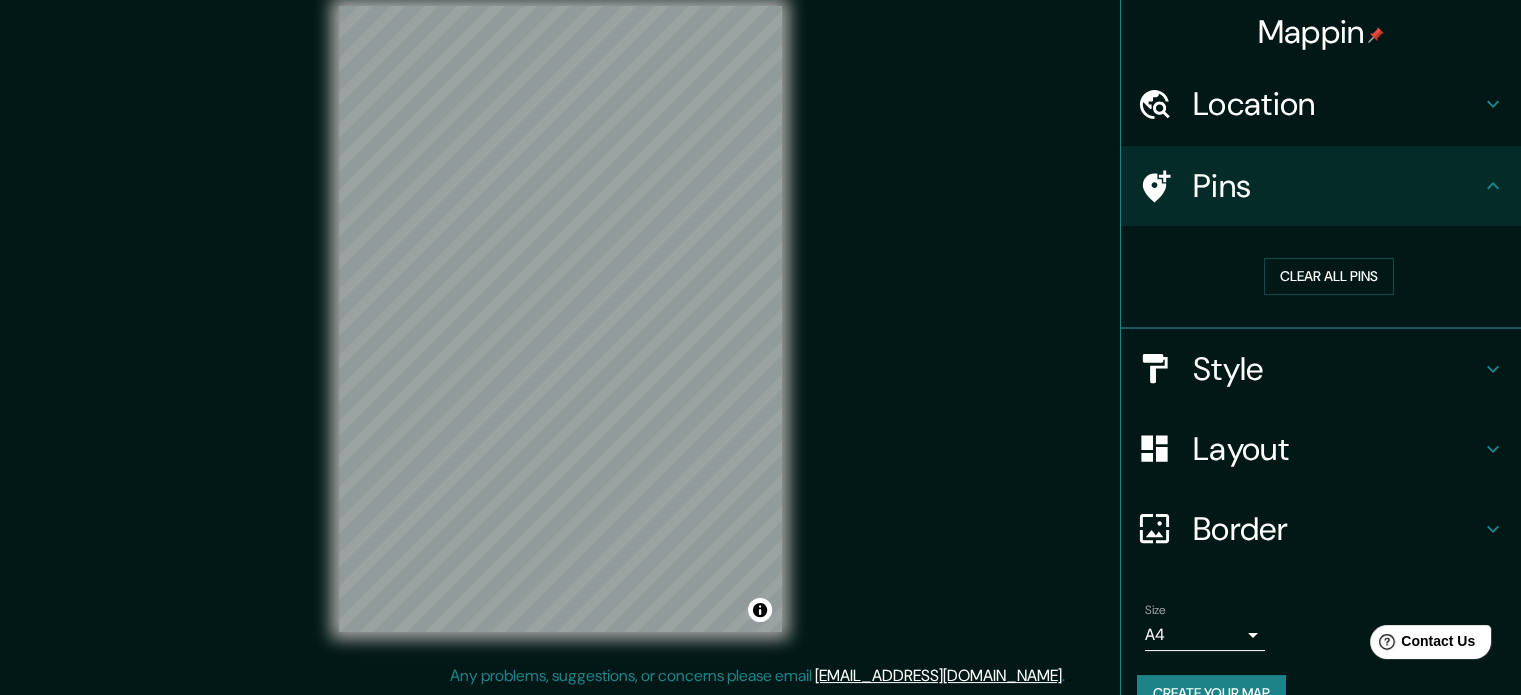 click 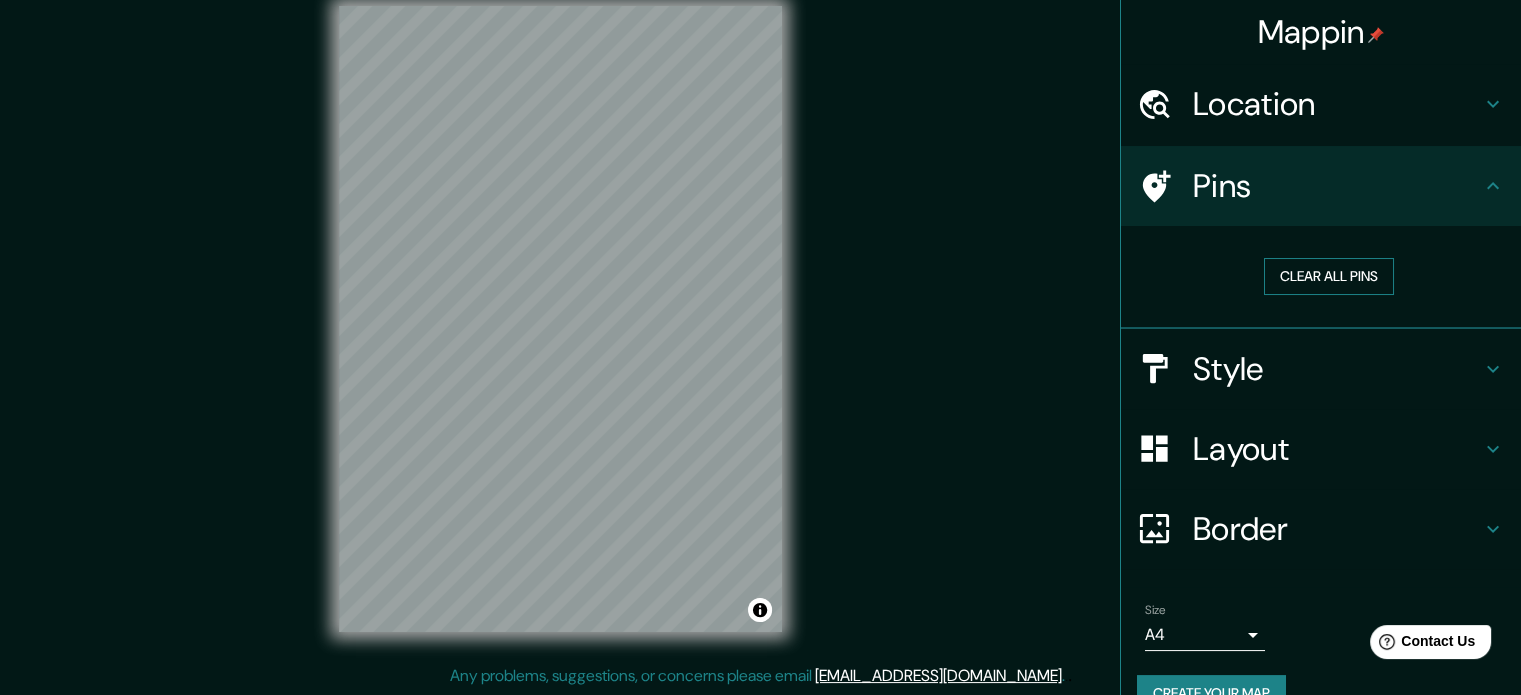 click on "Clear all pins" at bounding box center [1329, 276] 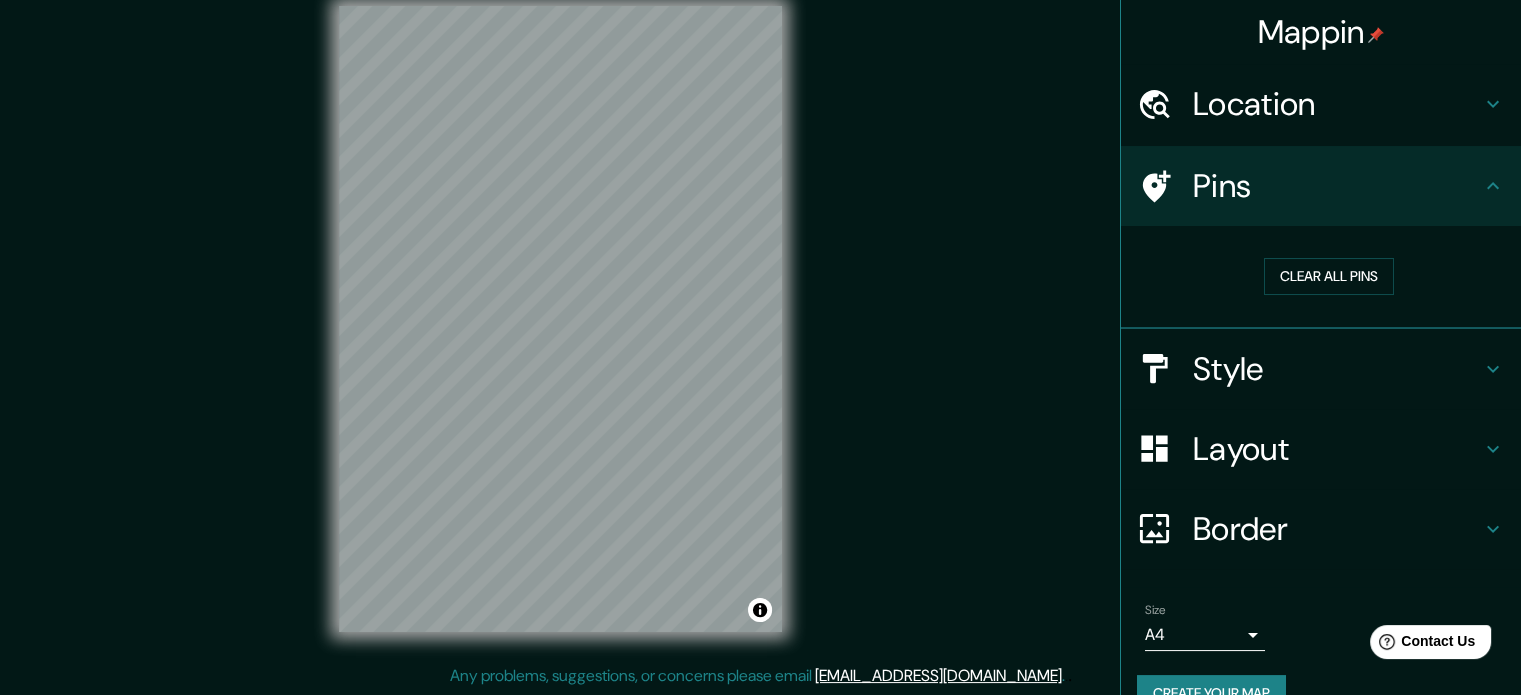 click 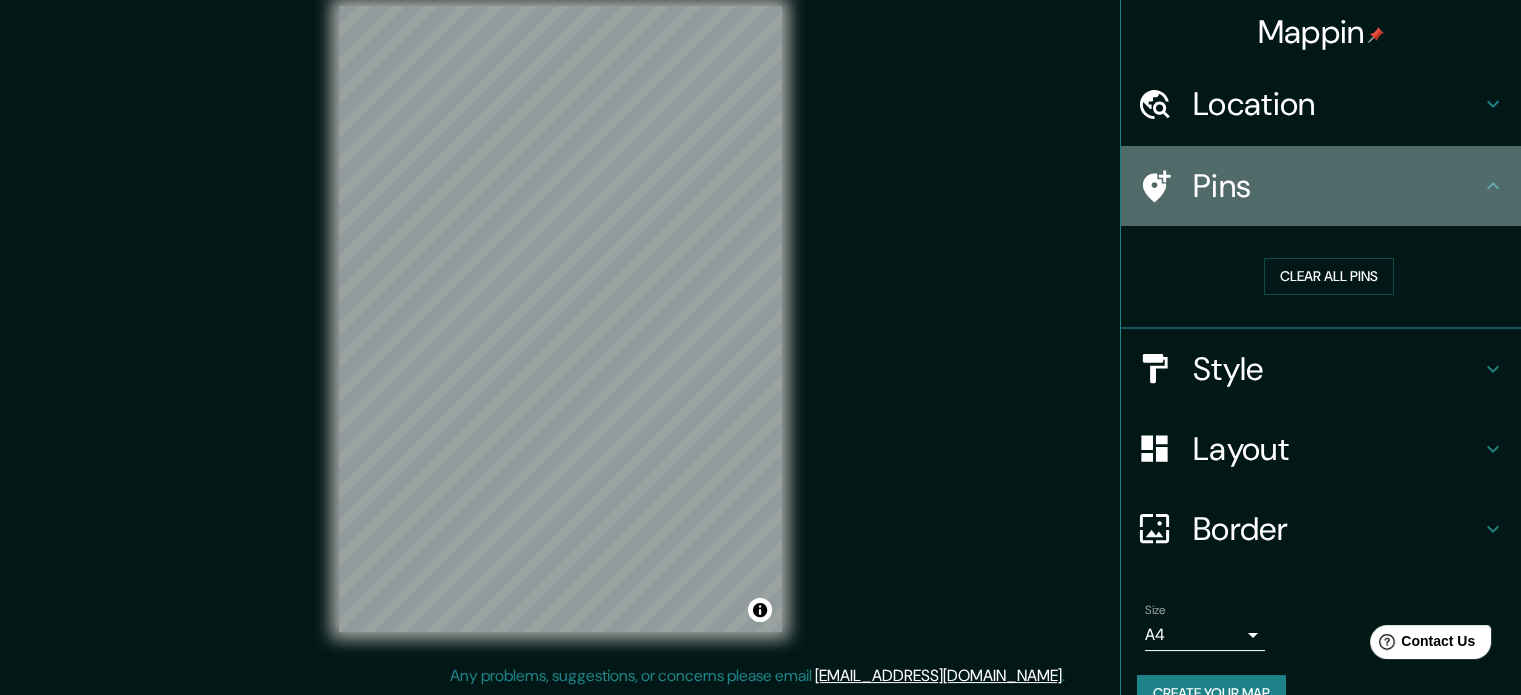 drag, startPoint x: 1152, startPoint y: 183, endPoint x: 1136, endPoint y: 186, distance: 16.27882 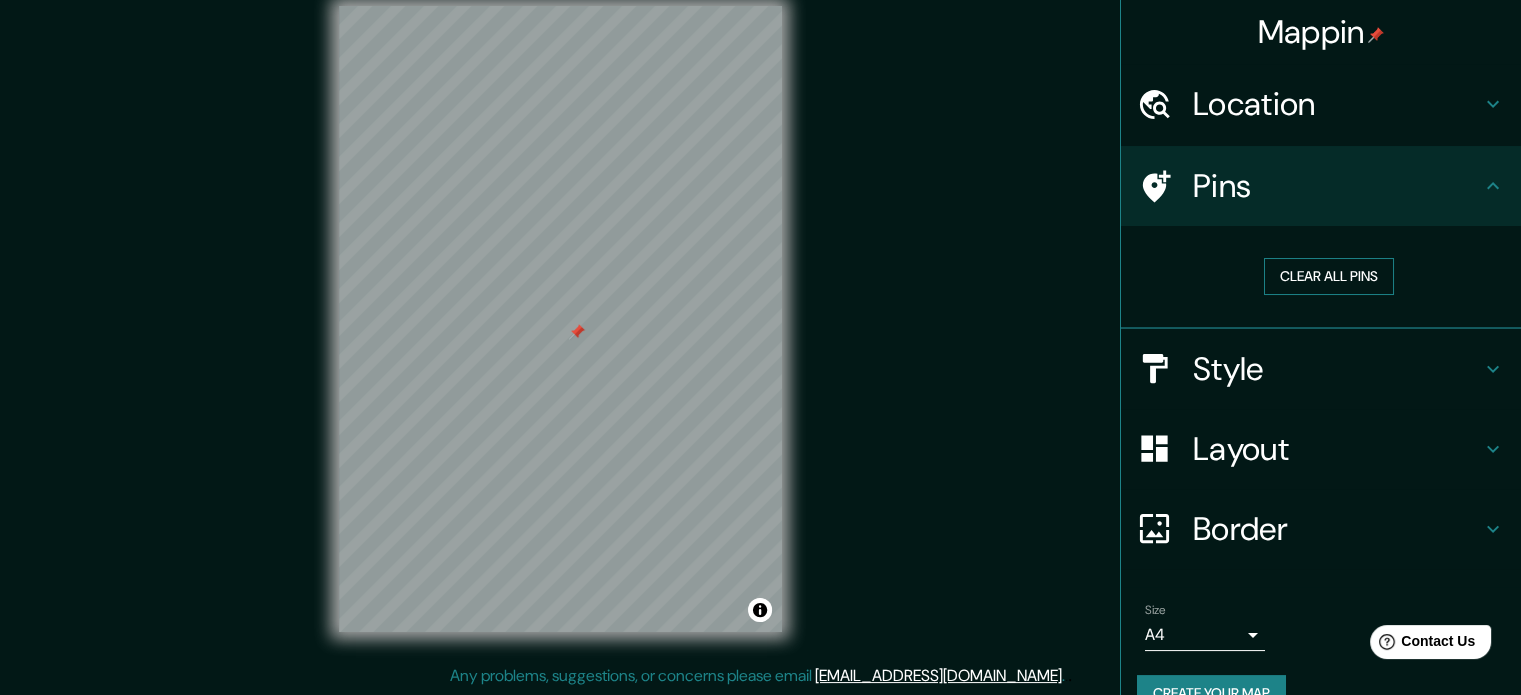 click on "Clear all pins" at bounding box center (1329, 276) 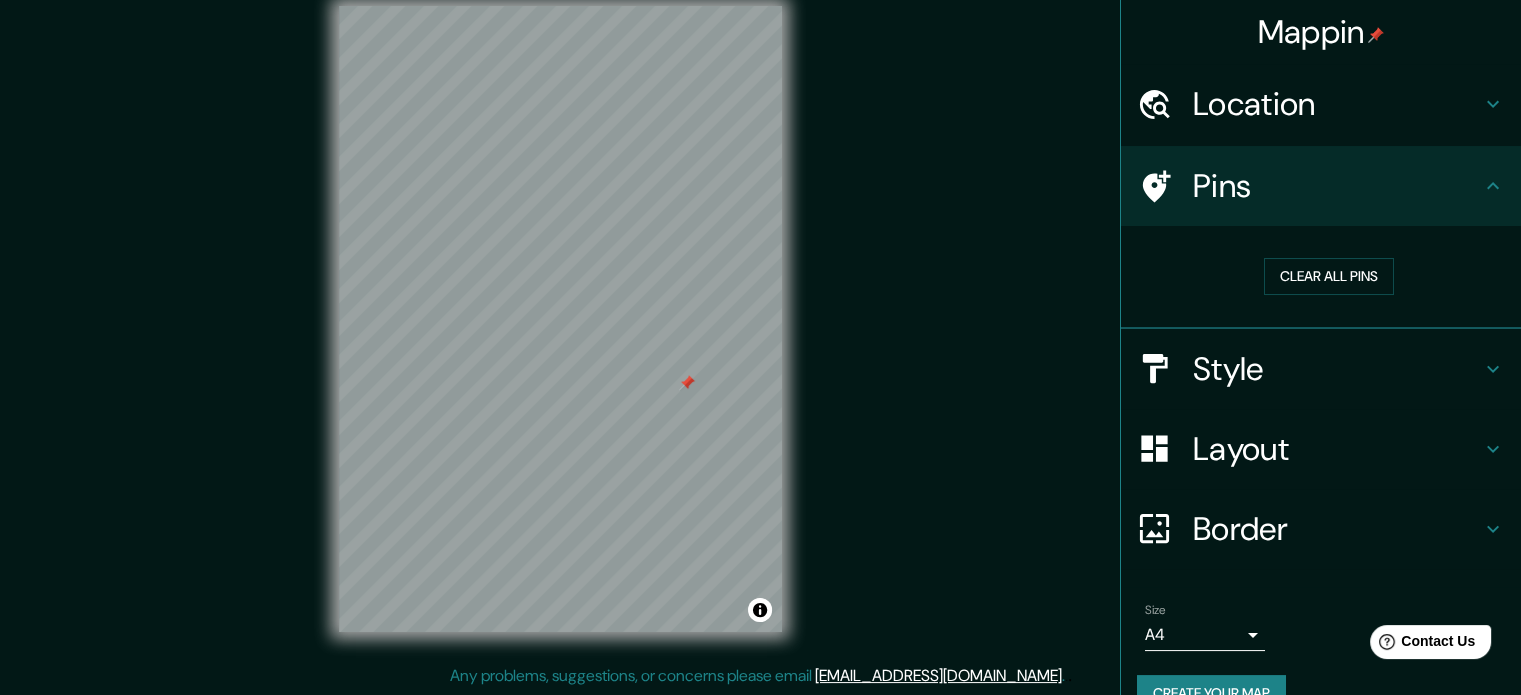 scroll, scrollTop: 0, scrollLeft: 0, axis: both 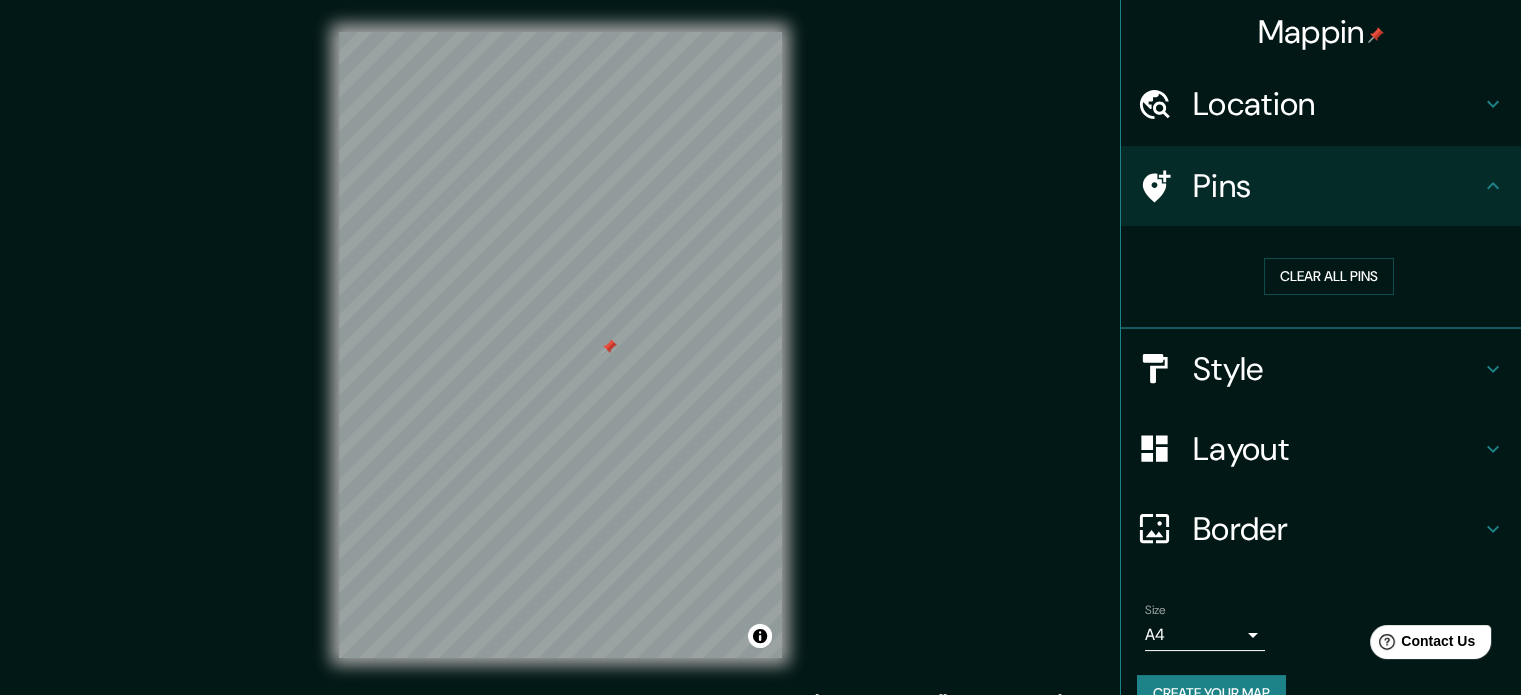 click on "Style" at bounding box center (1337, 369) 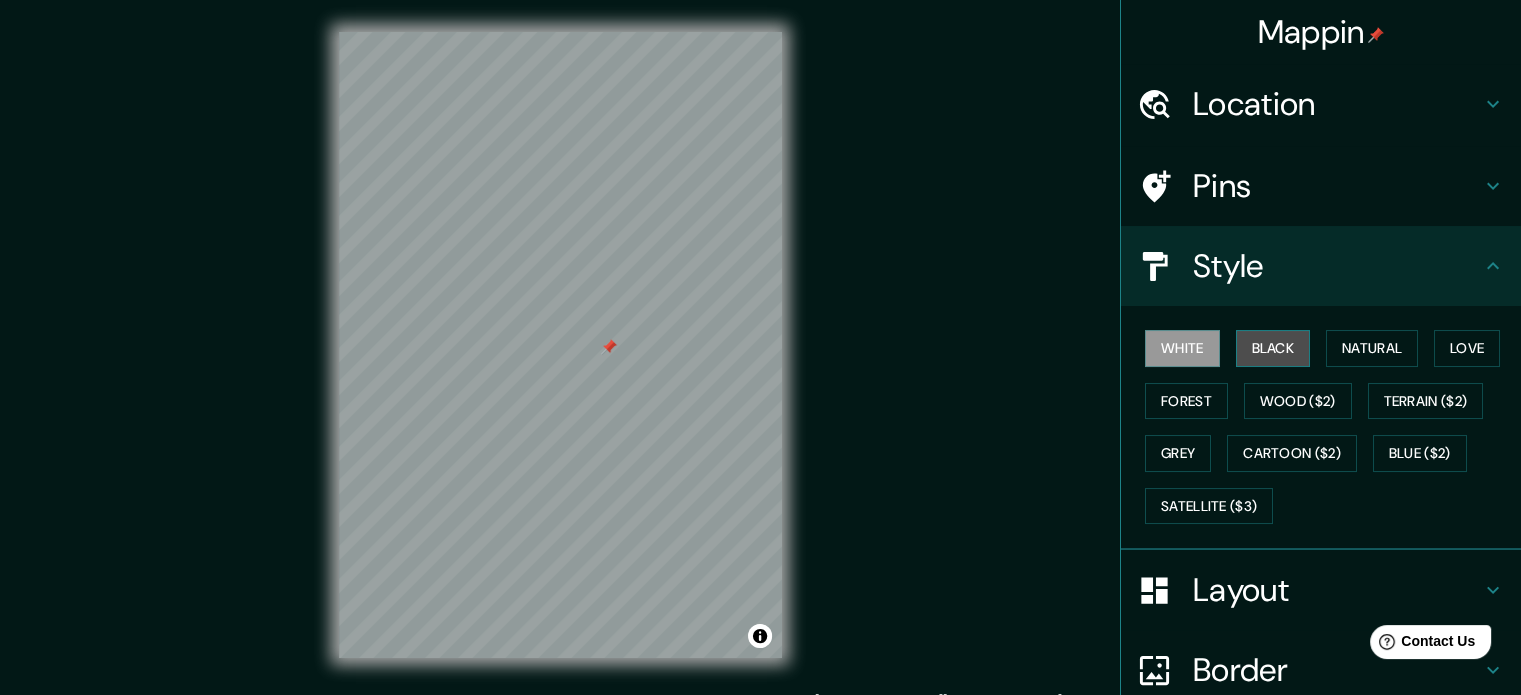 click on "Black" at bounding box center (1273, 348) 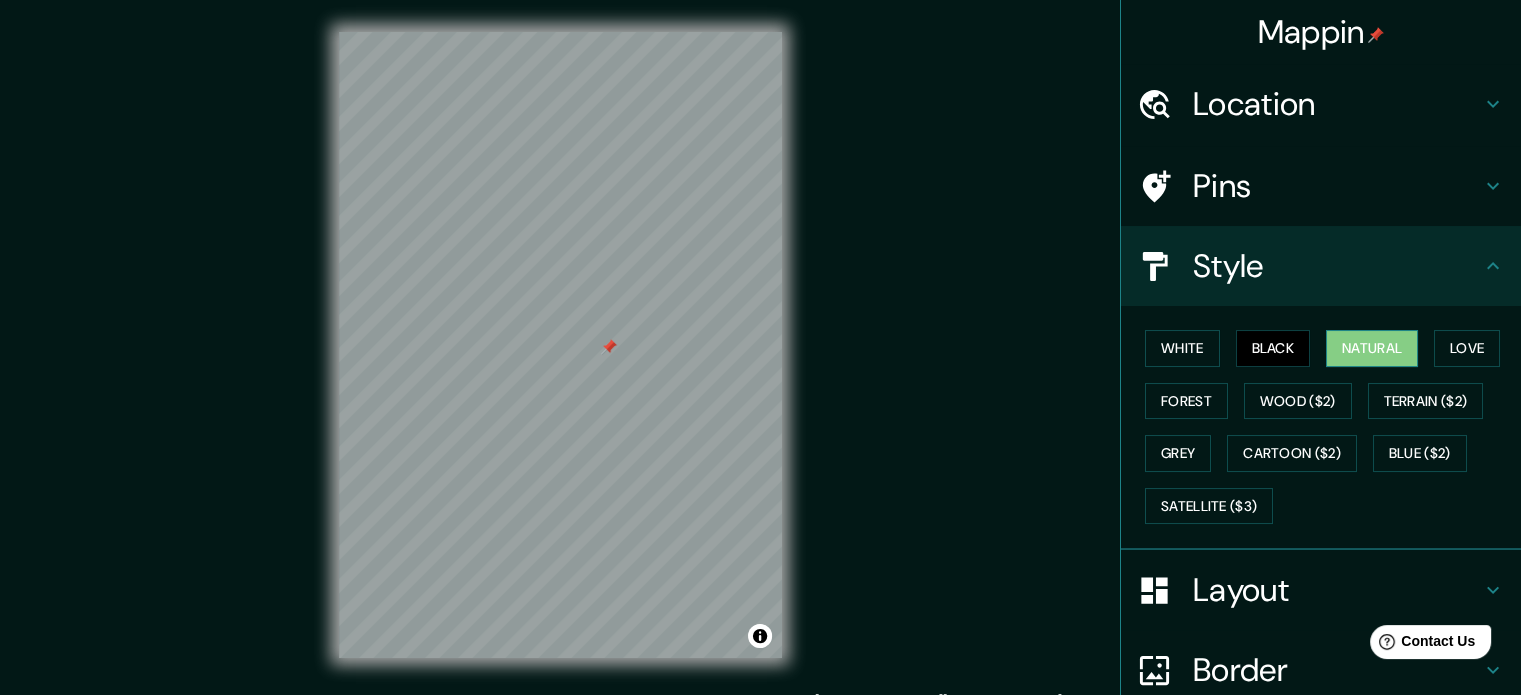click on "Natural" at bounding box center [1372, 348] 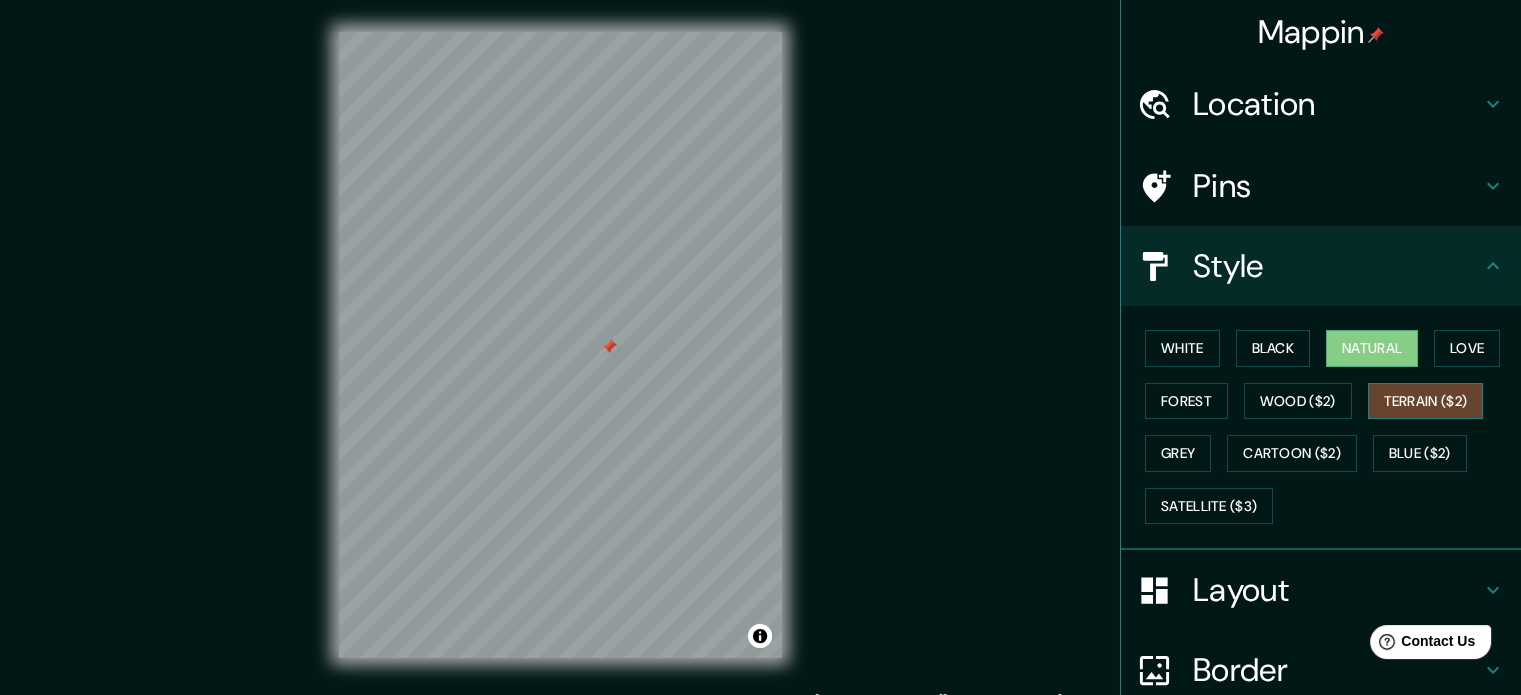 click on "Terrain ($2)" at bounding box center [1426, 401] 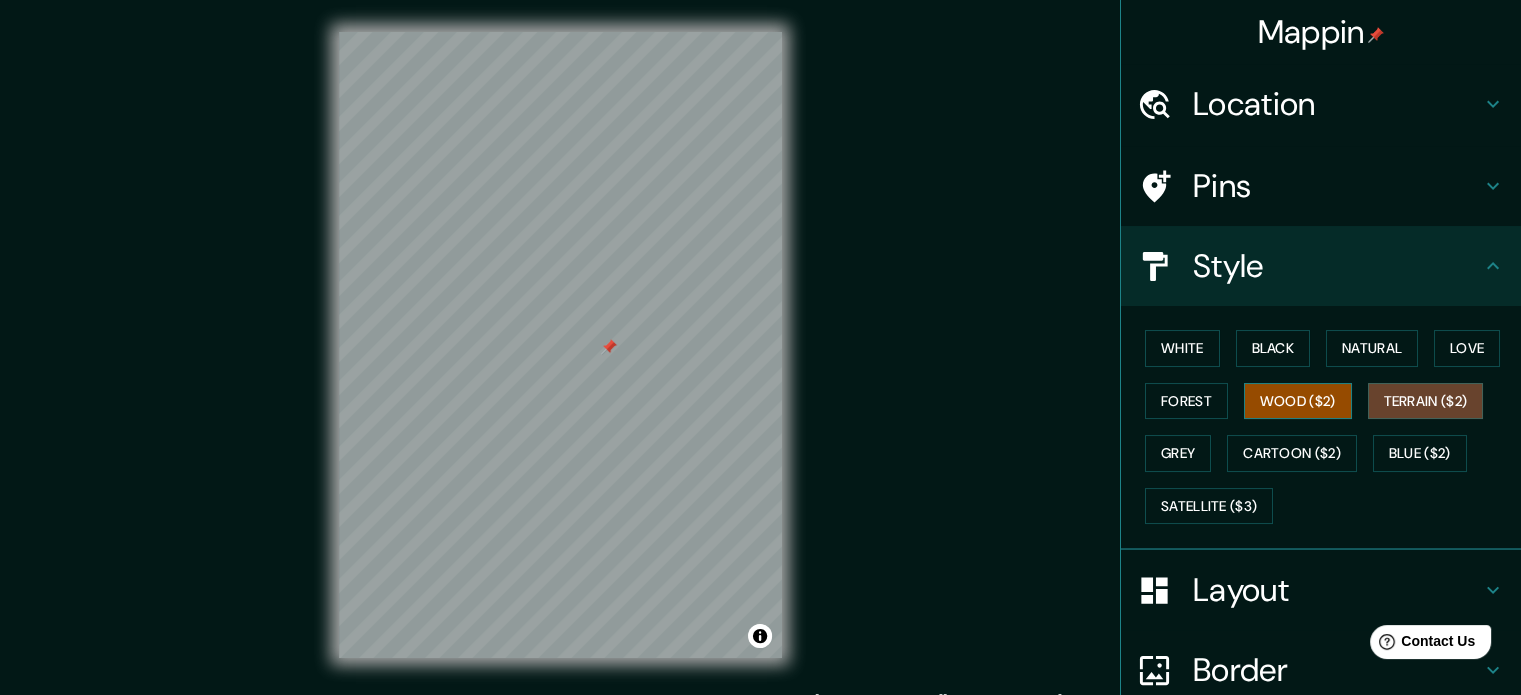 click on "Wood ($2)" at bounding box center [1298, 401] 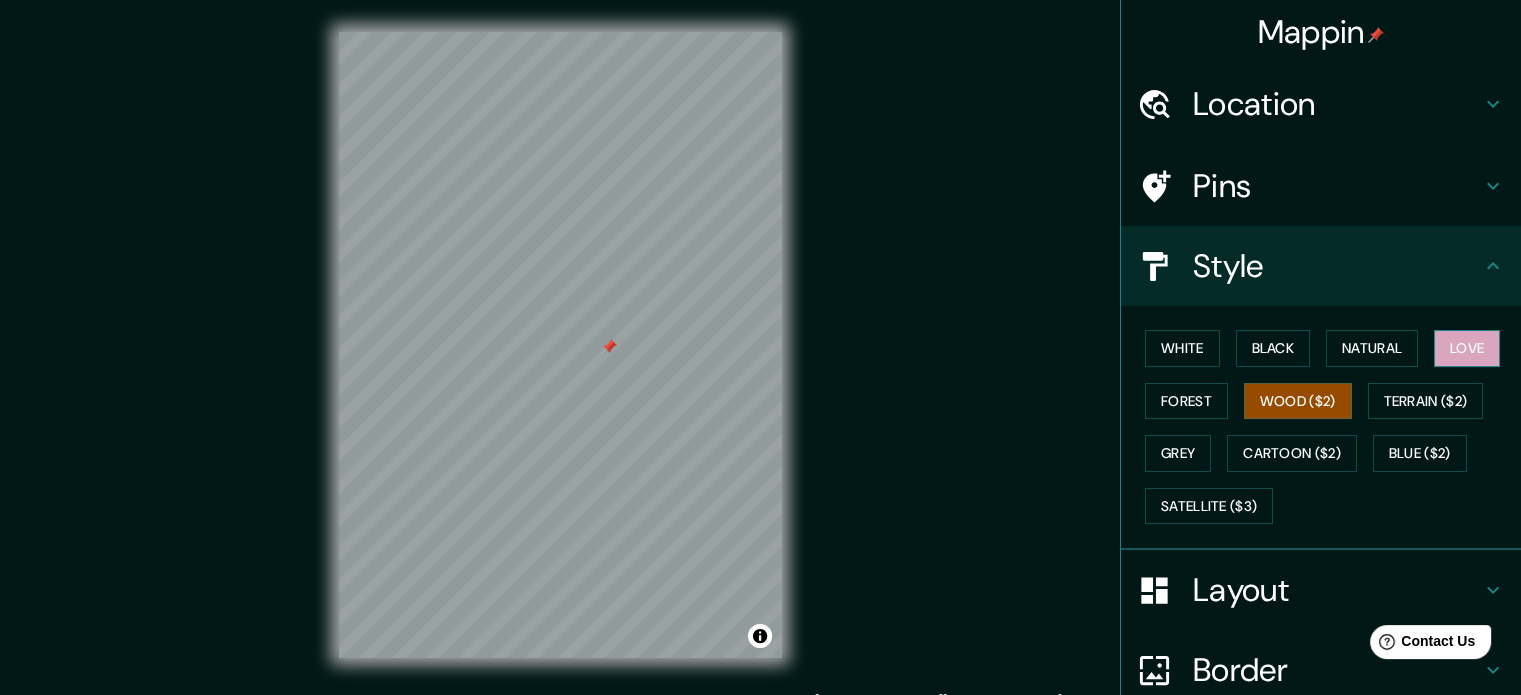 click on "Love" at bounding box center (1467, 348) 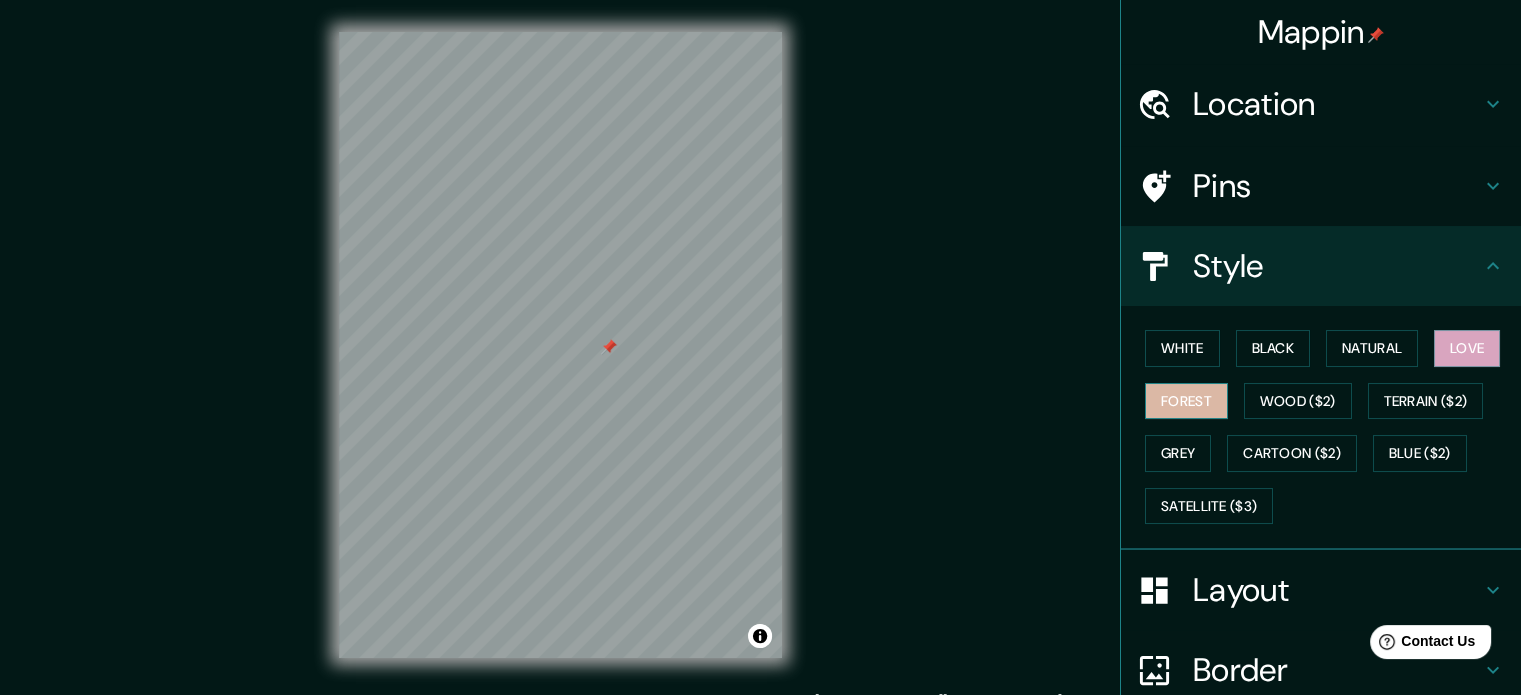 click on "Forest" at bounding box center (1186, 401) 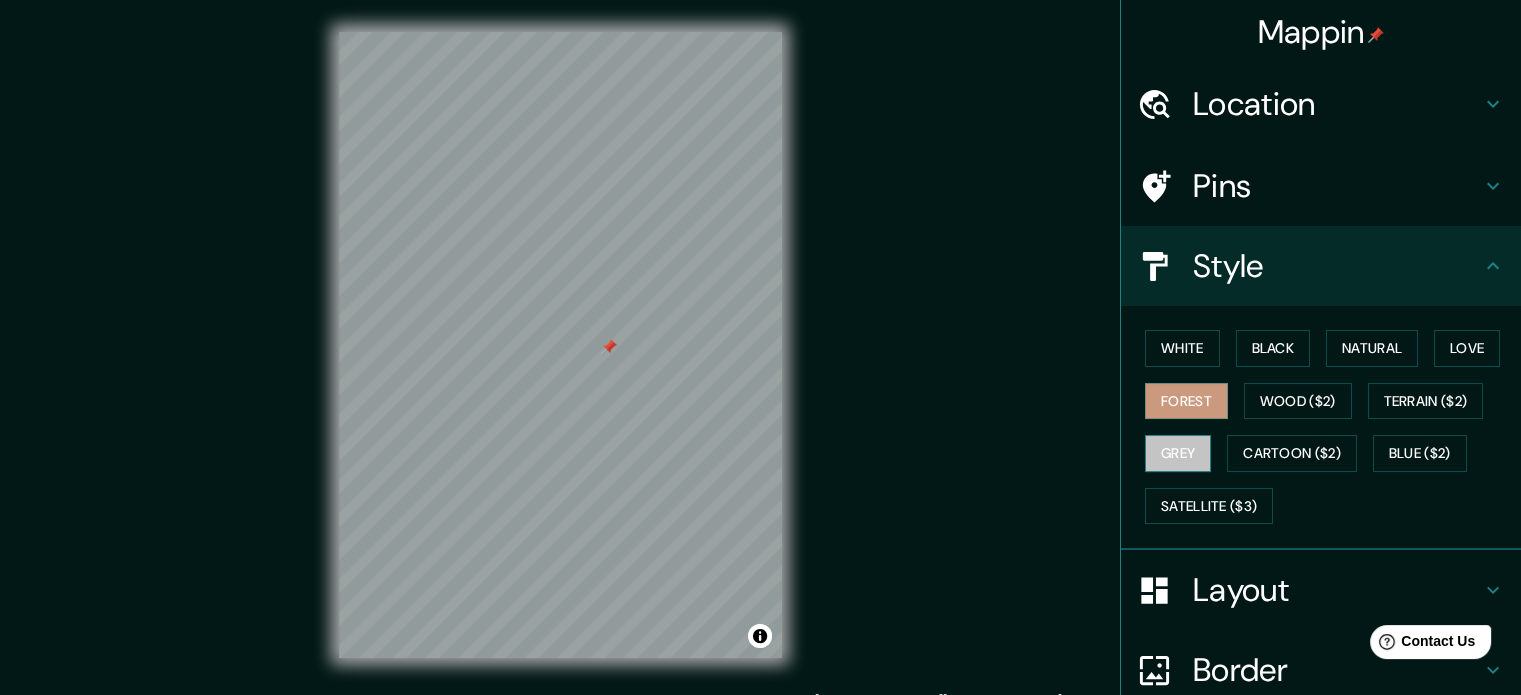 click on "Grey" at bounding box center [1178, 453] 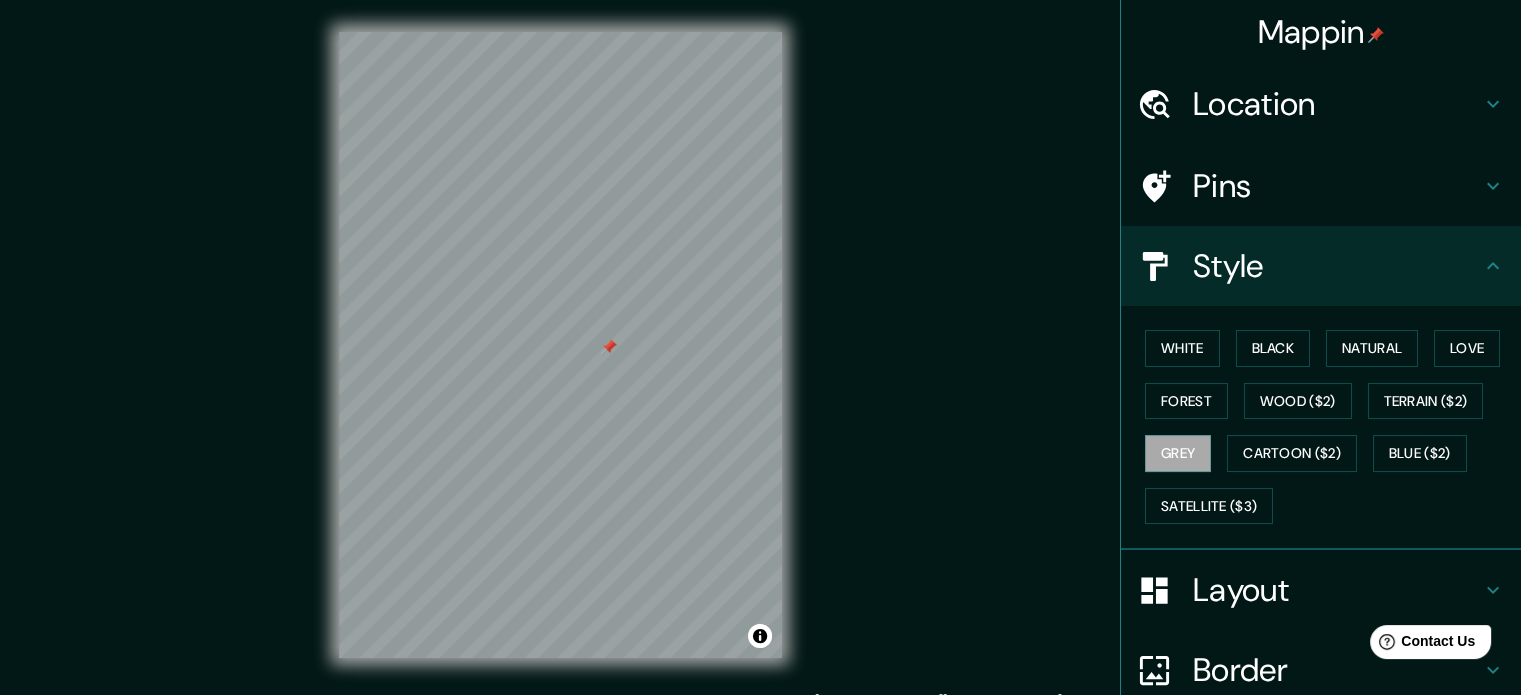 click on "White Black Natural Love Forest Wood ($2) Terrain ($2) Grey Cartoon ($2) Blue ($2) Satellite ($3)" at bounding box center [1329, 427] 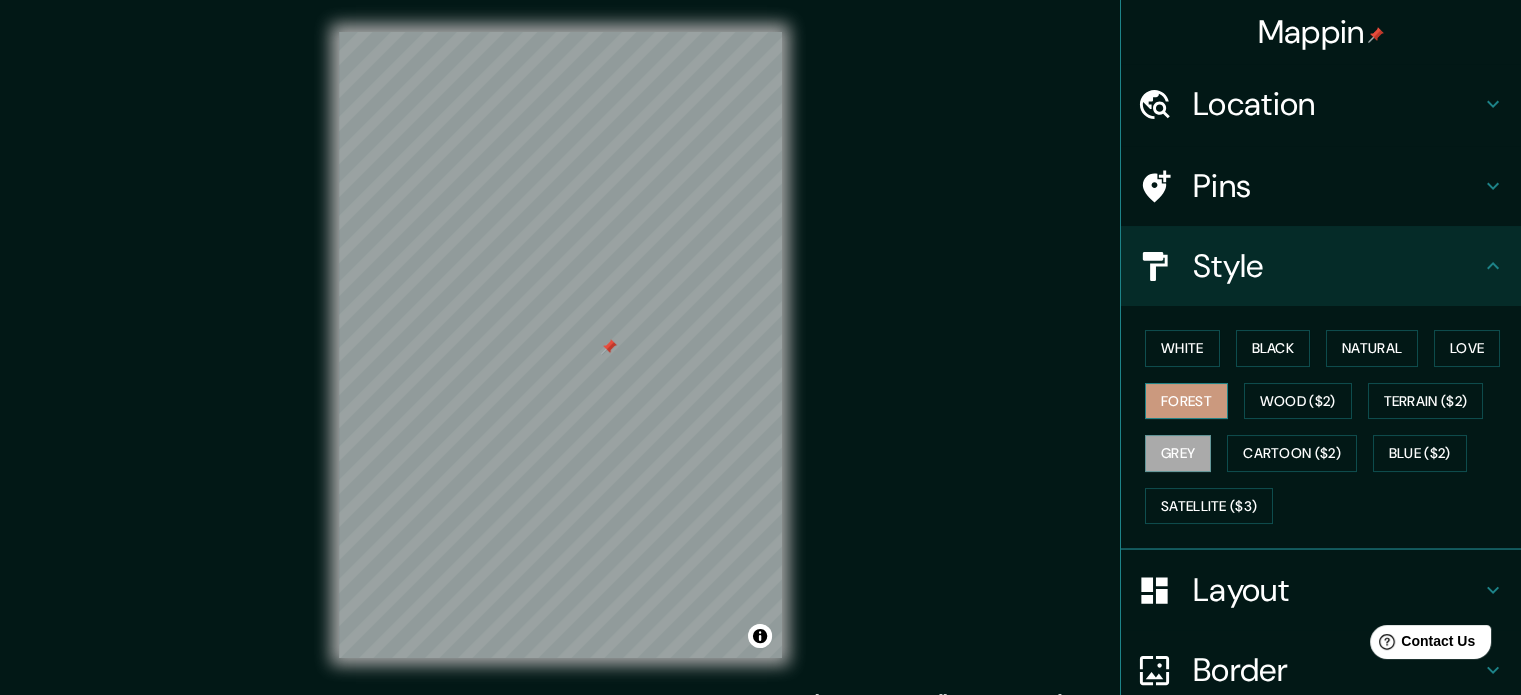 click on "Forest" at bounding box center (1186, 401) 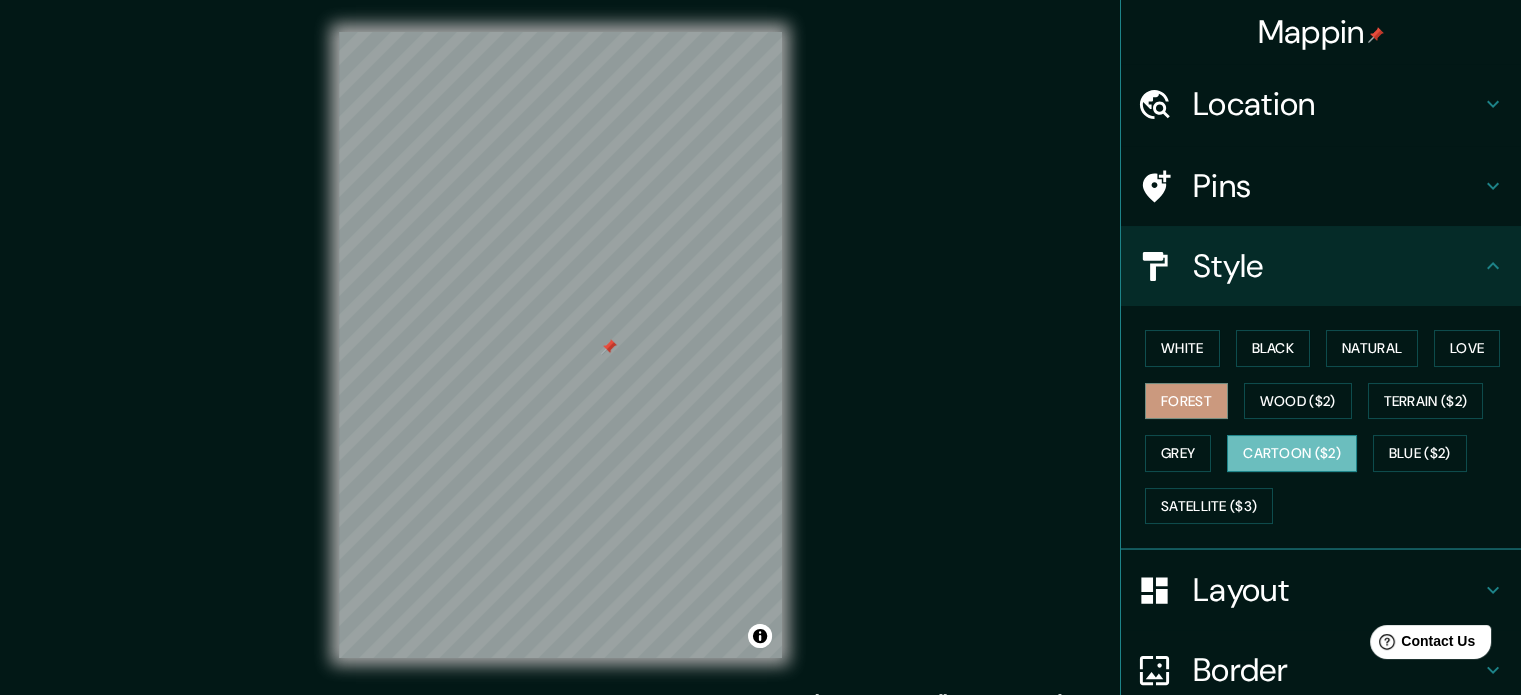 click on "Cartoon ($2)" at bounding box center [1292, 453] 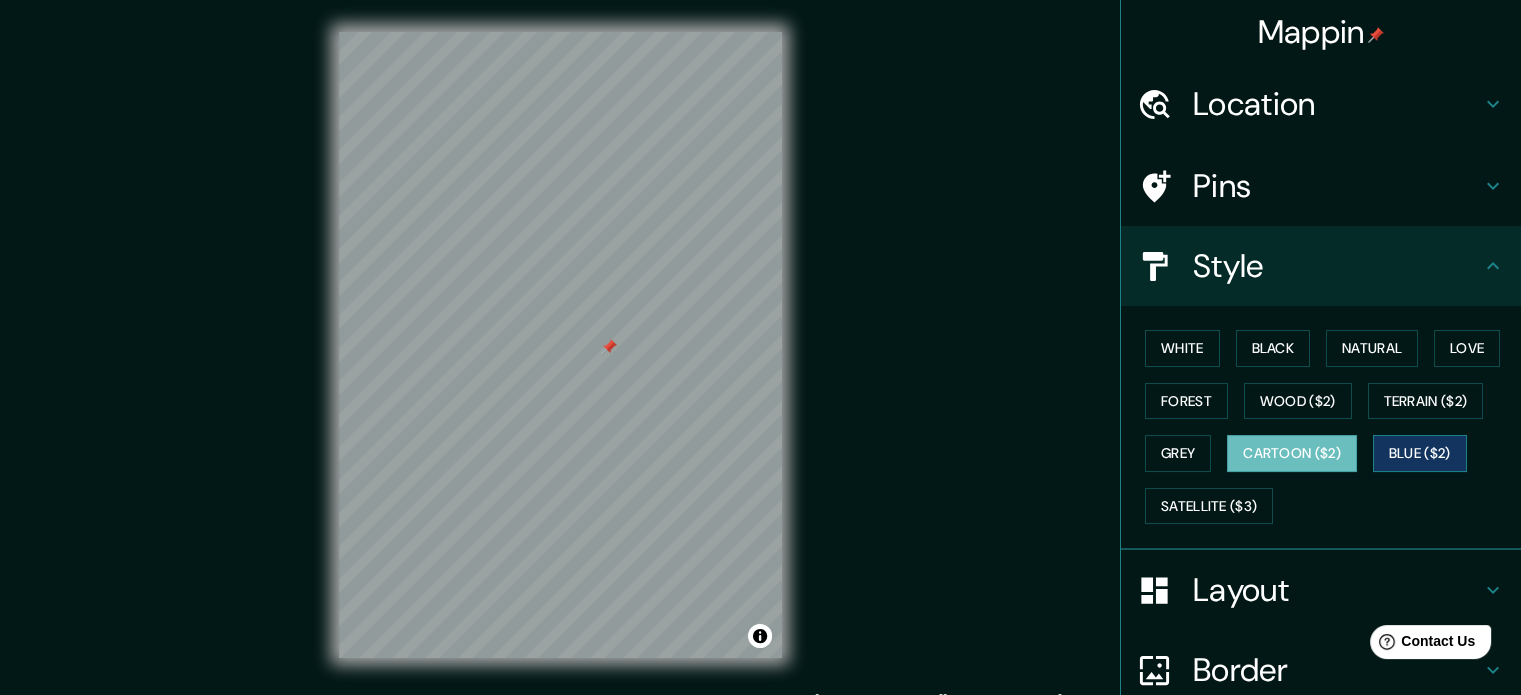 click on "Blue ($2)" at bounding box center [1420, 453] 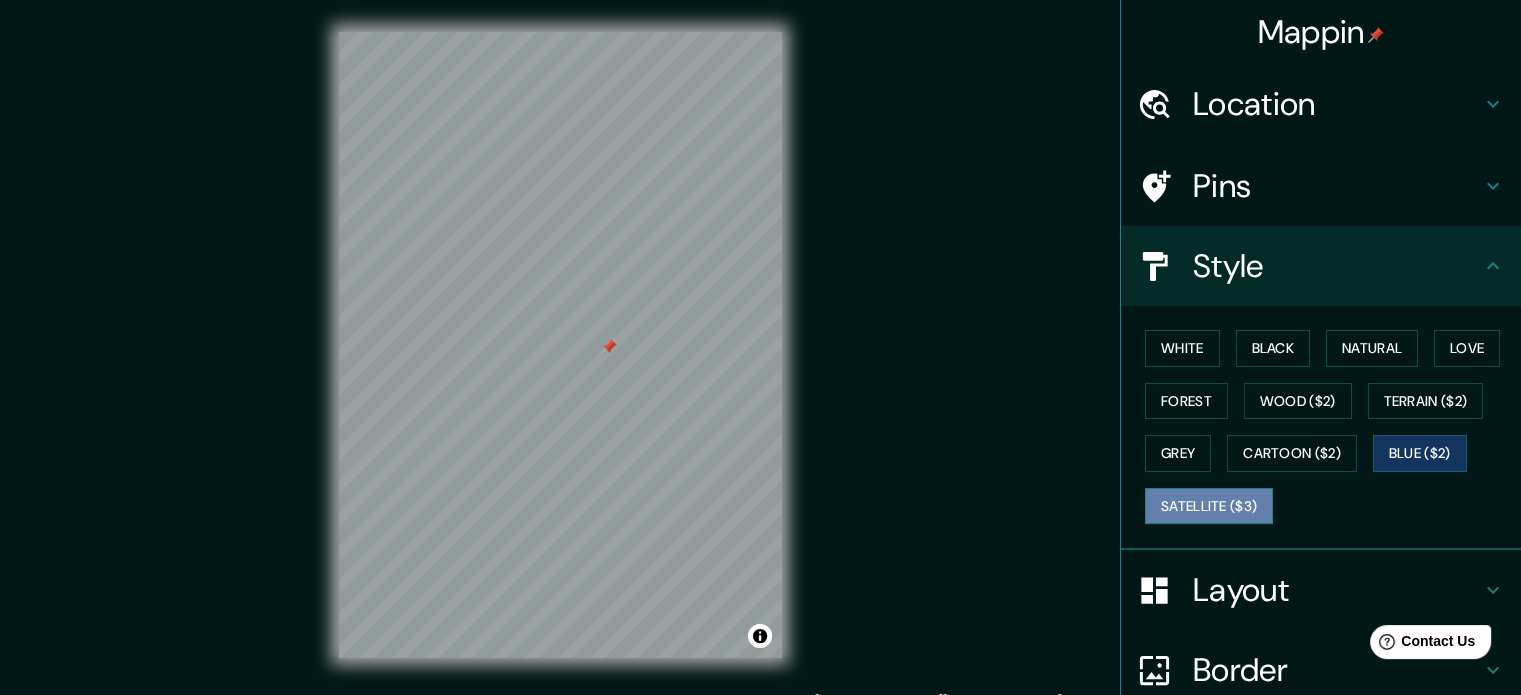 click on "Satellite ($3)" at bounding box center [1209, 506] 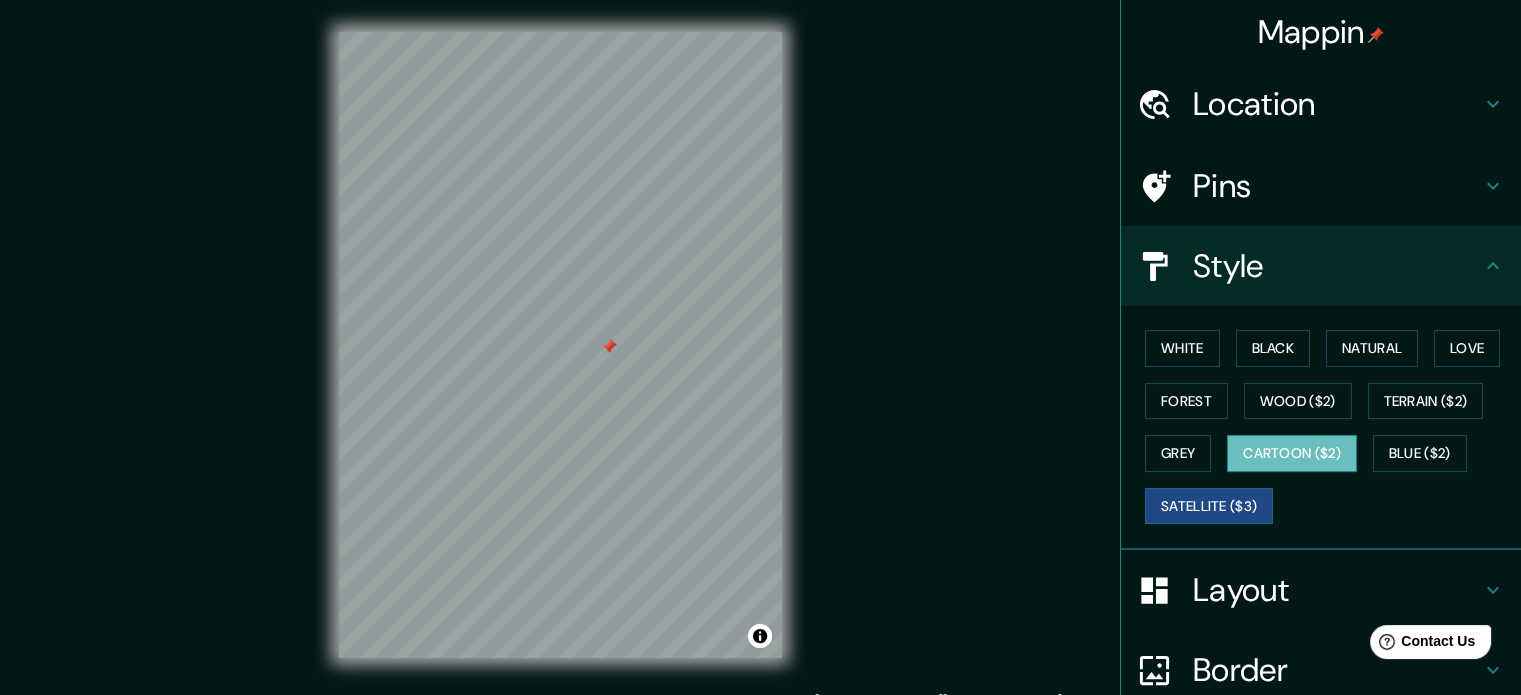 click on "Cartoon ($2)" at bounding box center [1292, 453] 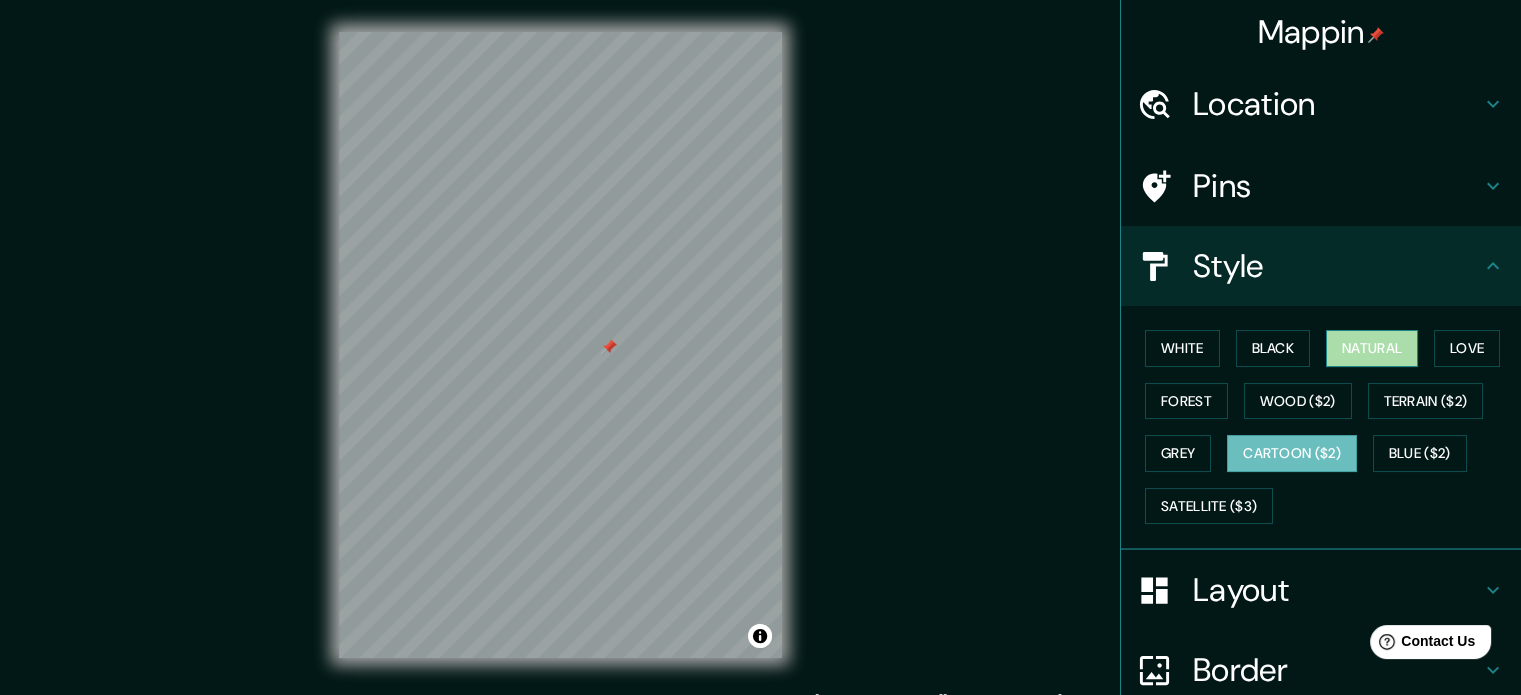 click on "Natural" at bounding box center [1372, 348] 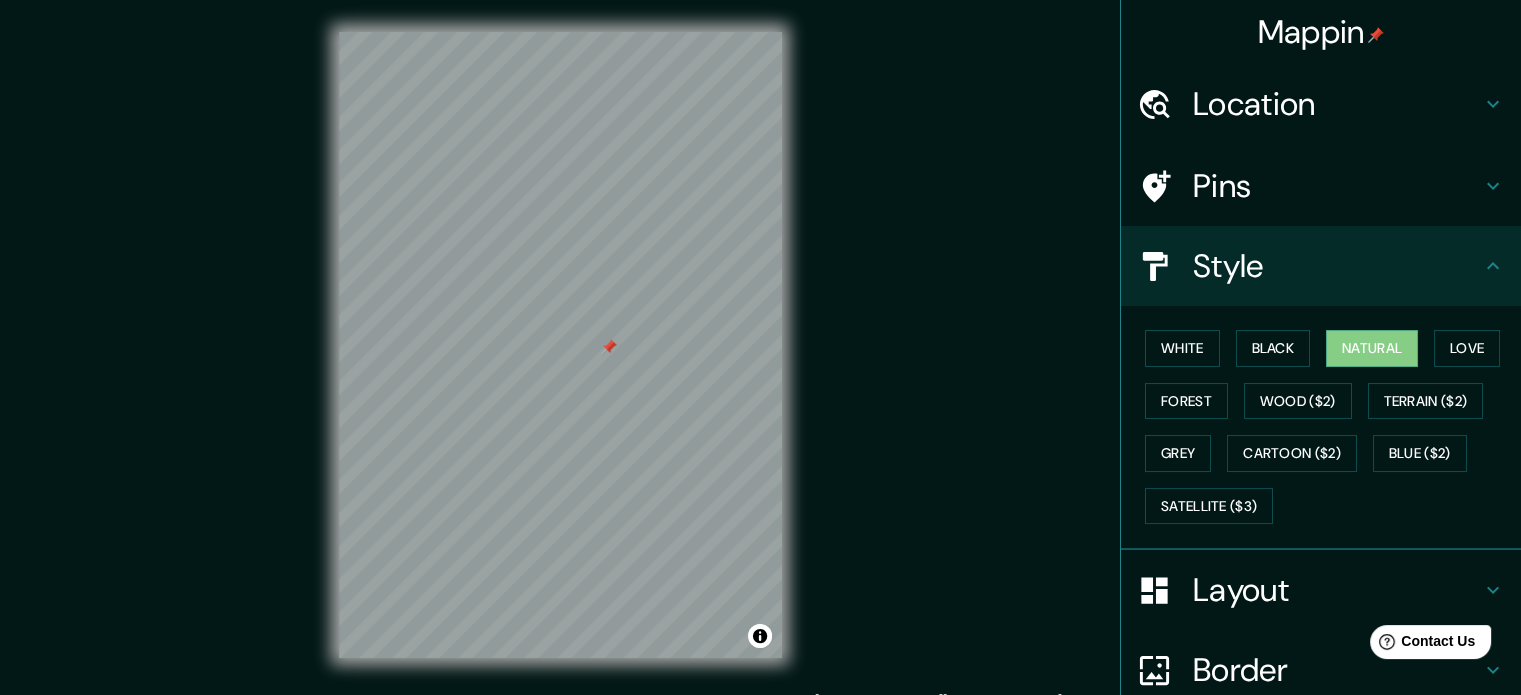 click on "Layout" at bounding box center (1337, 590) 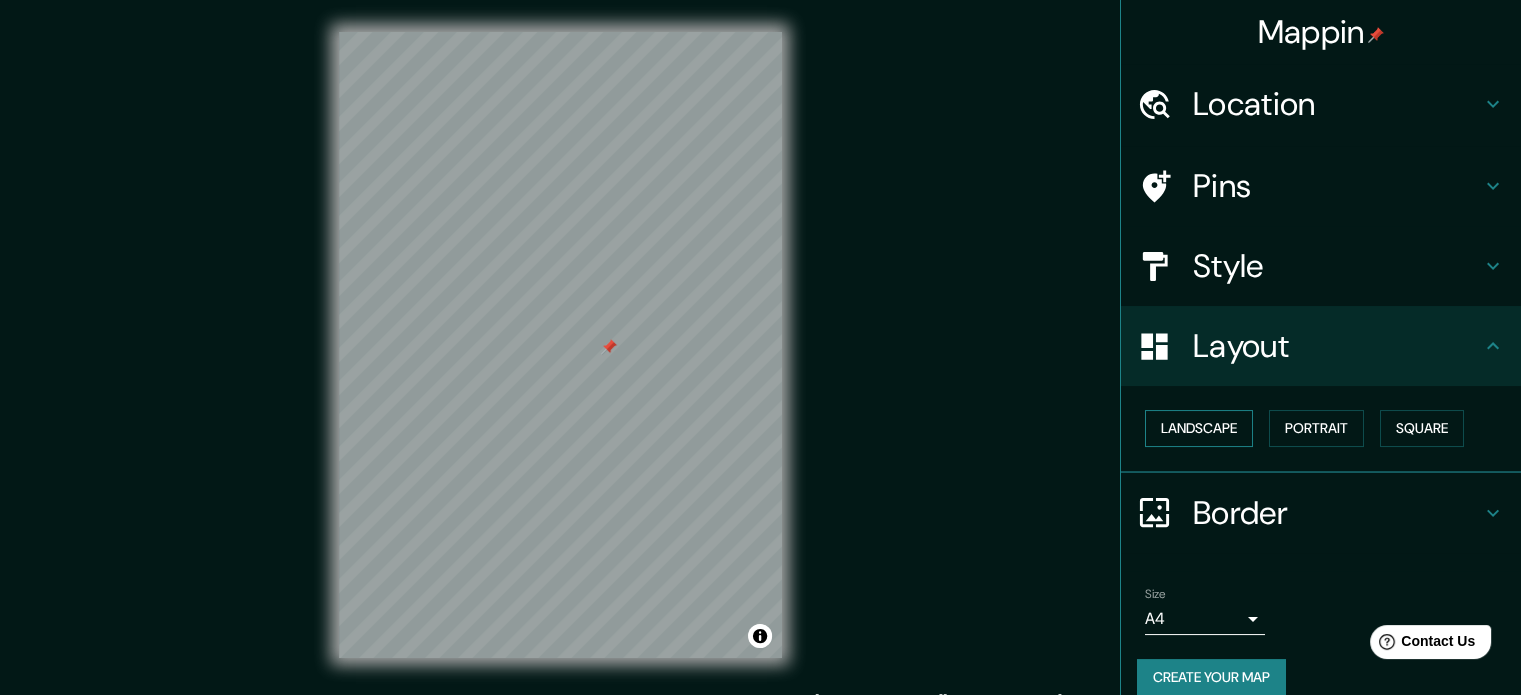 click on "Landscape" at bounding box center (1199, 428) 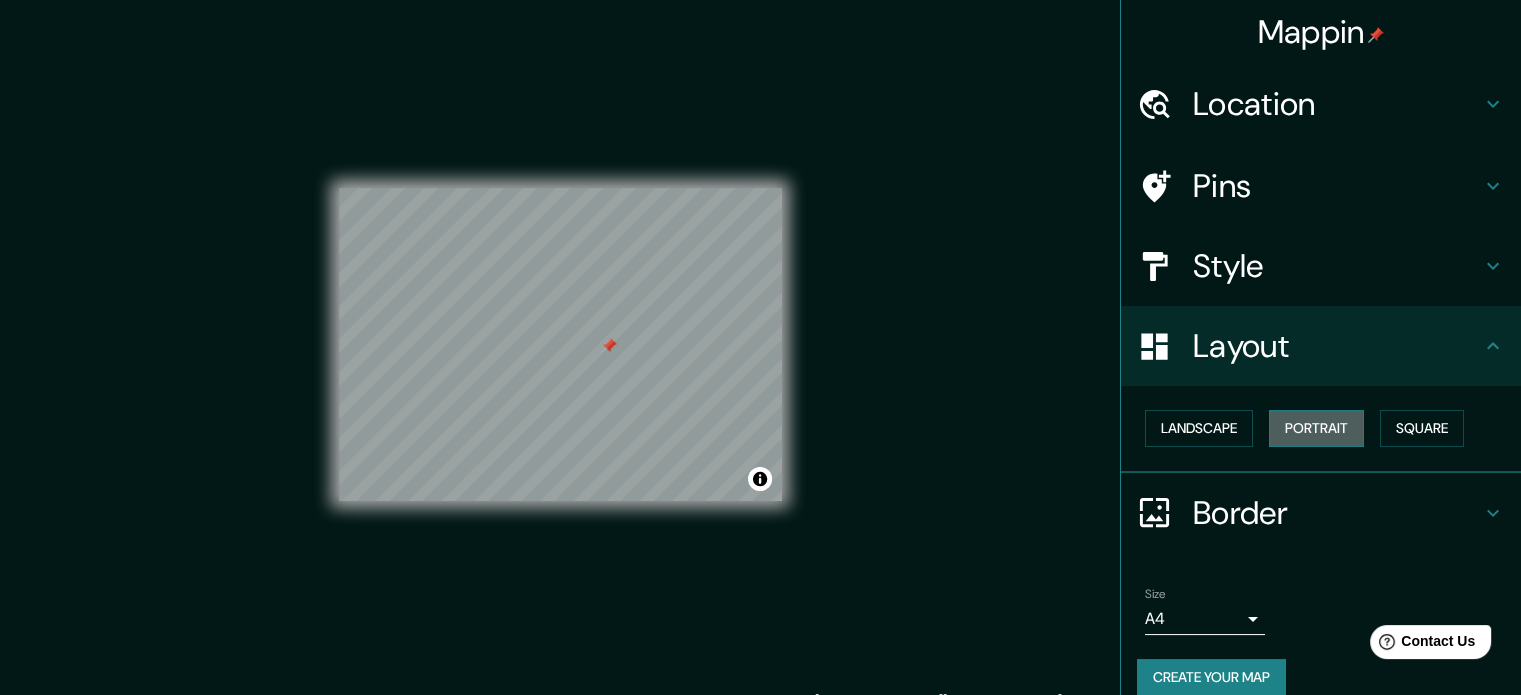 click on "Portrait" at bounding box center (1316, 428) 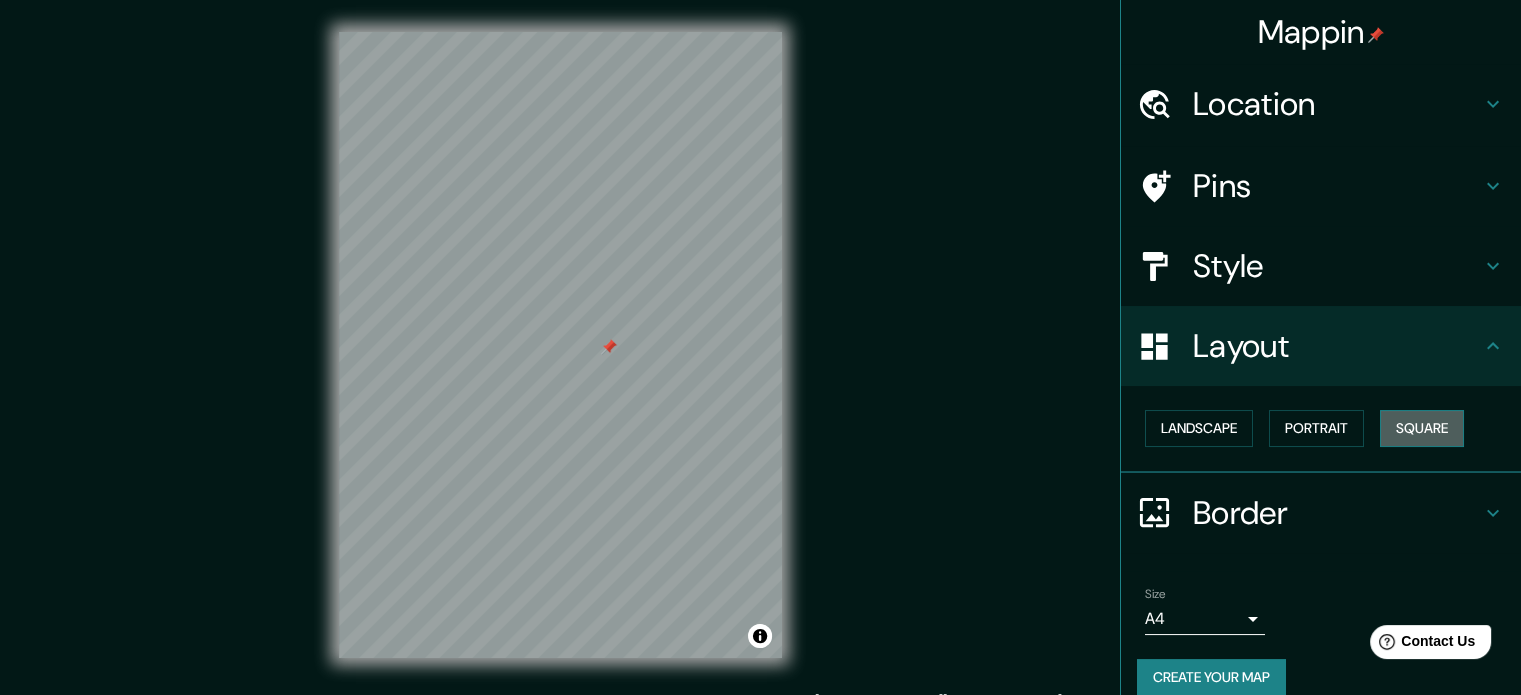 click on "Square" at bounding box center [1422, 428] 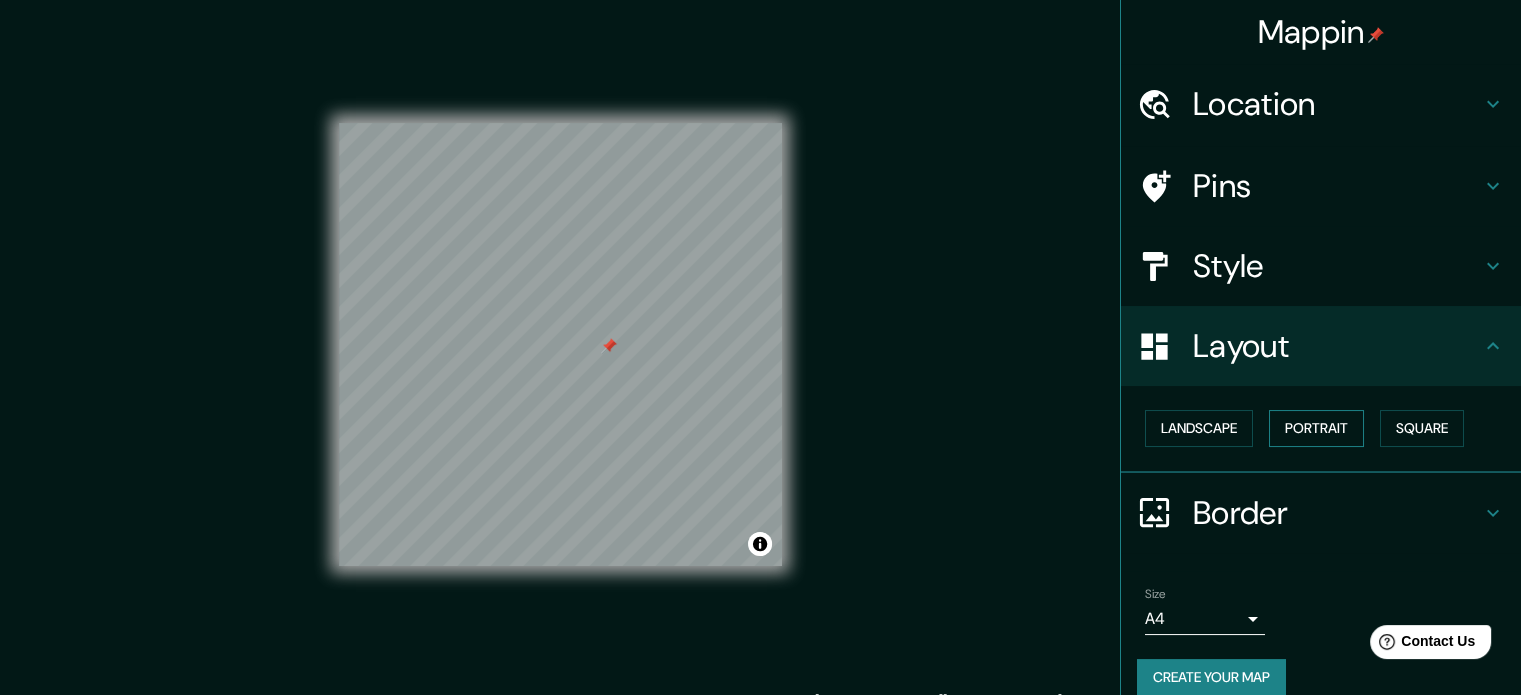 click on "Portrait" at bounding box center (1316, 428) 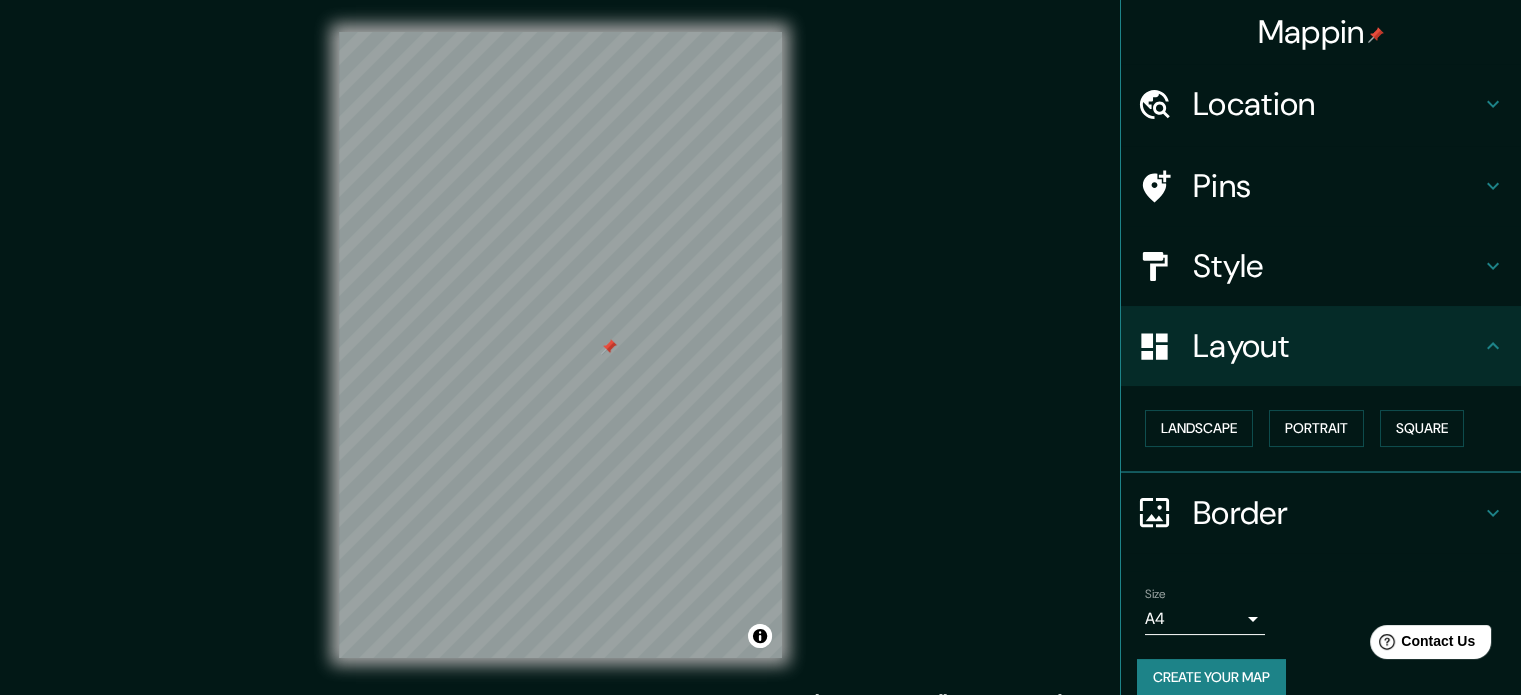 click on "Border" at bounding box center (1321, 513) 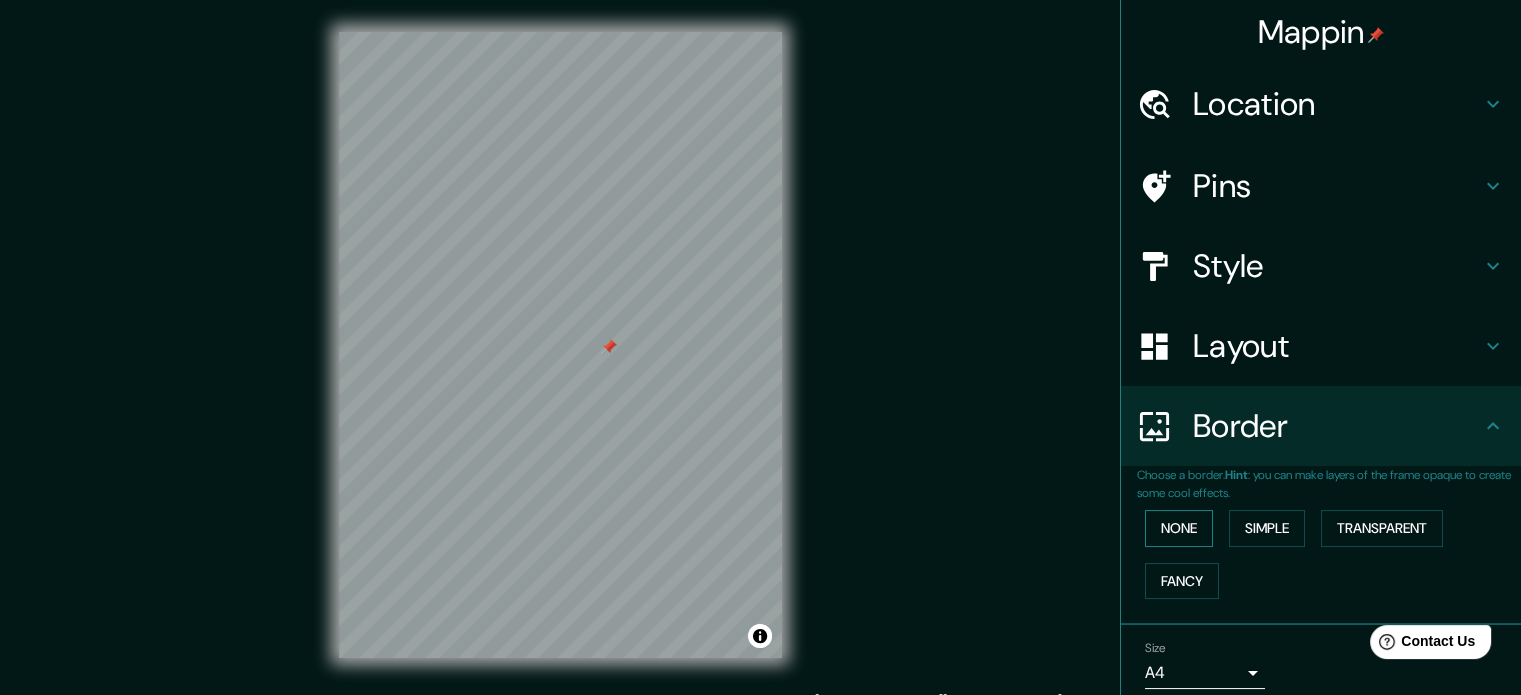 click on "None" at bounding box center [1179, 528] 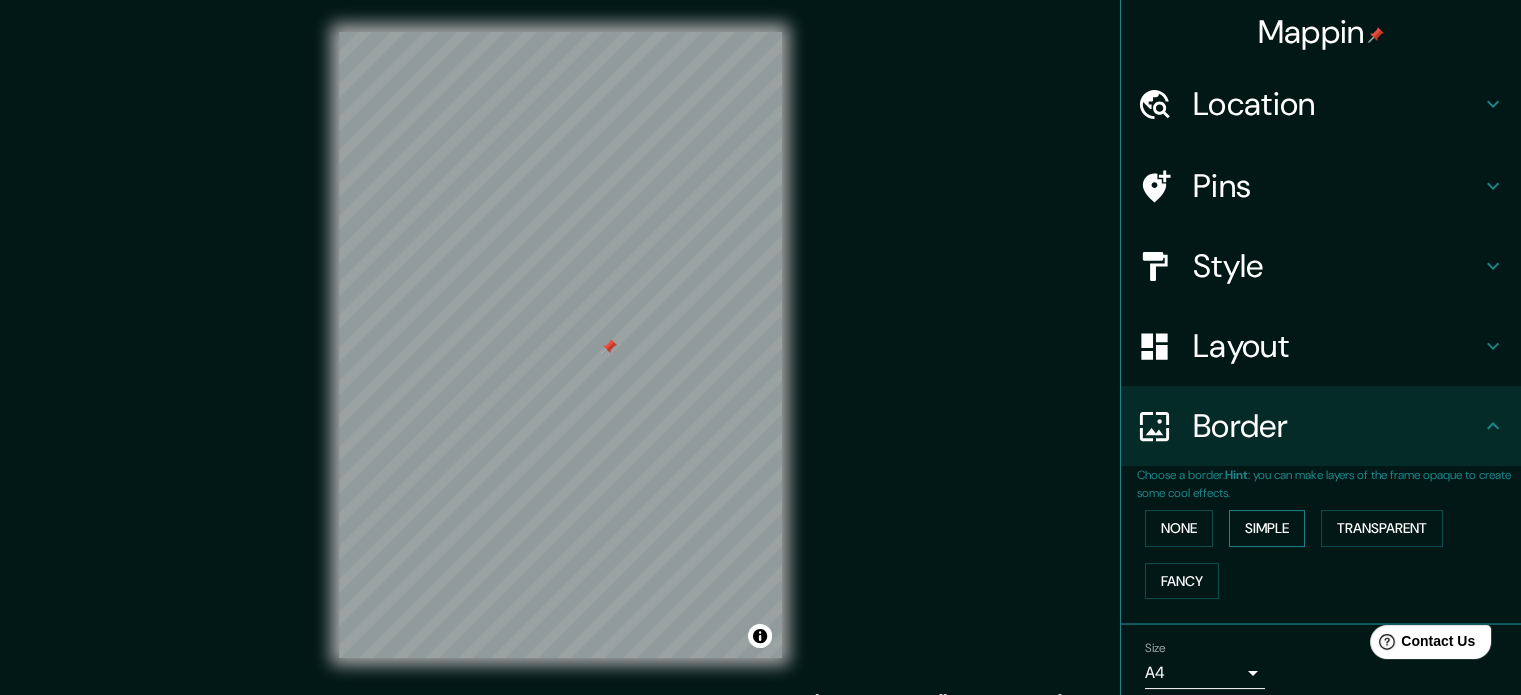 drag, startPoint x: 1283, startPoint y: 519, endPoint x: 1266, endPoint y: 529, distance: 19.723083 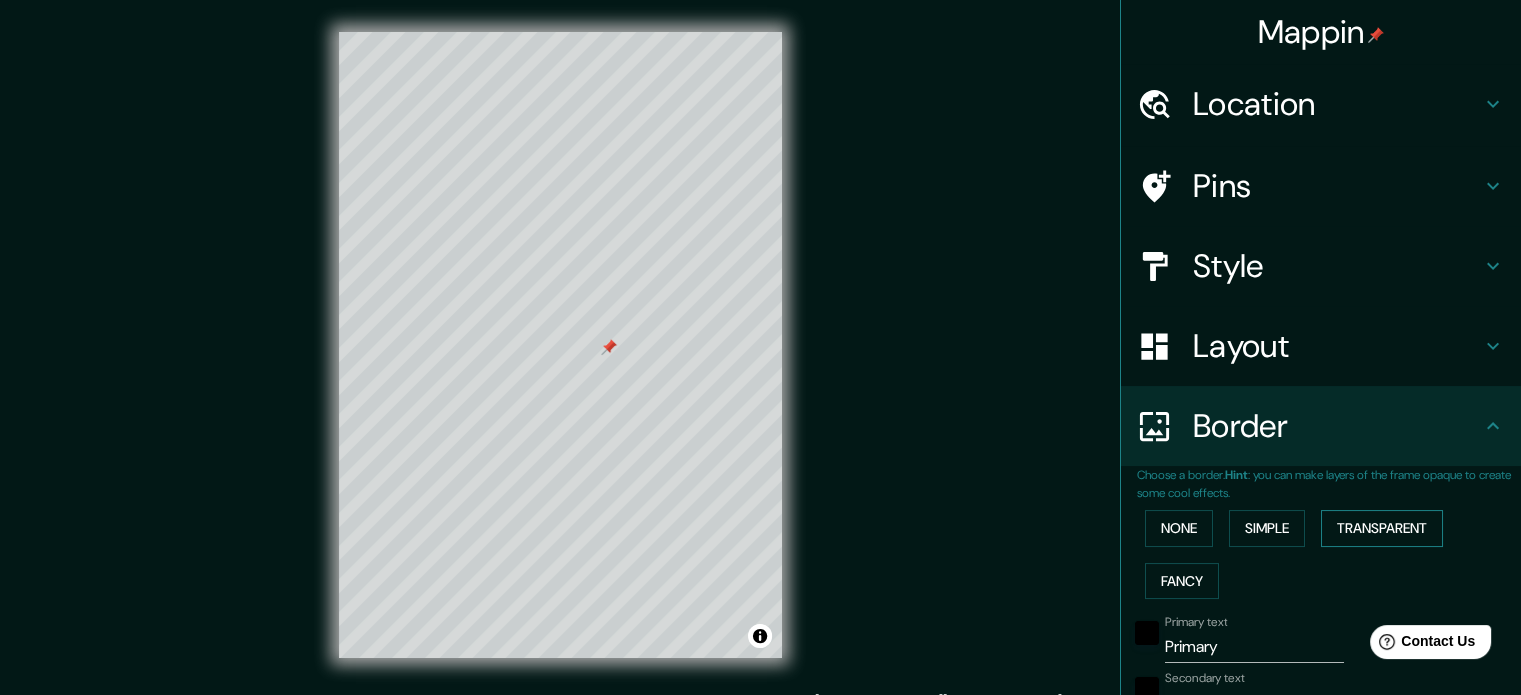 click on "Transparent" at bounding box center (1382, 528) 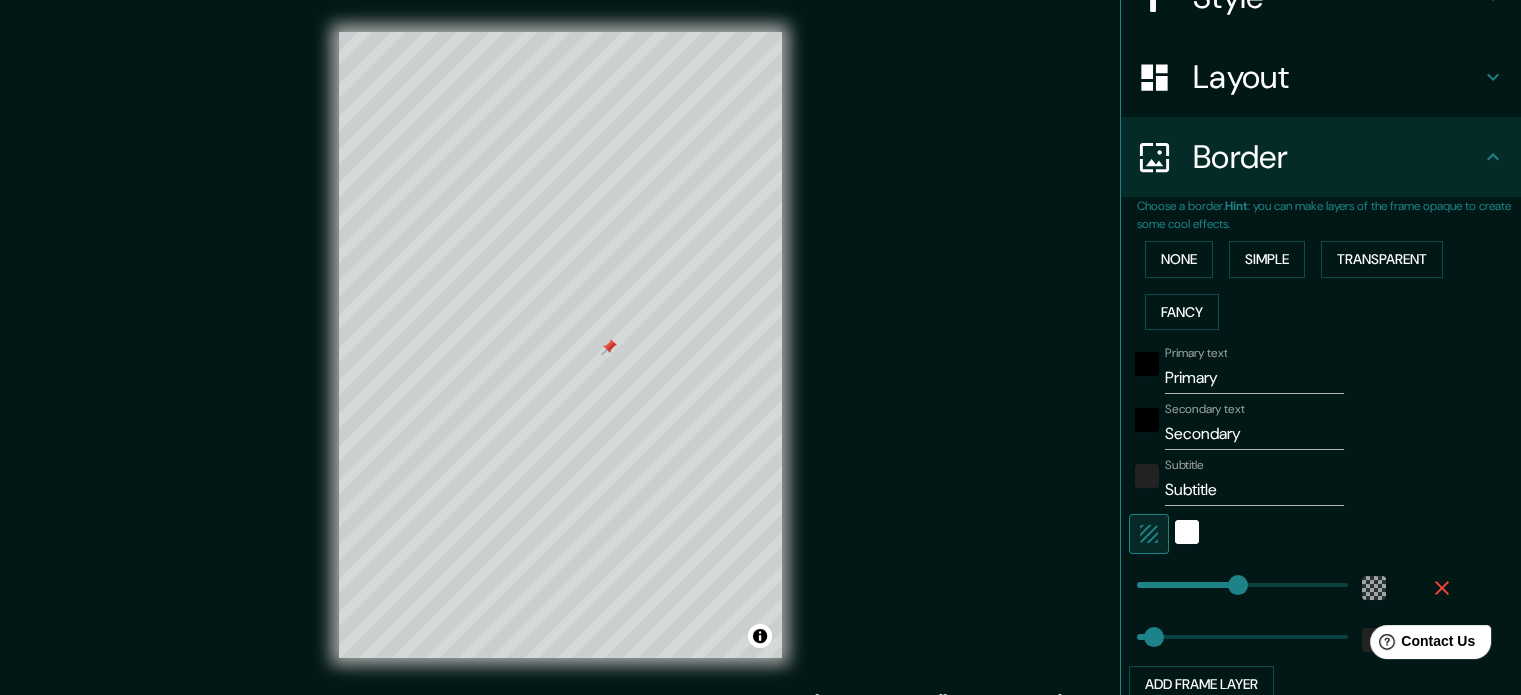 scroll, scrollTop: 300, scrollLeft: 0, axis: vertical 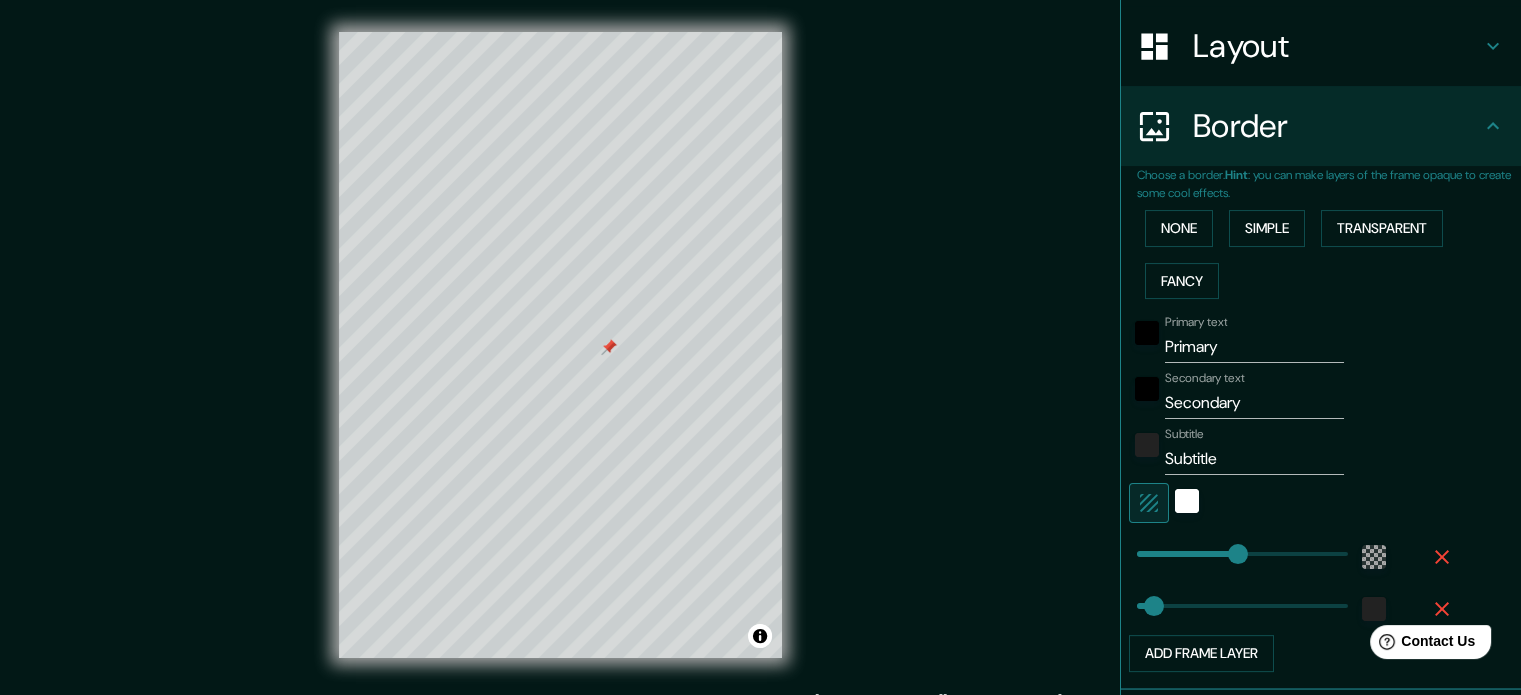 click on "Primary" at bounding box center (1254, 347) 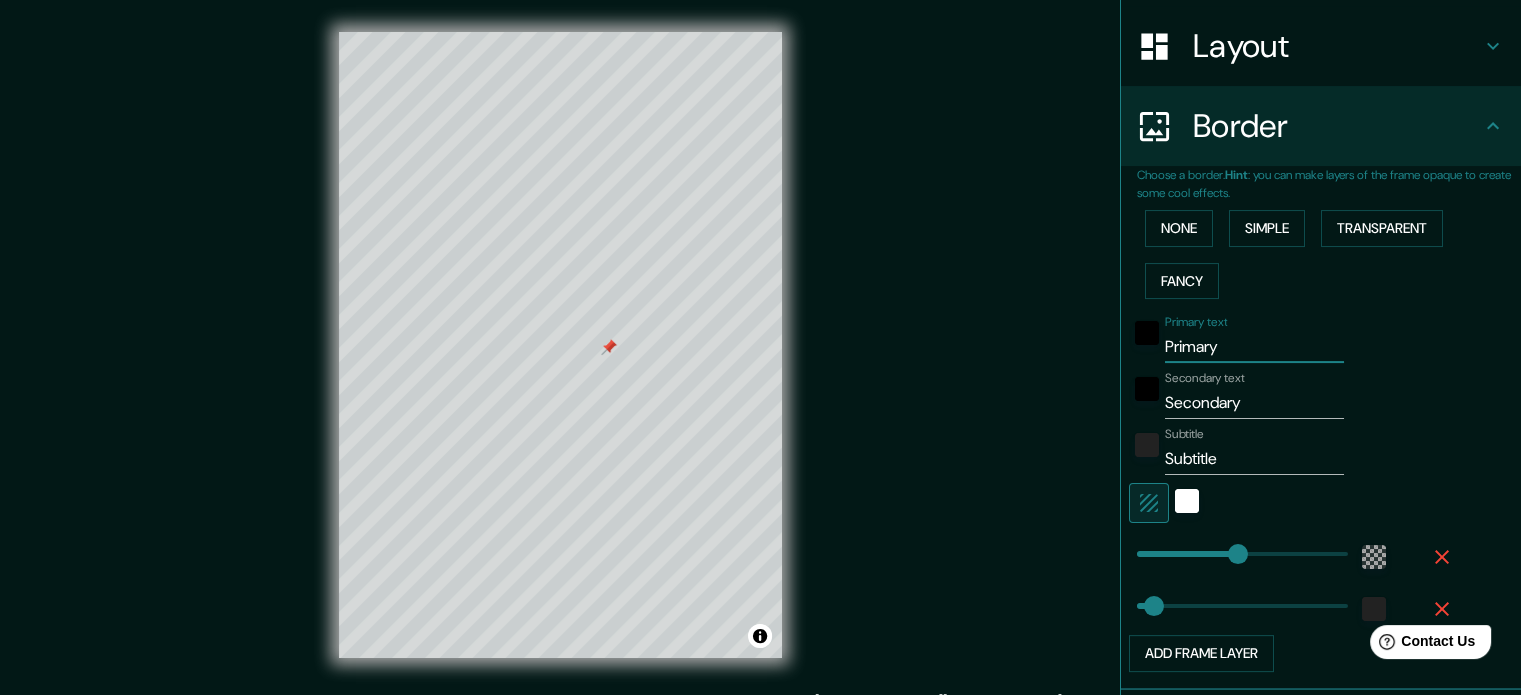click on "Primary" at bounding box center (1254, 347) 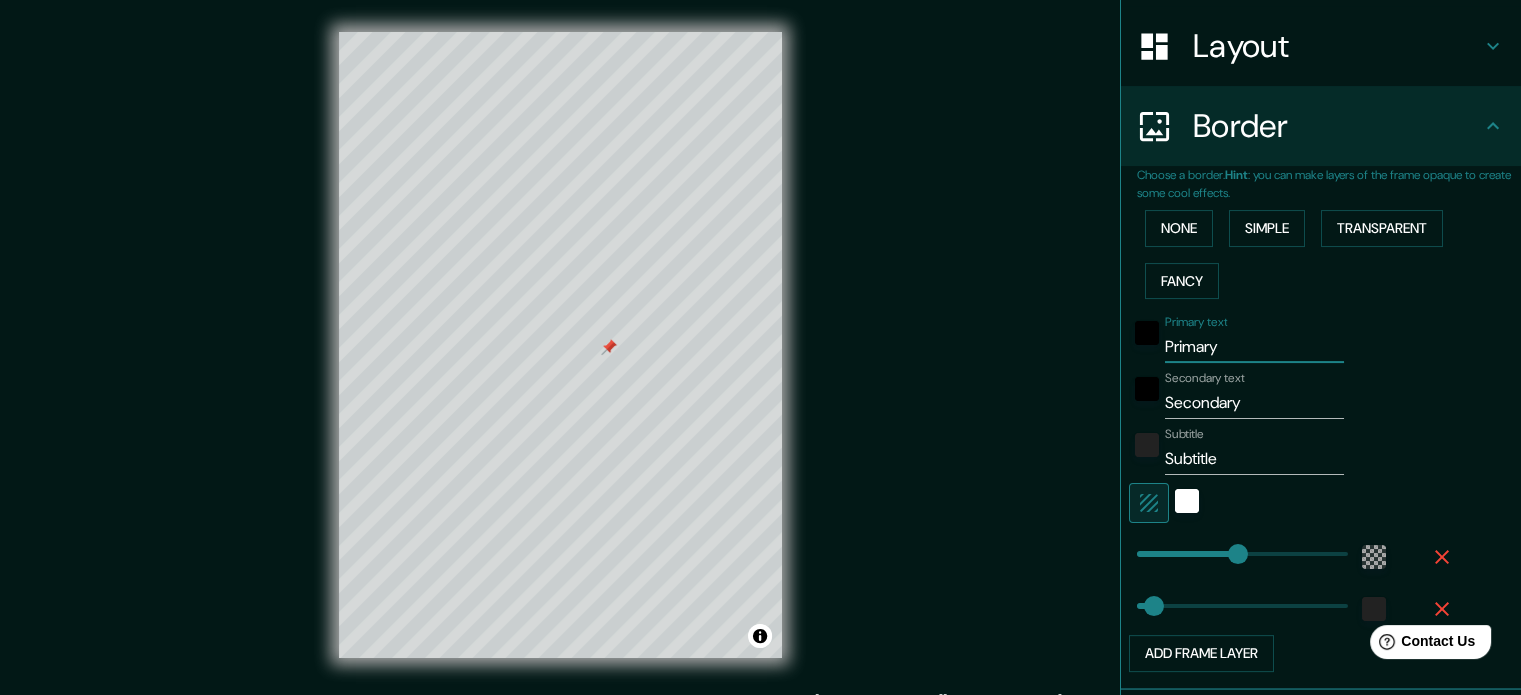 click on "Primary" at bounding box center [1254, 347] 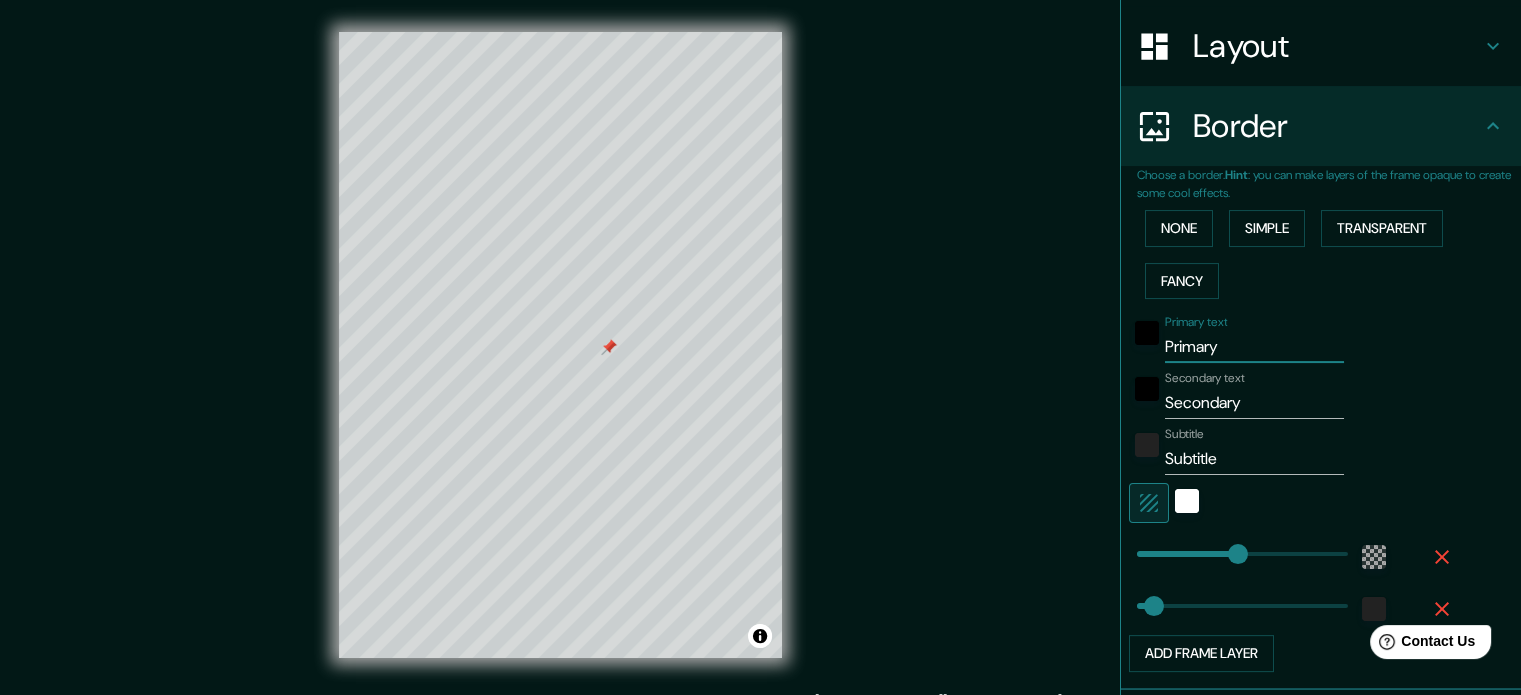 click on "Primary" at bounding box center [1254, 347] 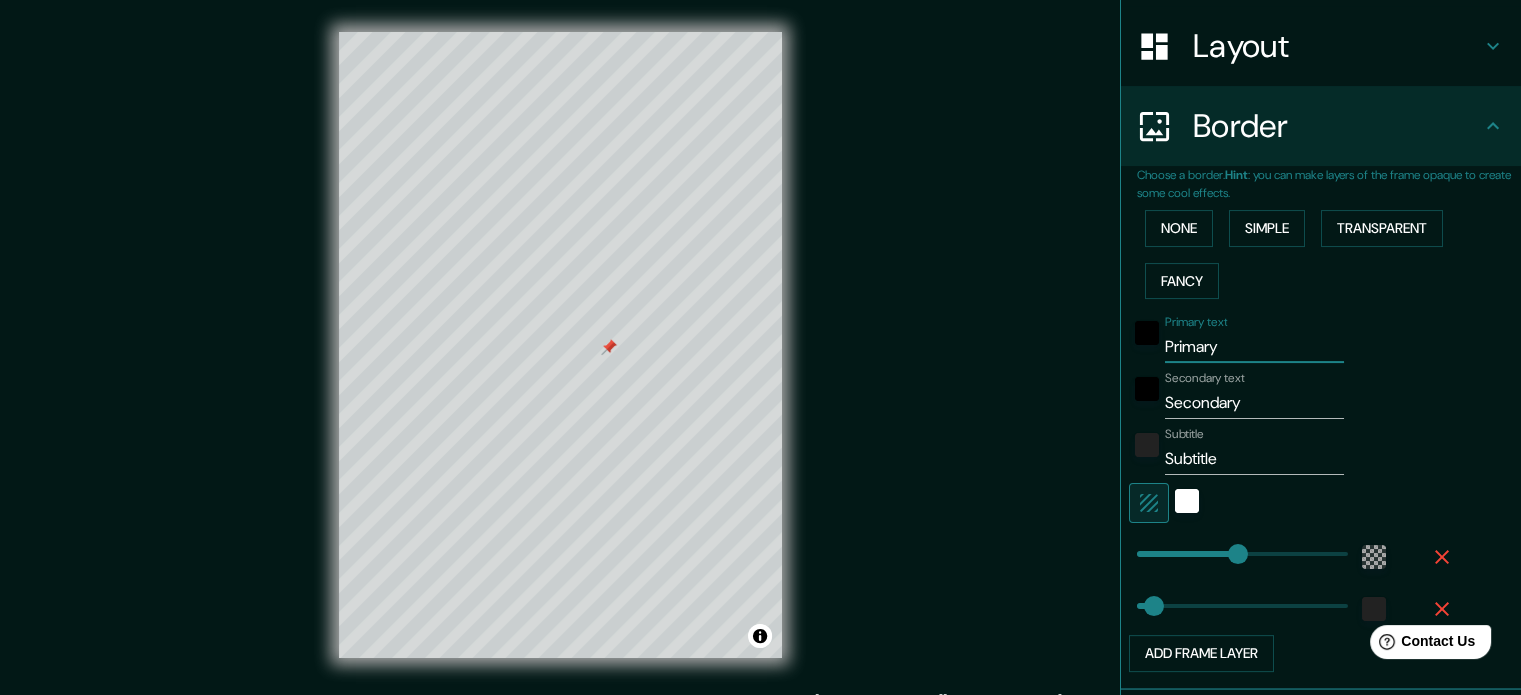 type 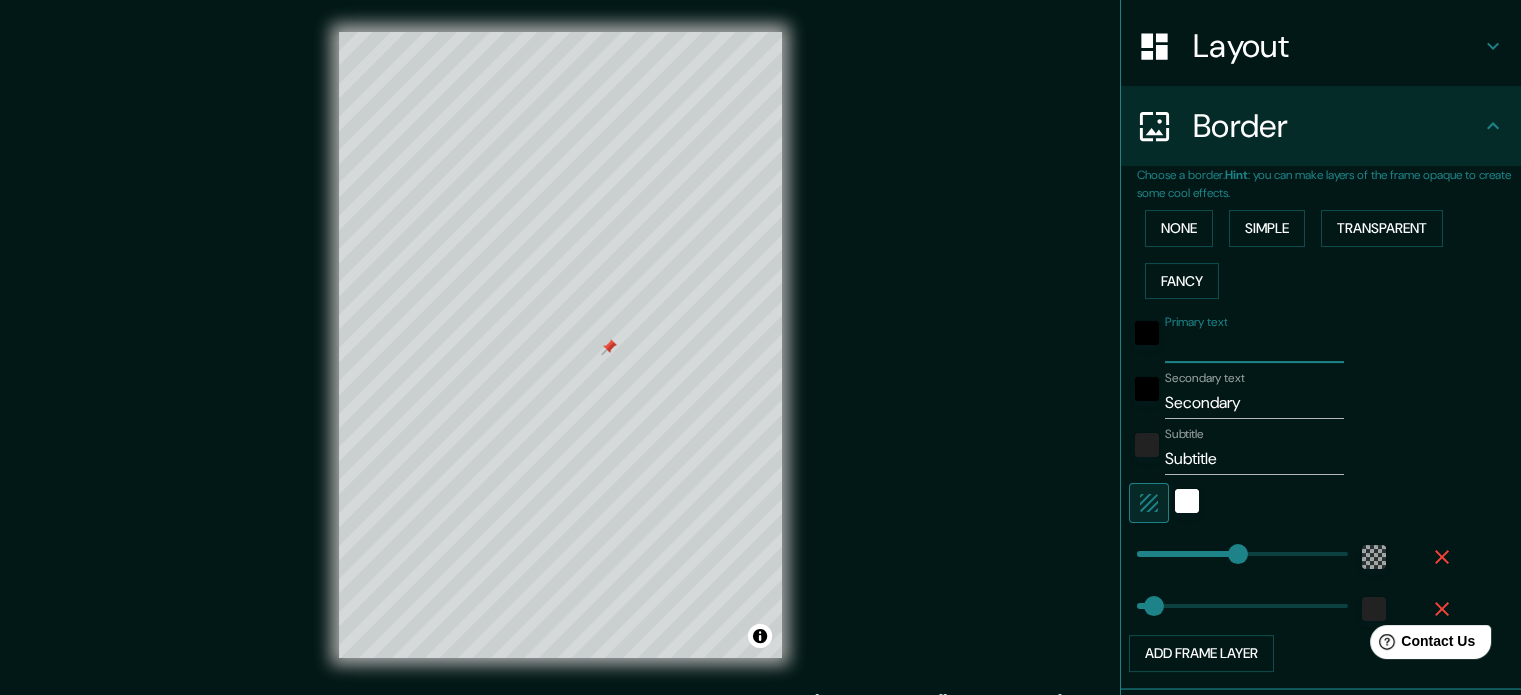 type on "213" 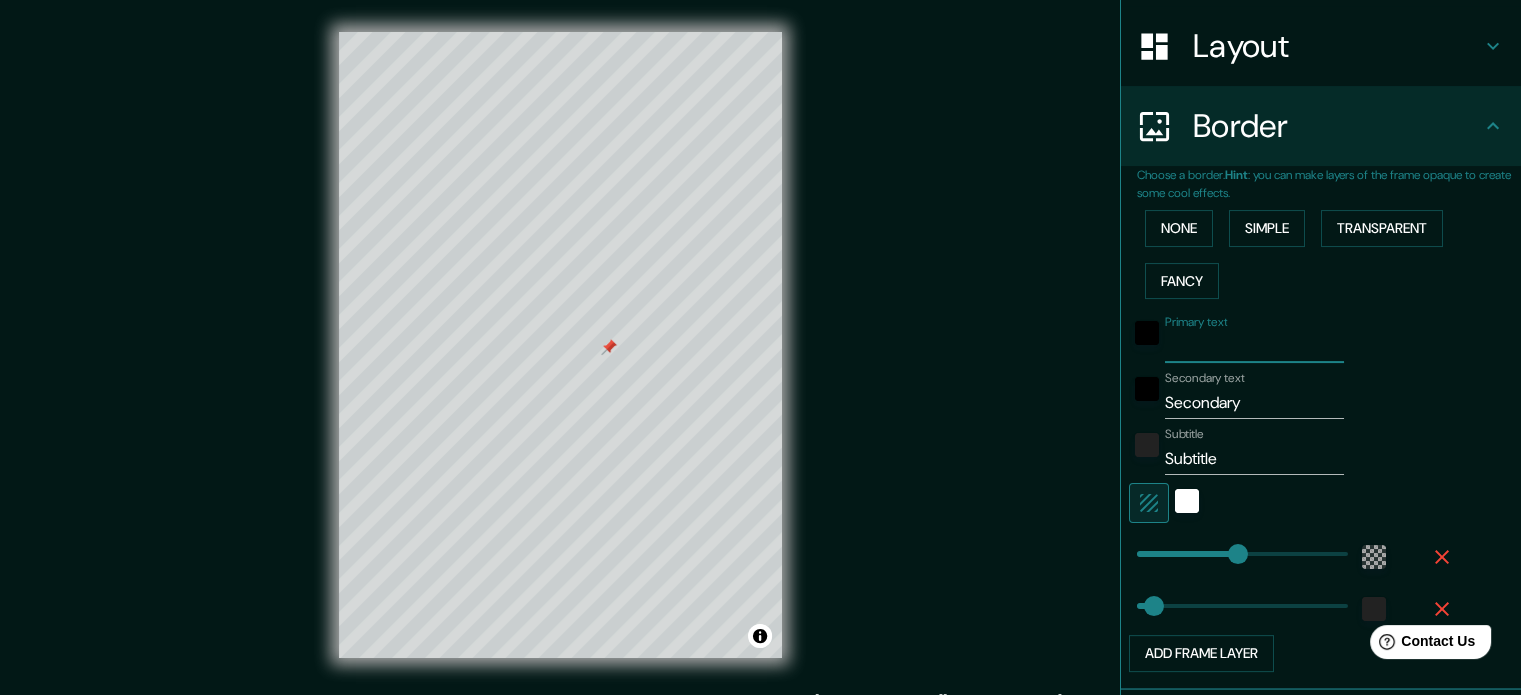 type on "213" 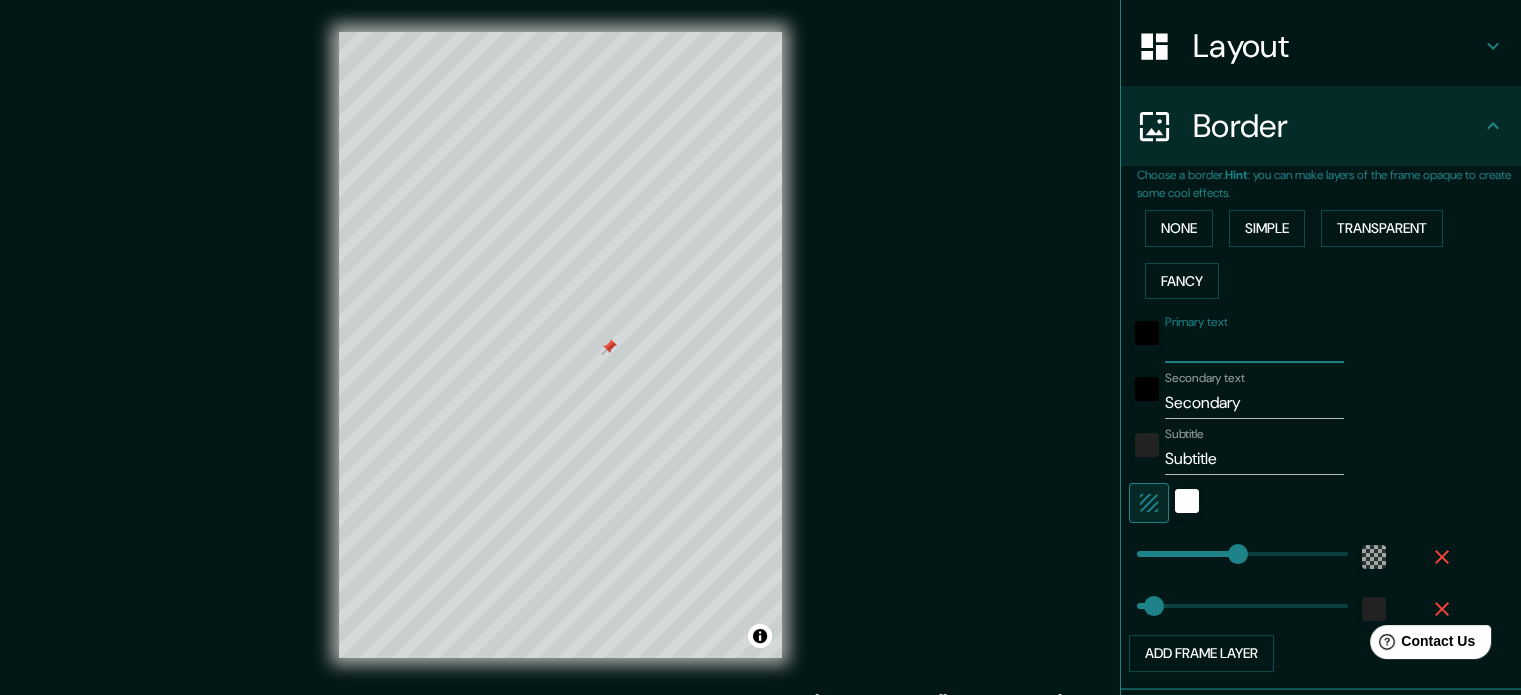 type 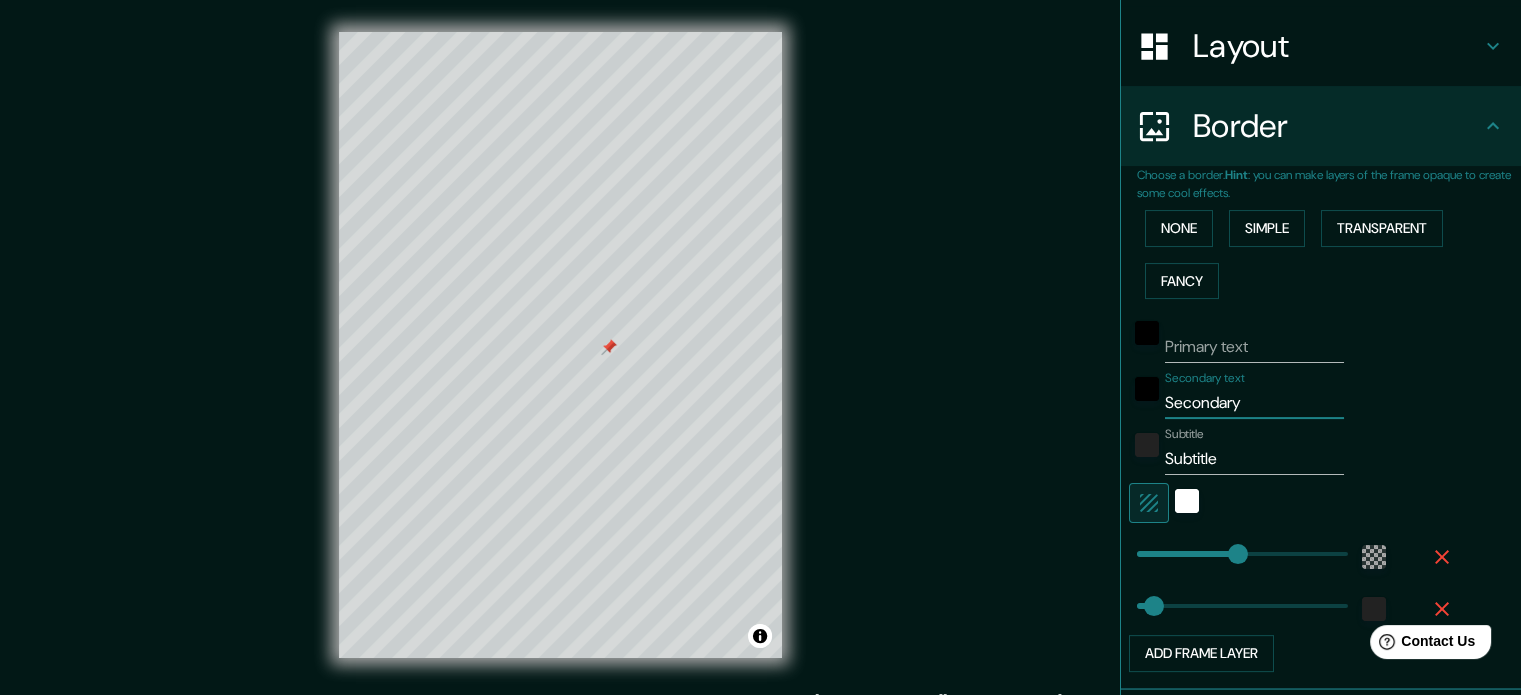 click on "Secondary" at bounding box center [1254, 403] 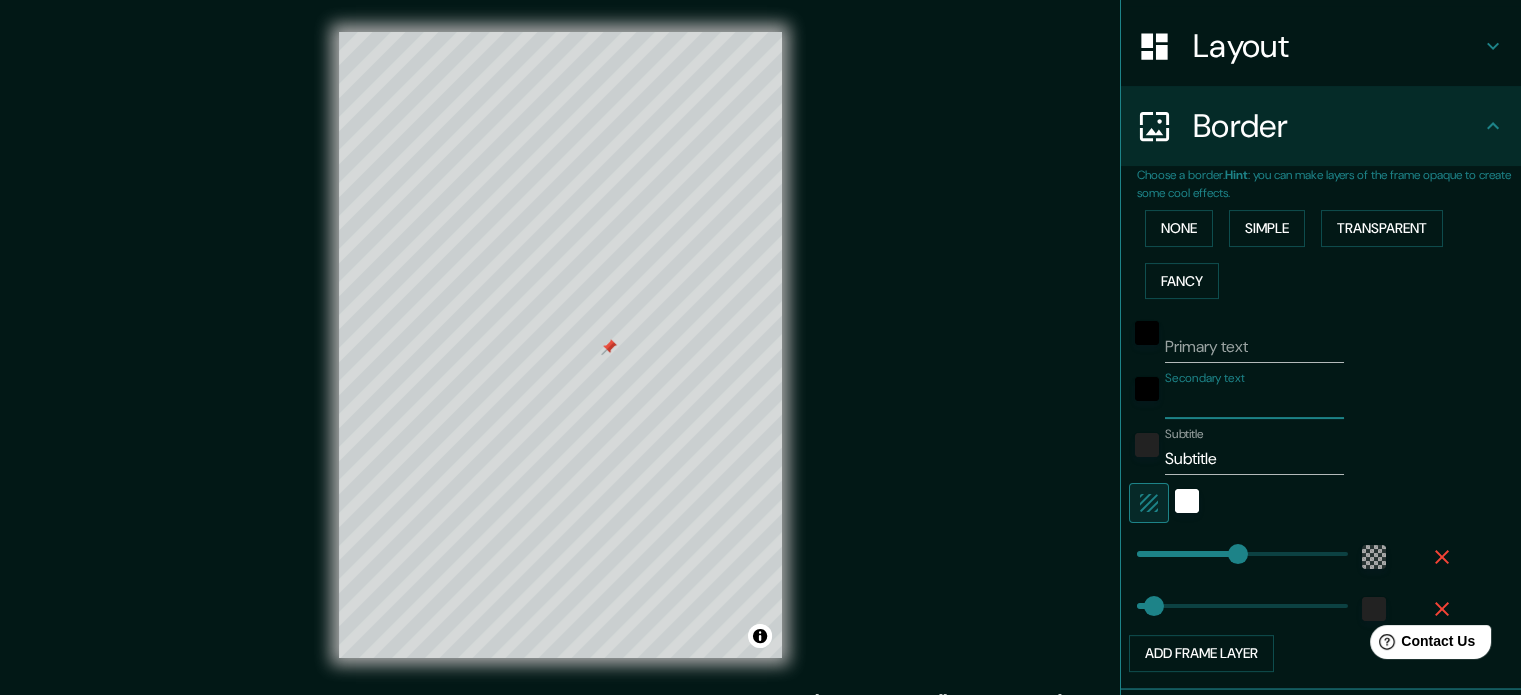 type on "213" 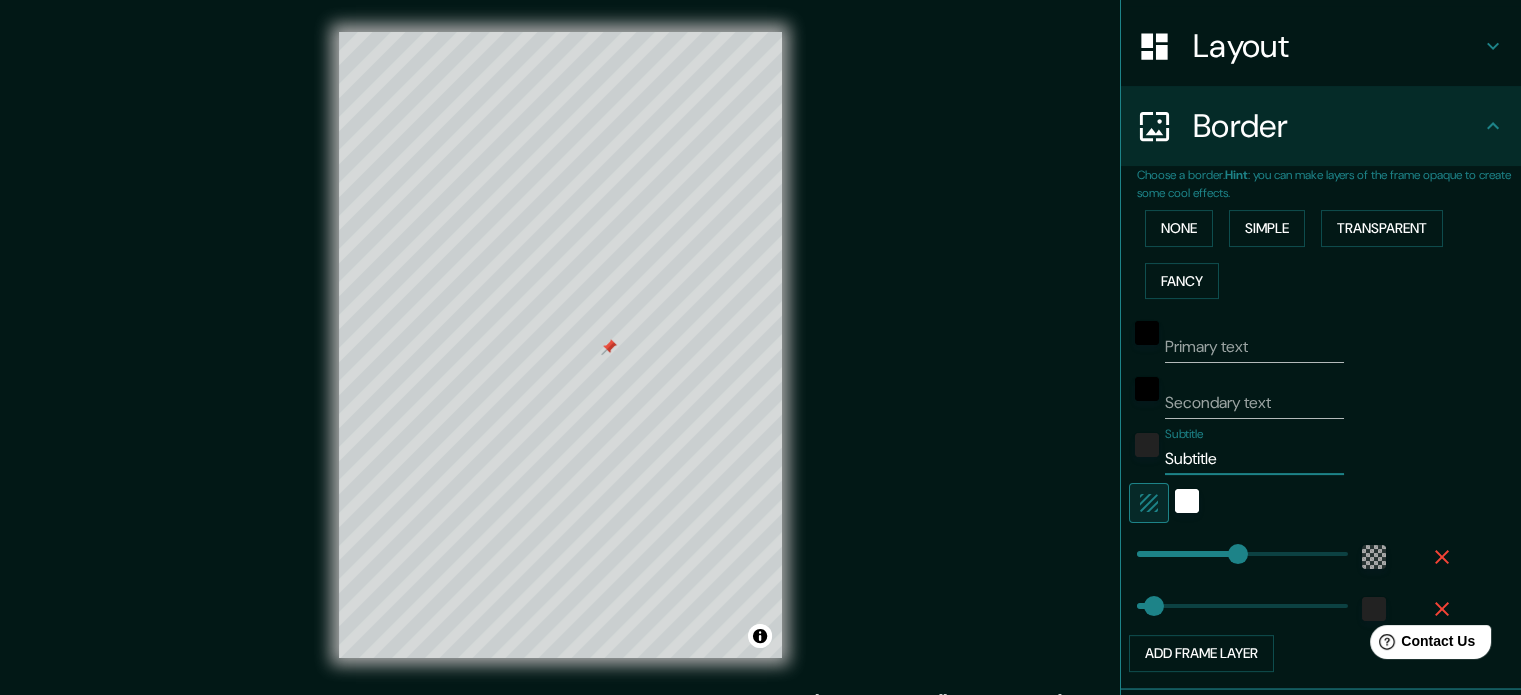 click on "Subtitle" at bounding box center (1254, 459) 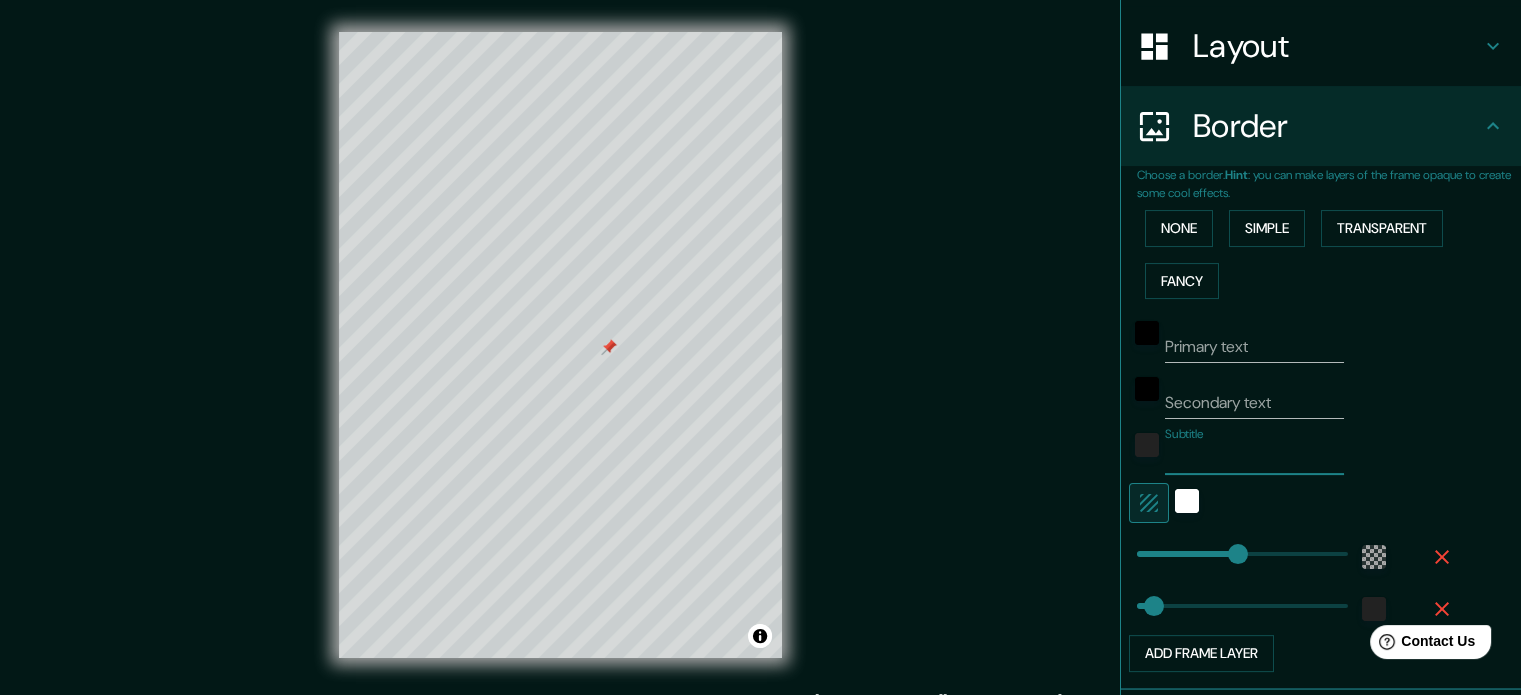 type on "213" 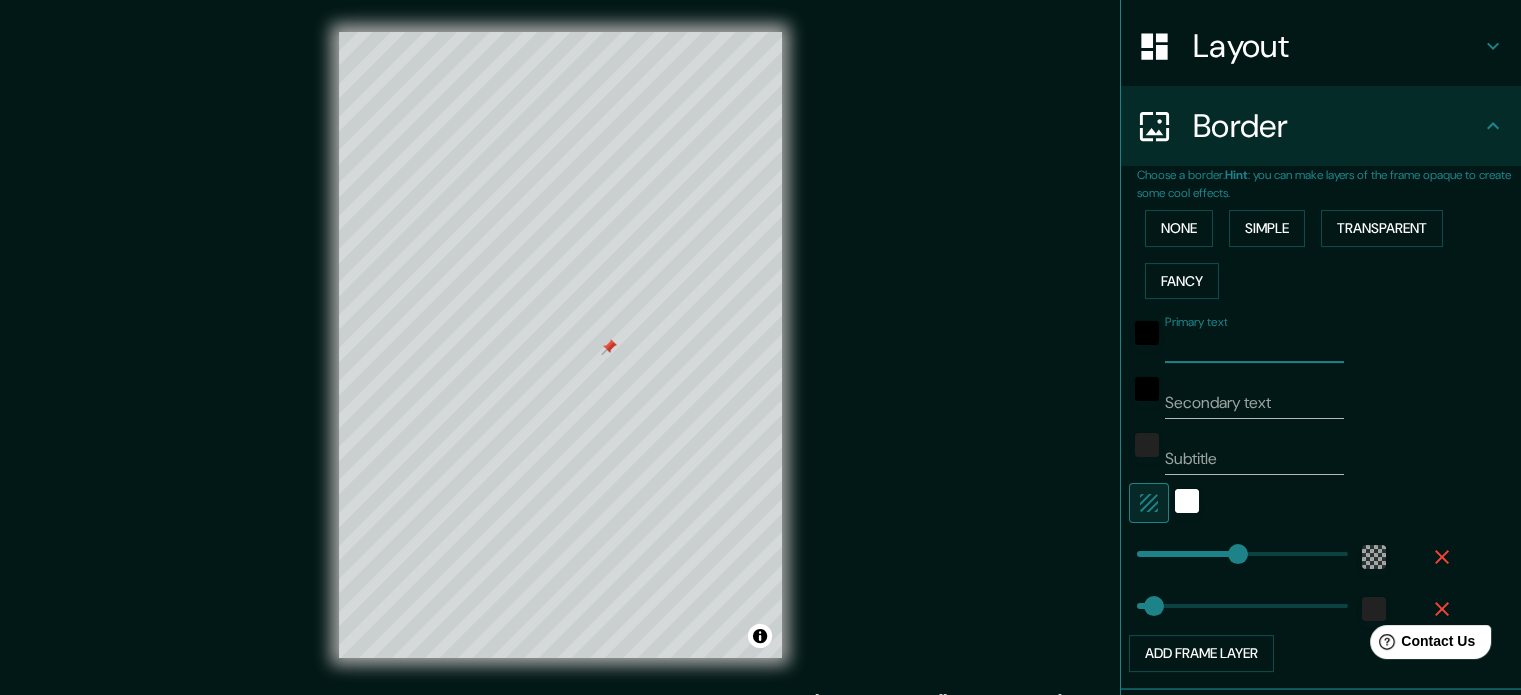 type on "v" 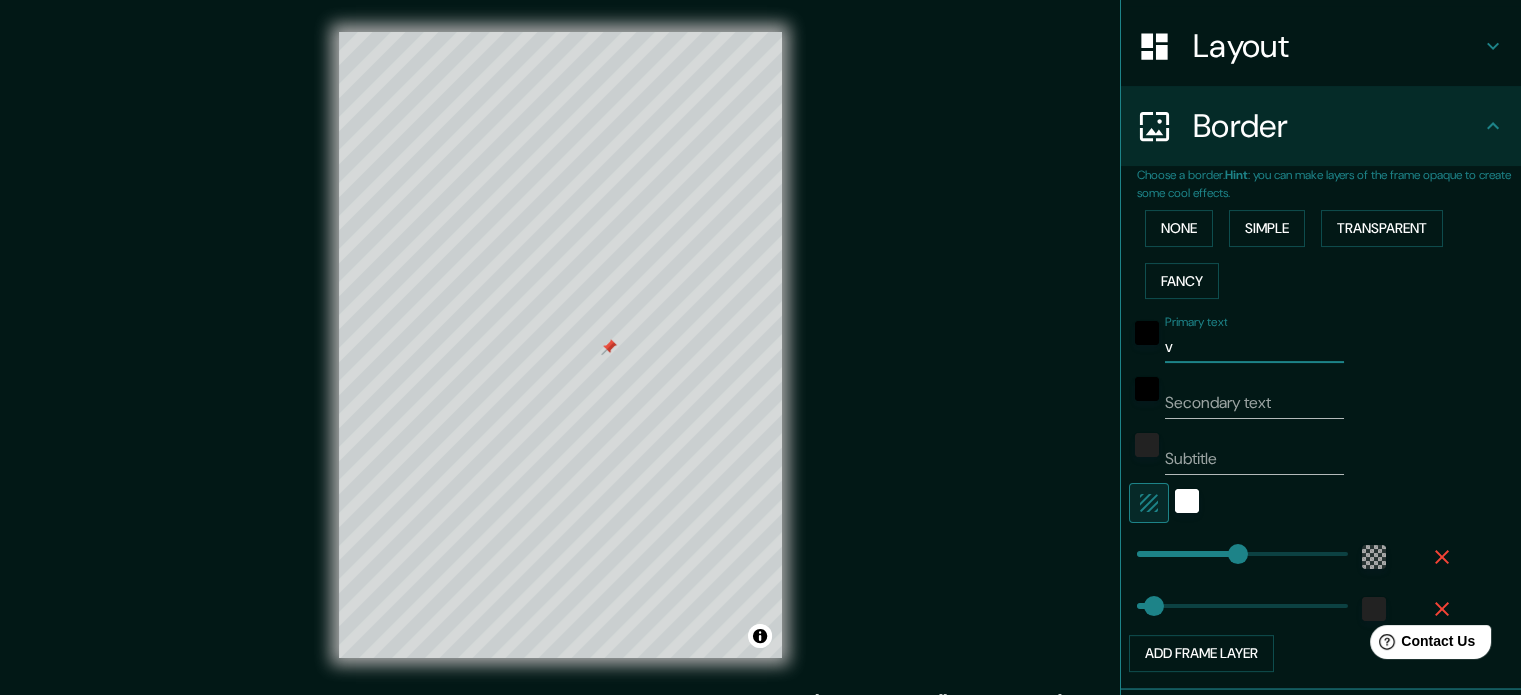 type on "vi" 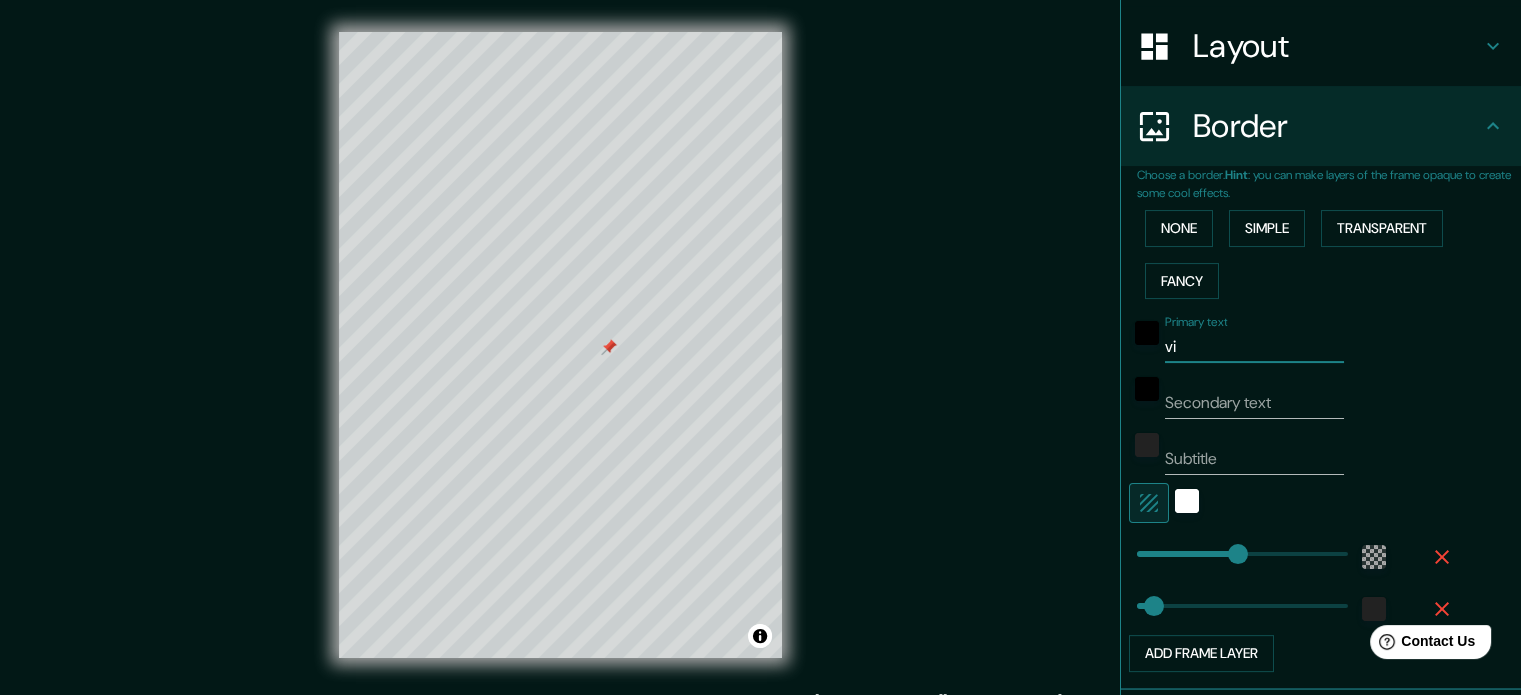 type on "via" 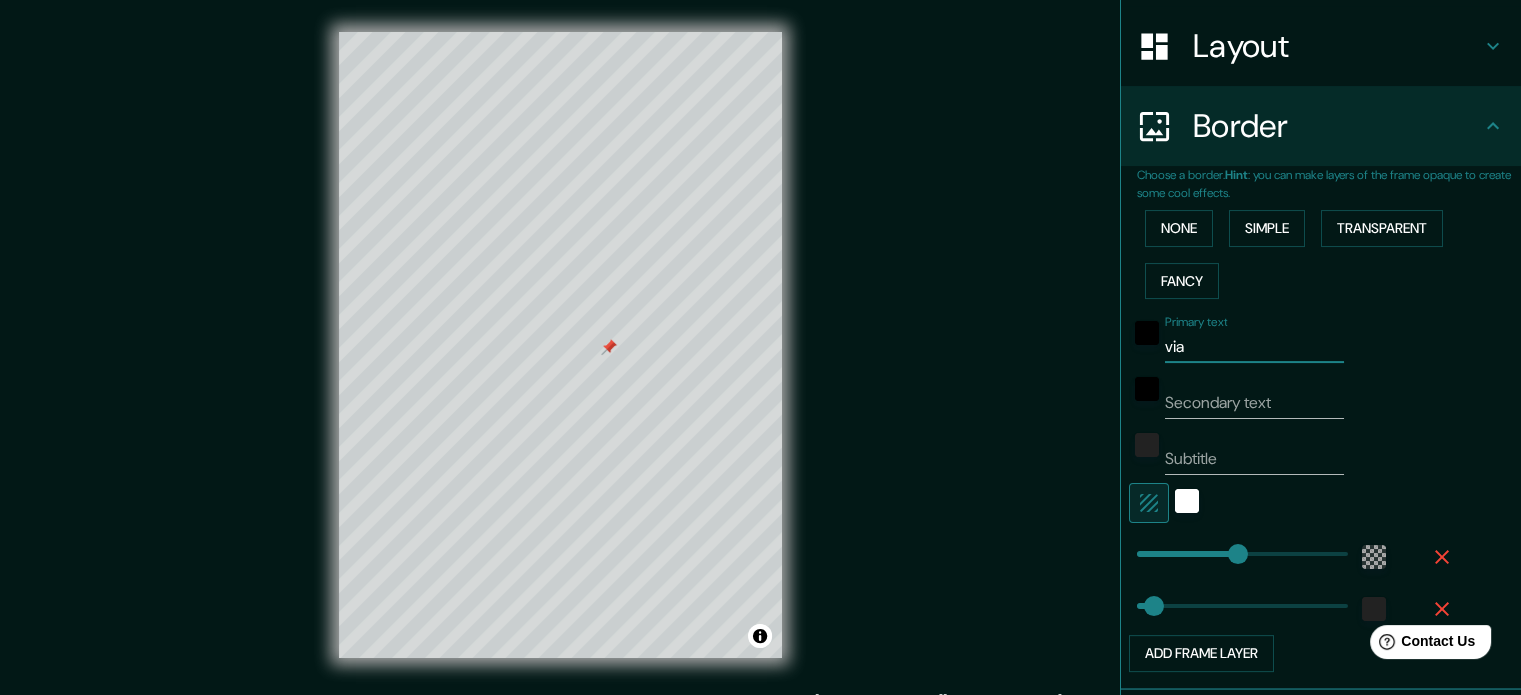 type on "vial" 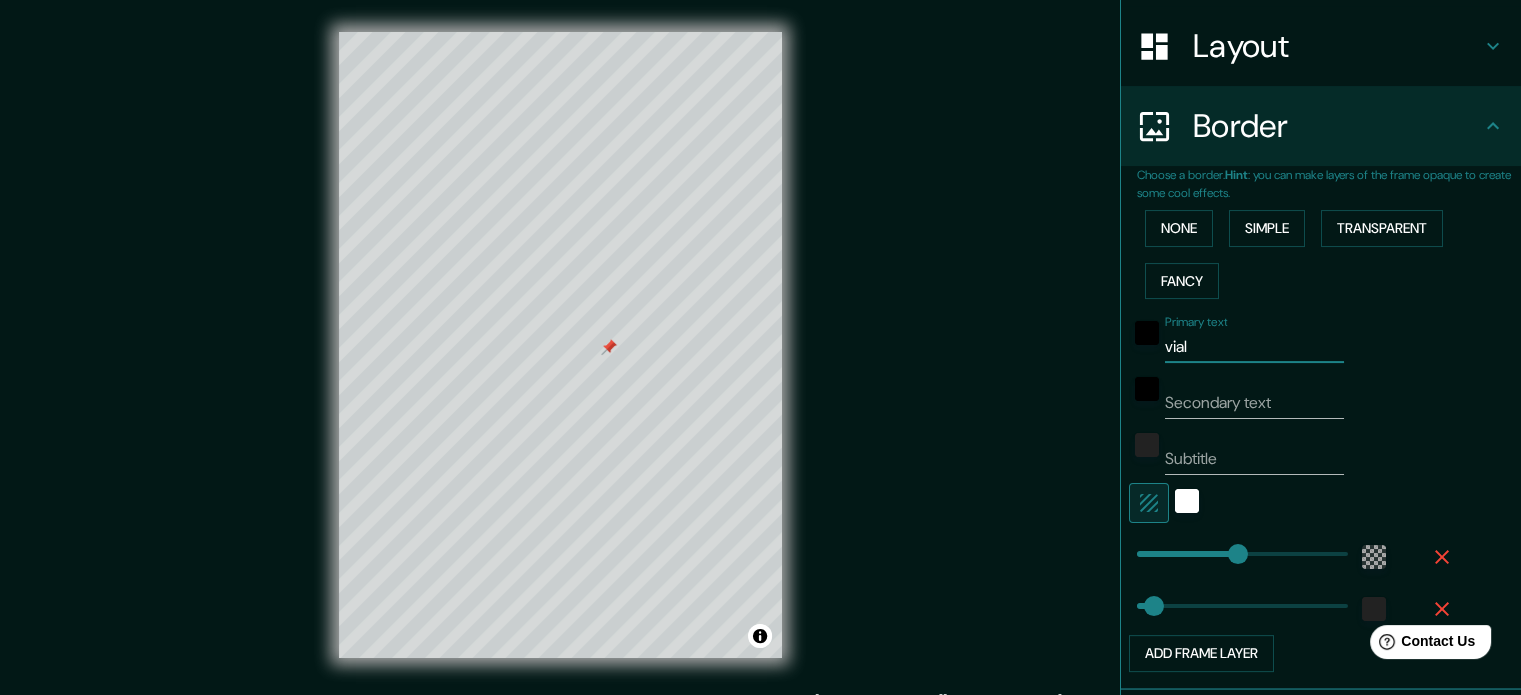 type on "viali" 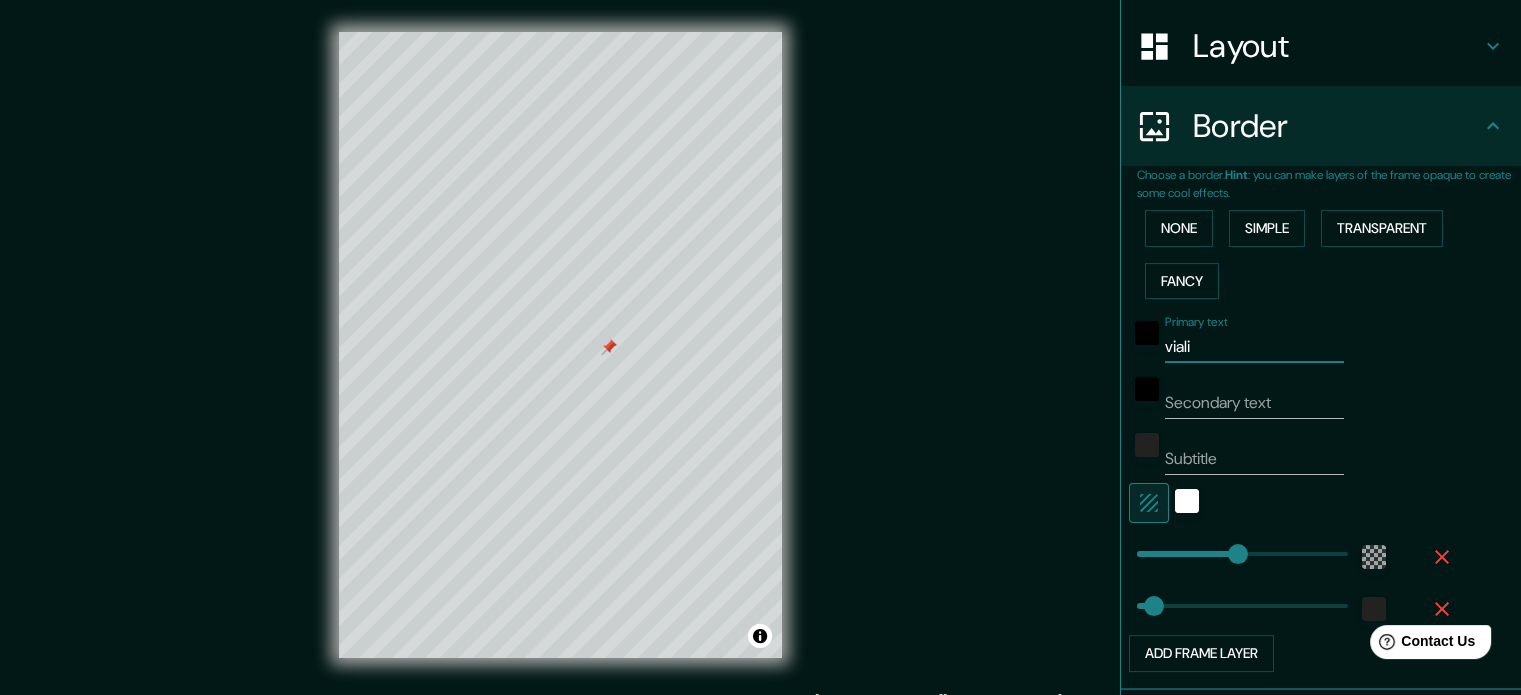 type on "vialid" 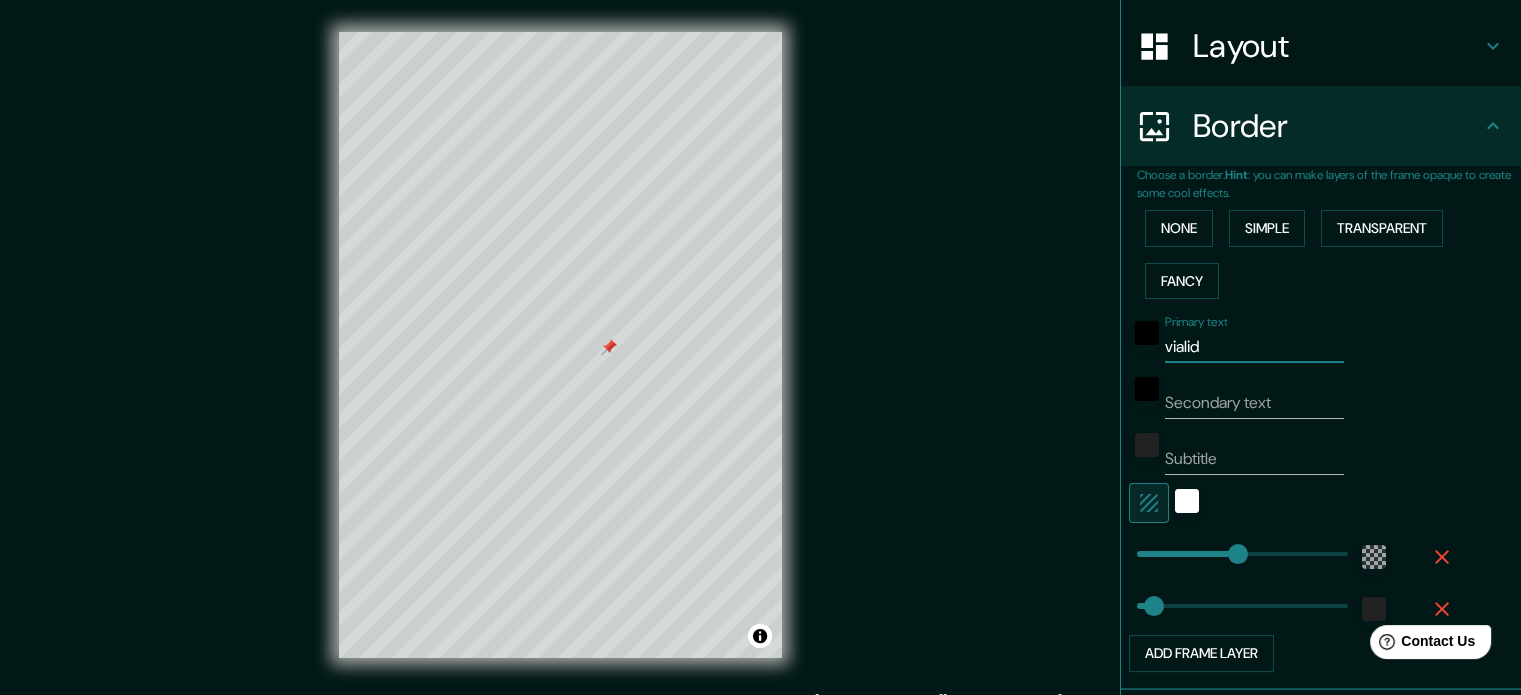 type on "vialida" 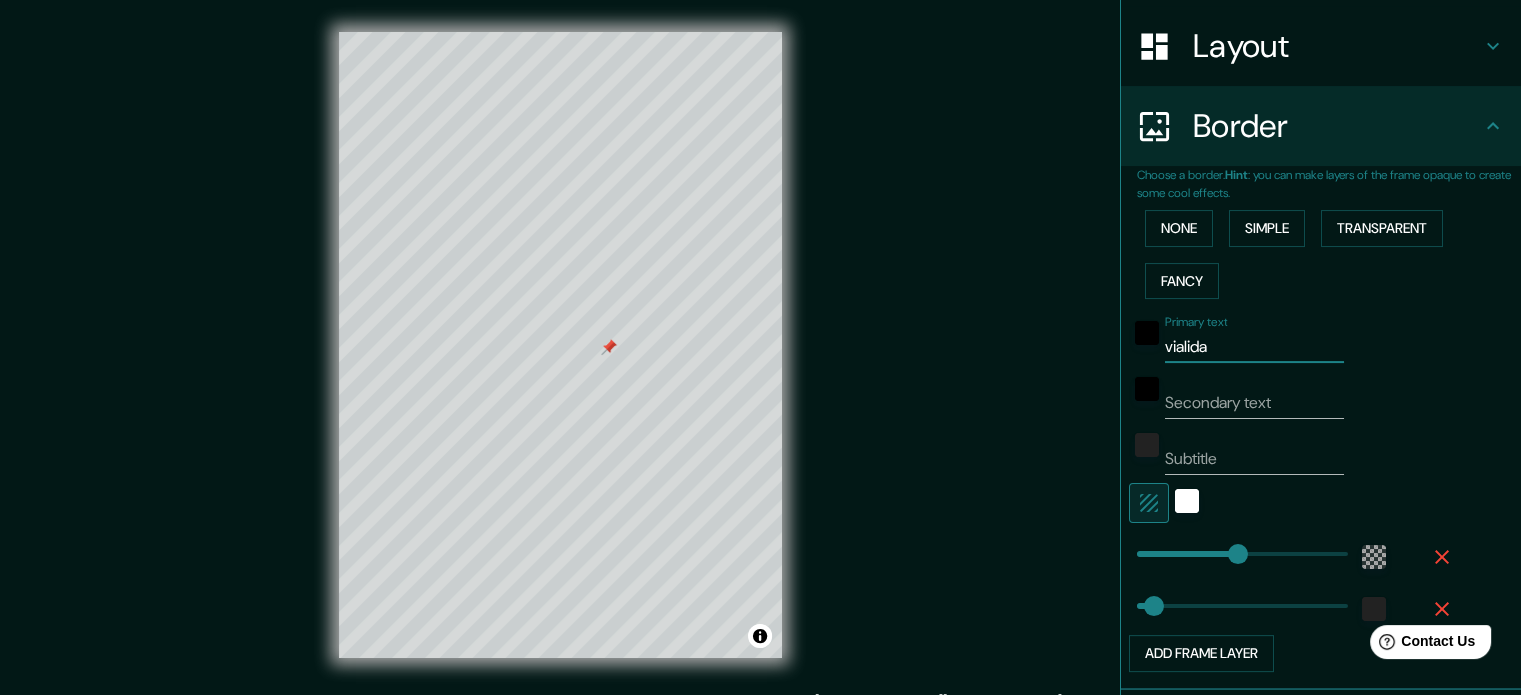 type on "vialidad" 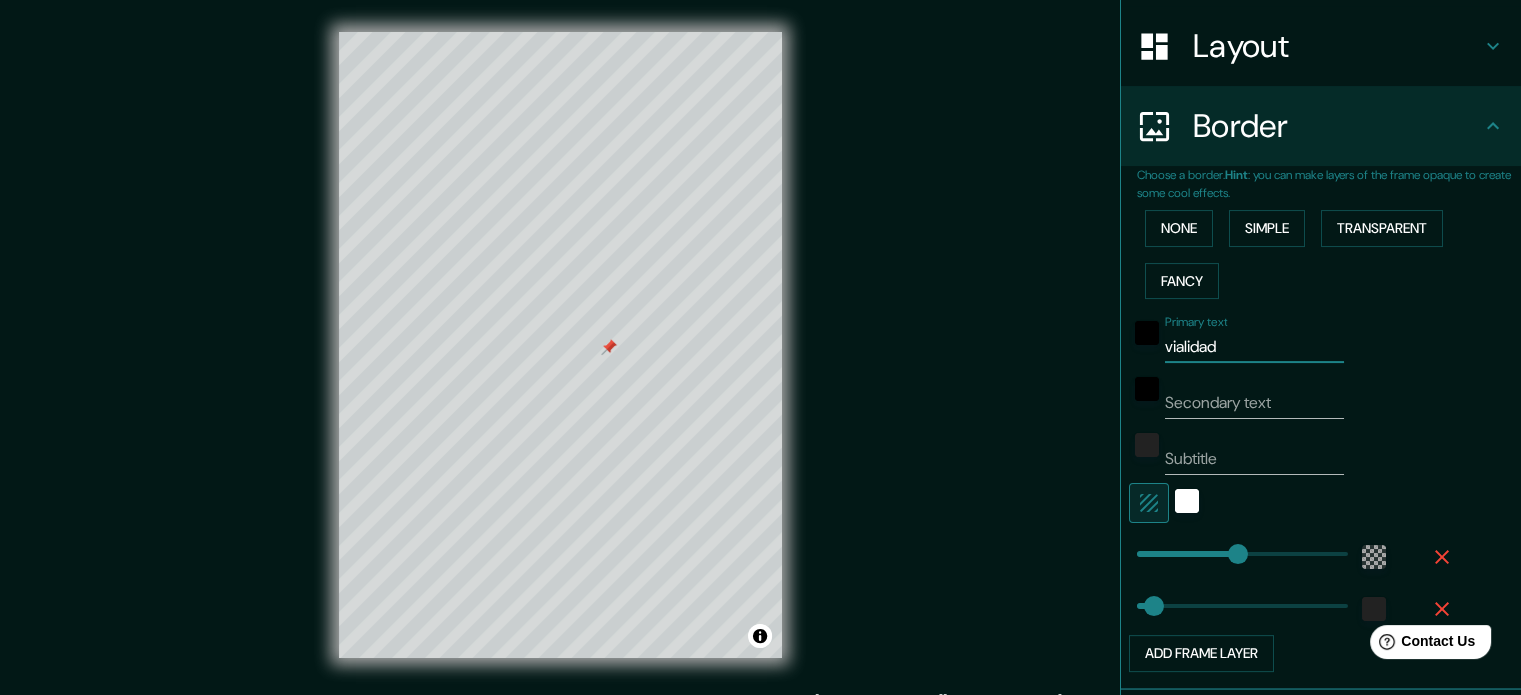 type on "vialidade" 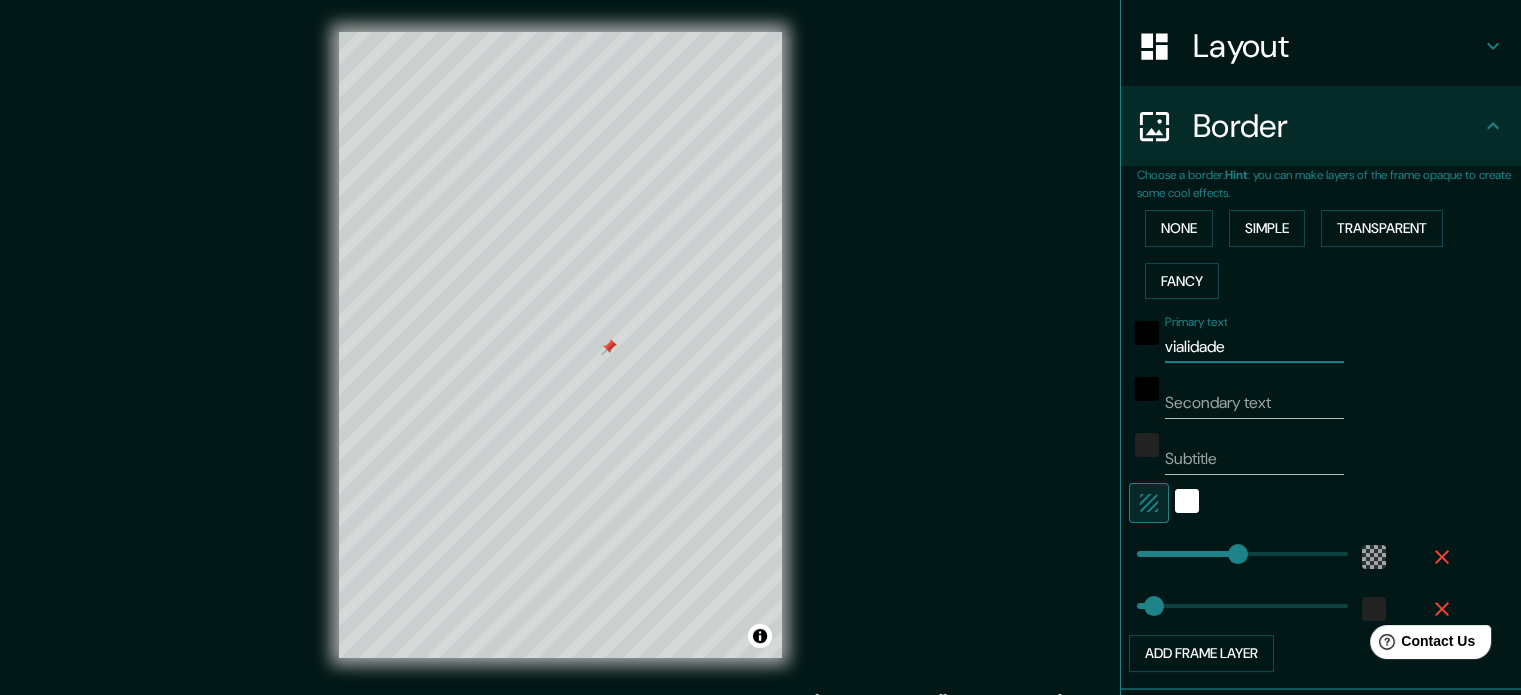 type on "vialidades" 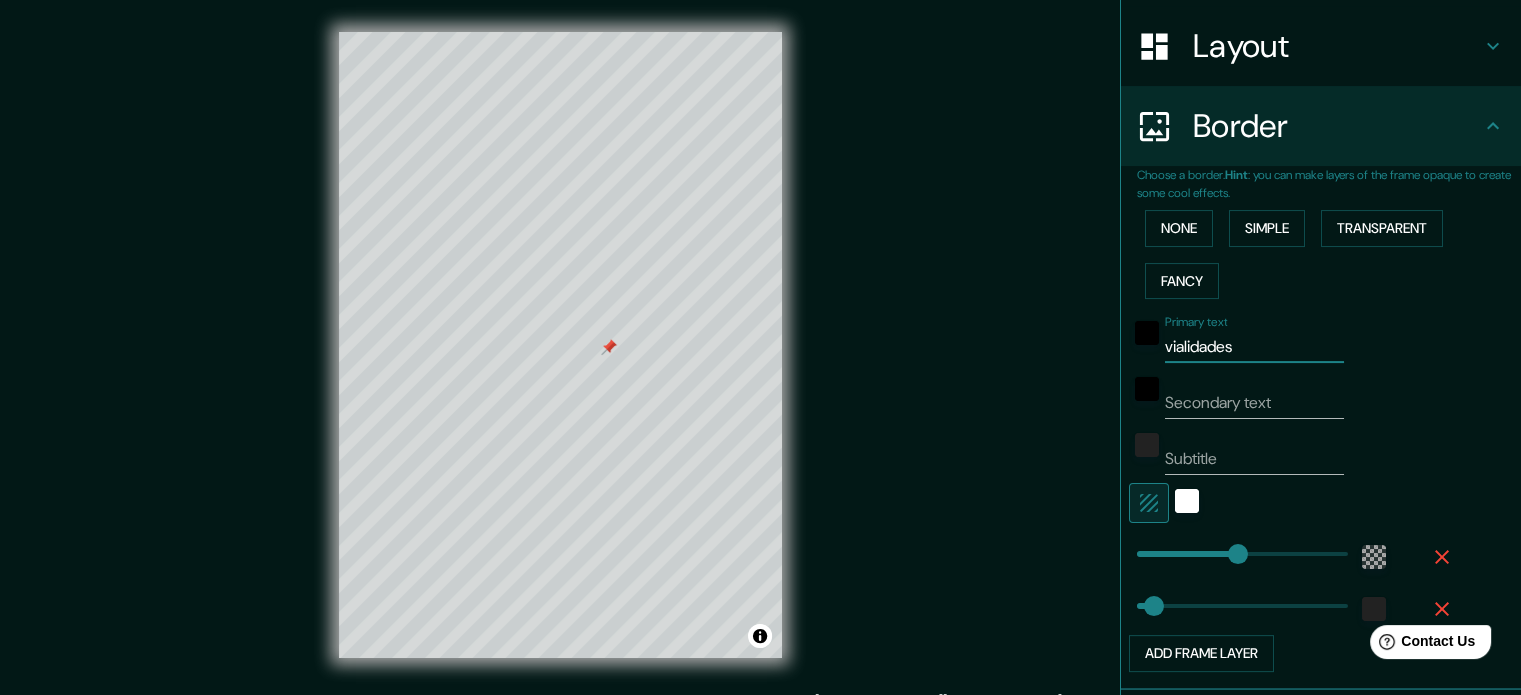 type on "vialidade" 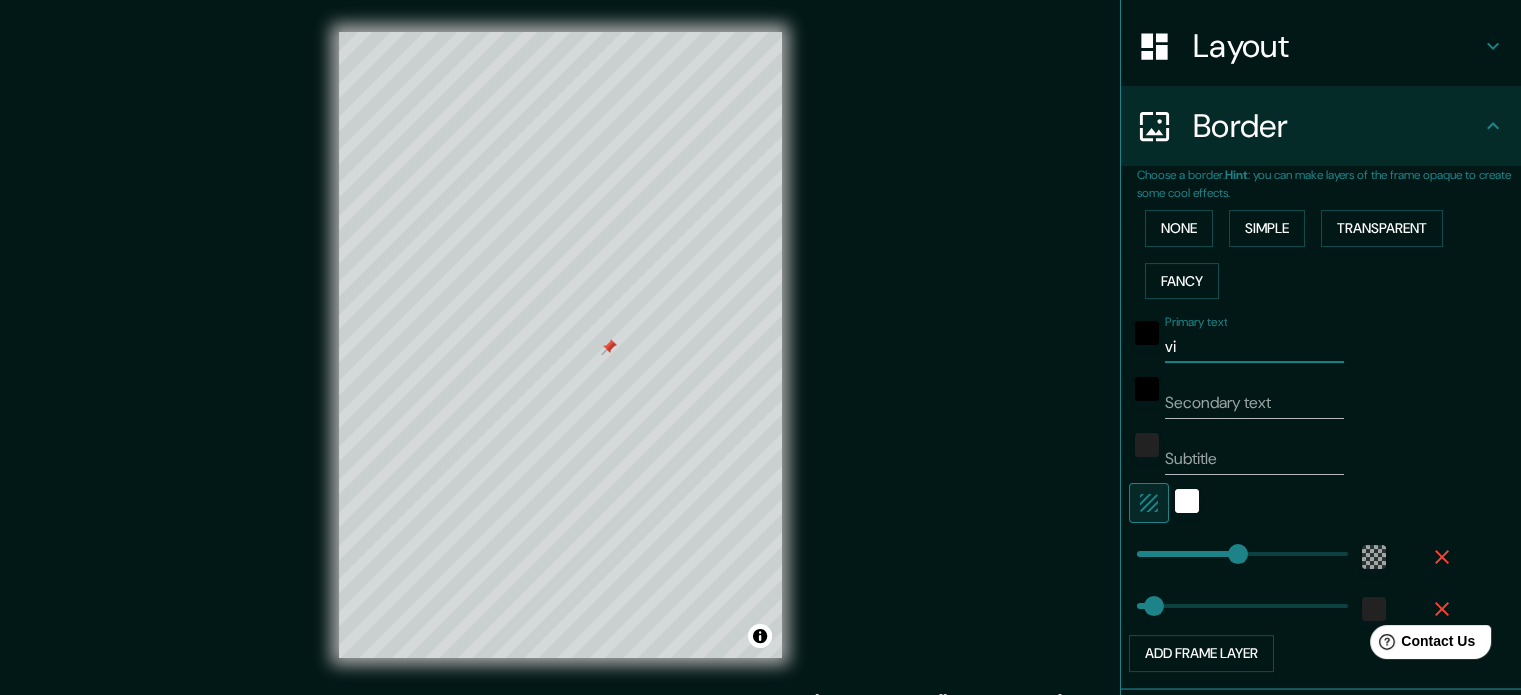 type on "v" 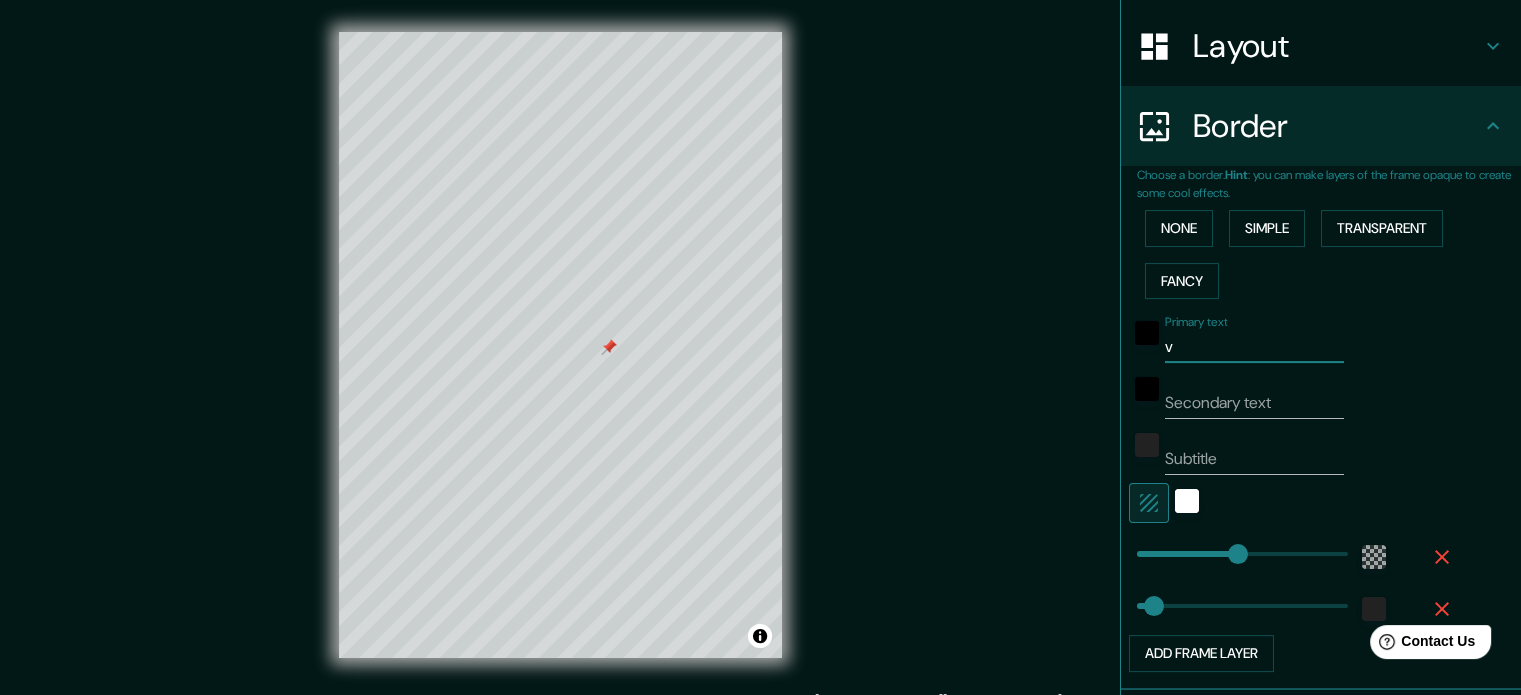 type 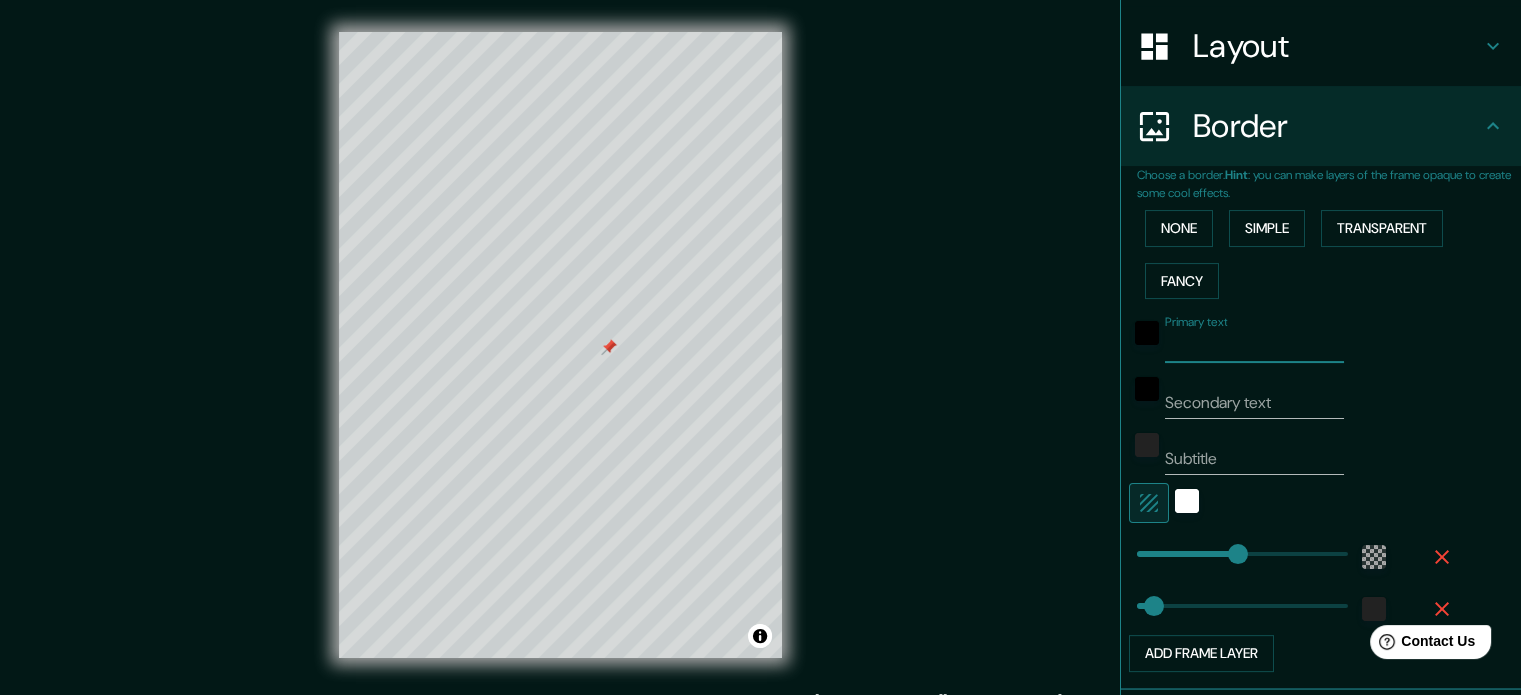 type on "213" 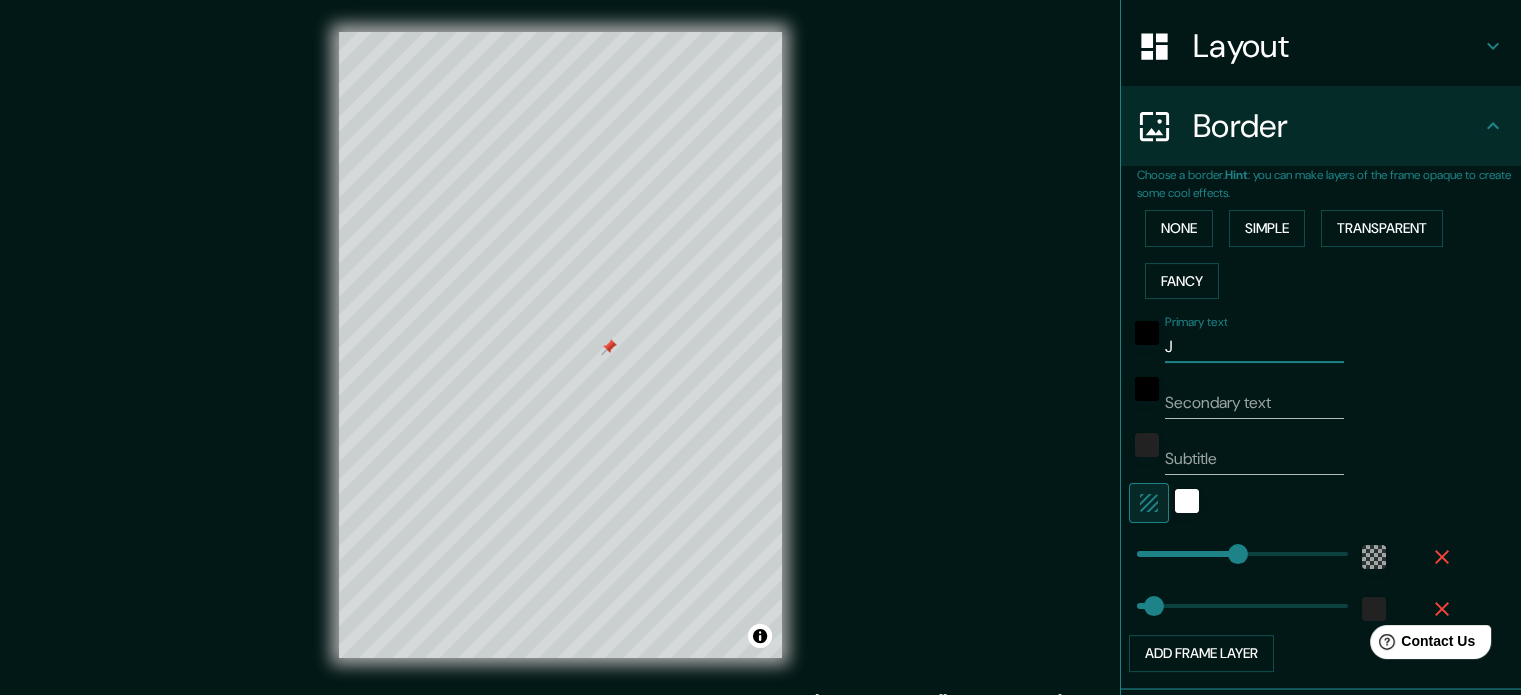 type on "Je" 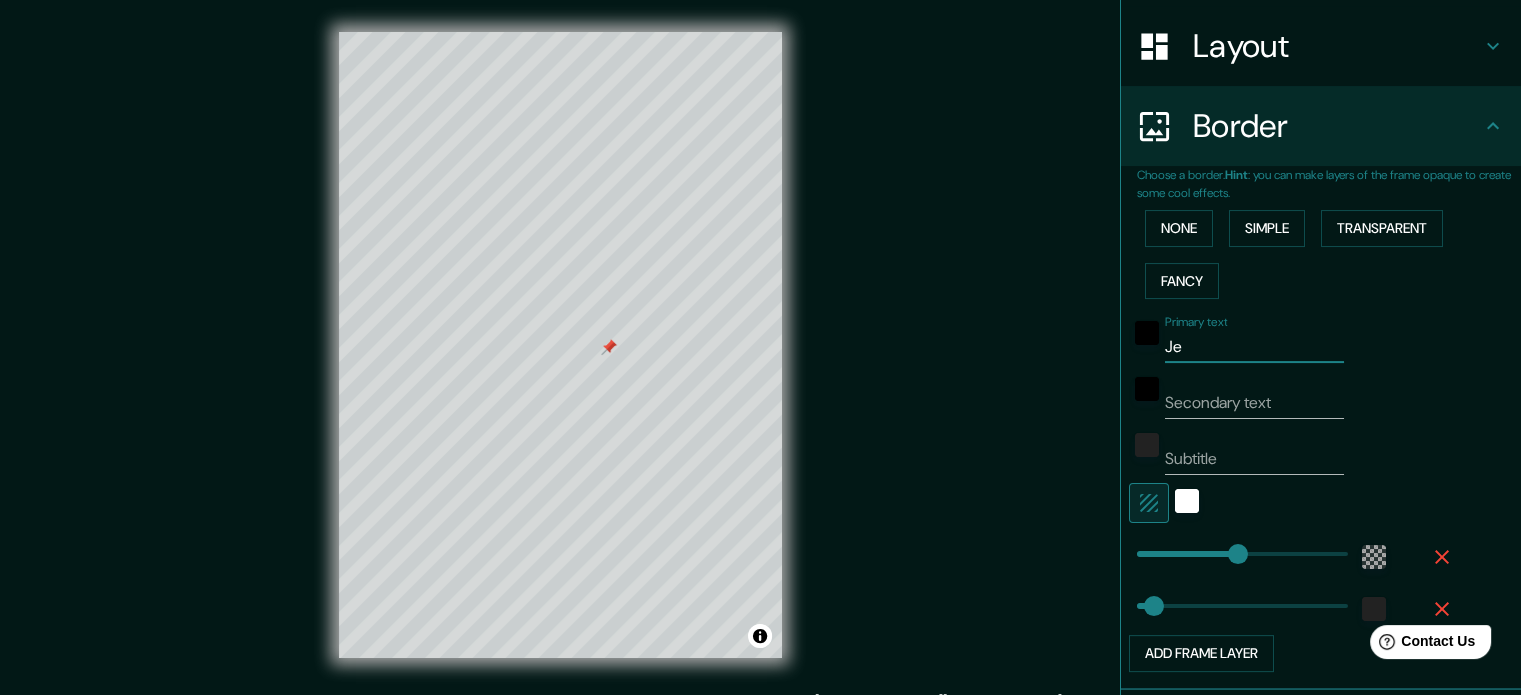 type on "Jer" 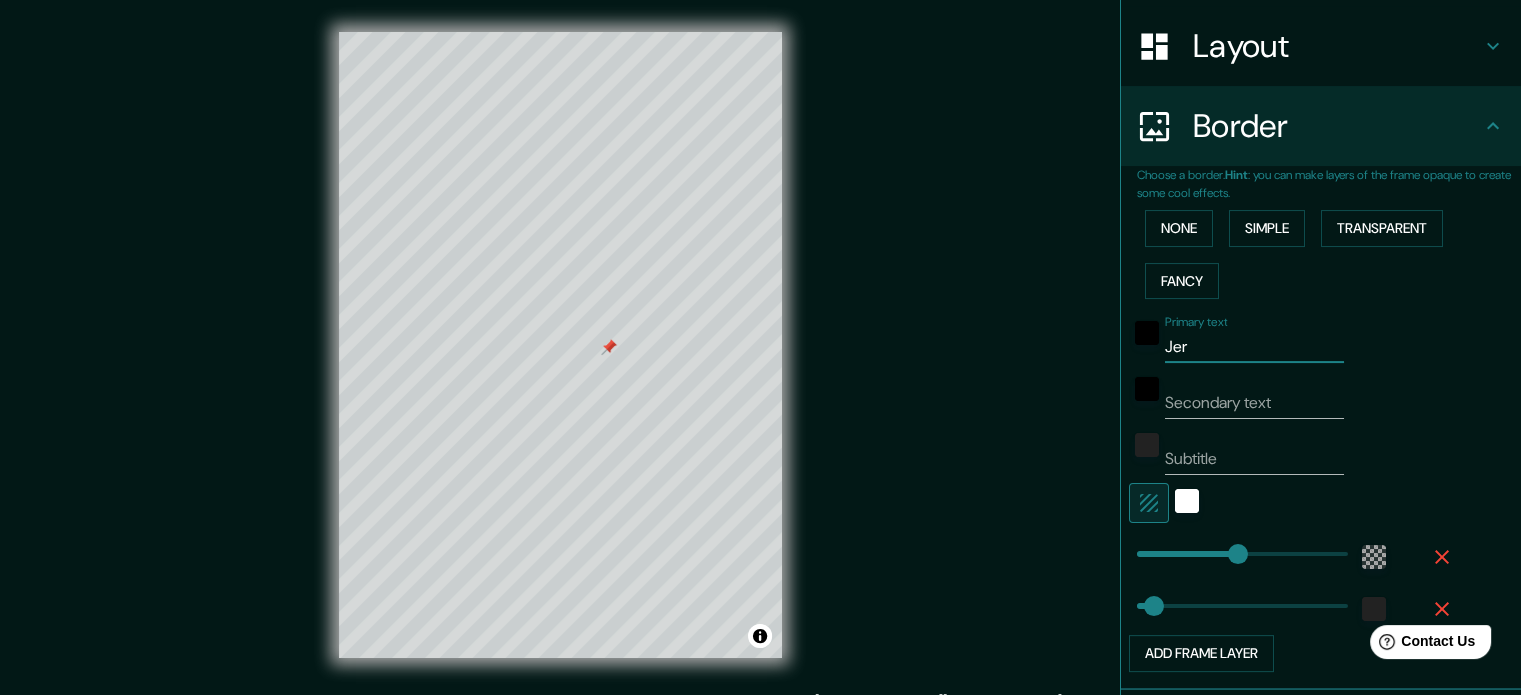 type on "Jera" 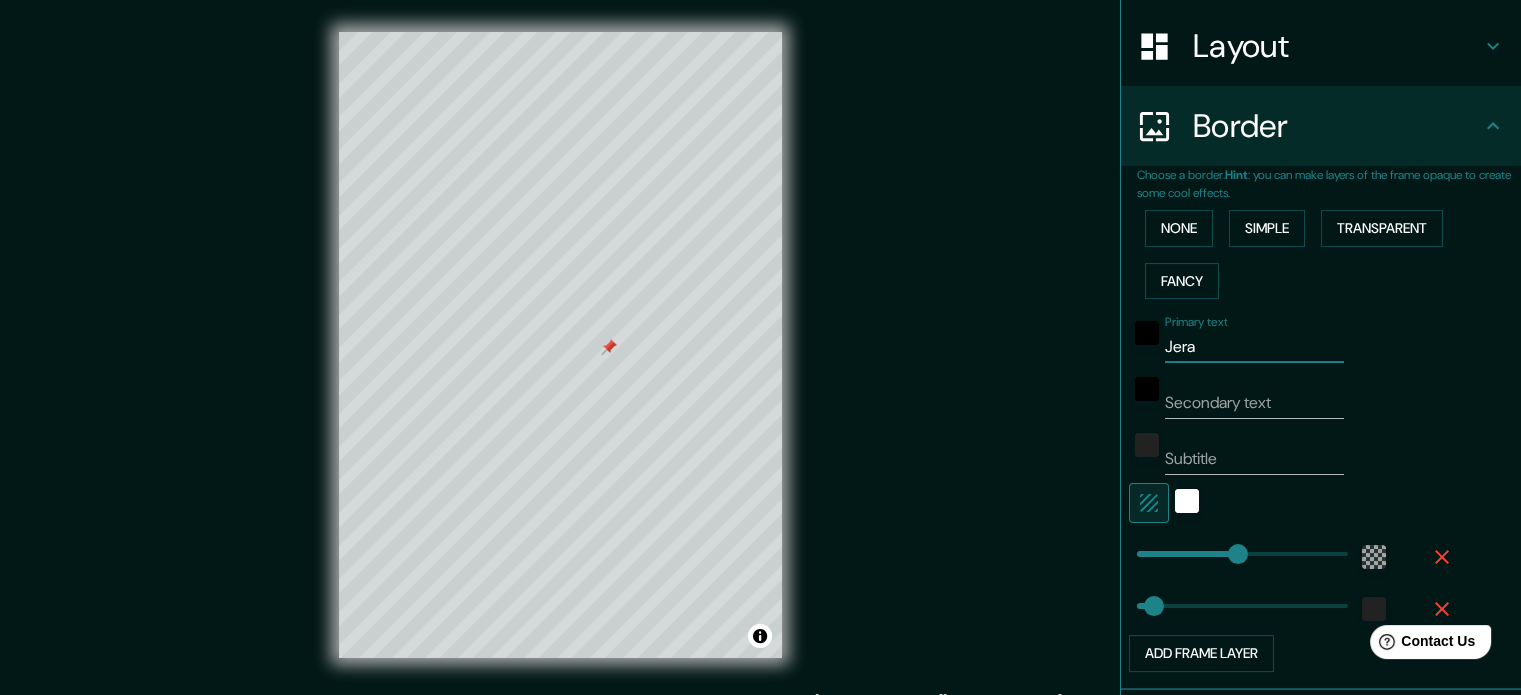 type on "213" 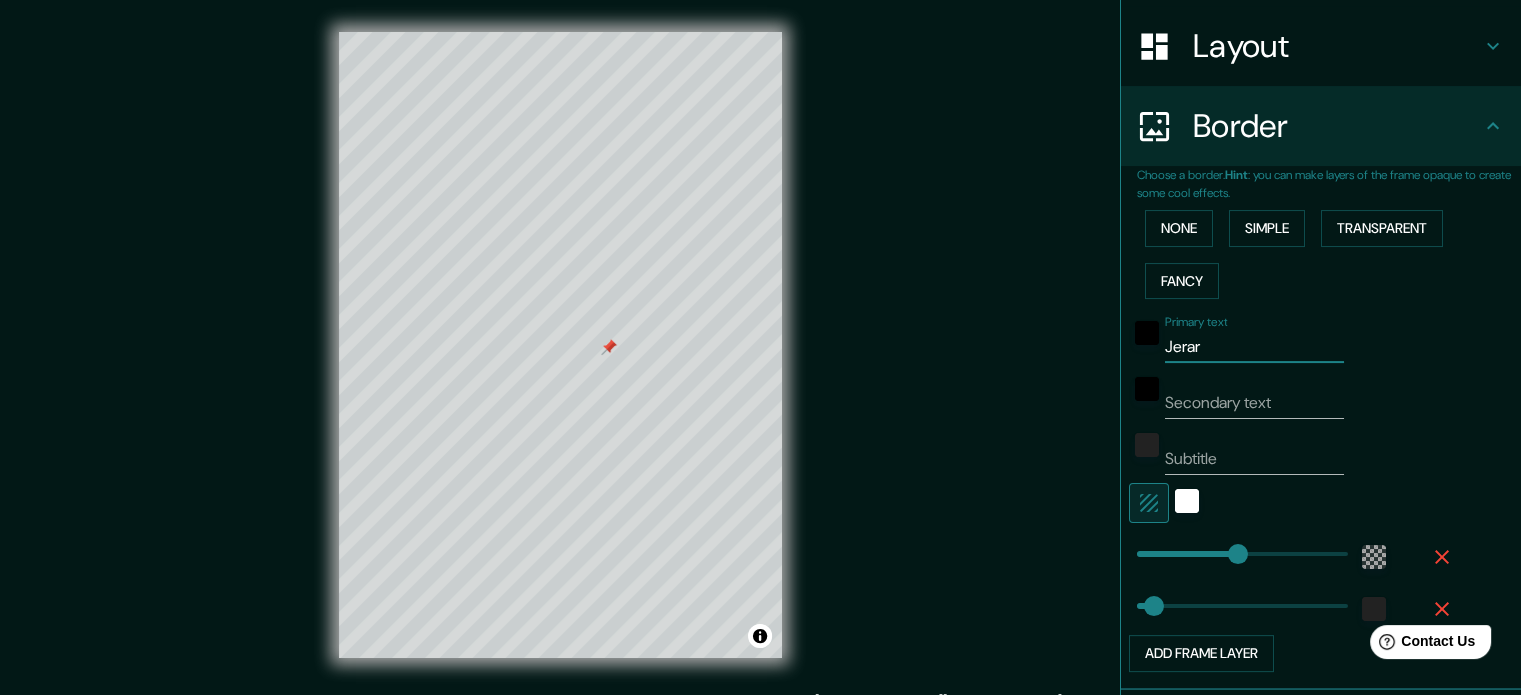 type on "Jerarq" 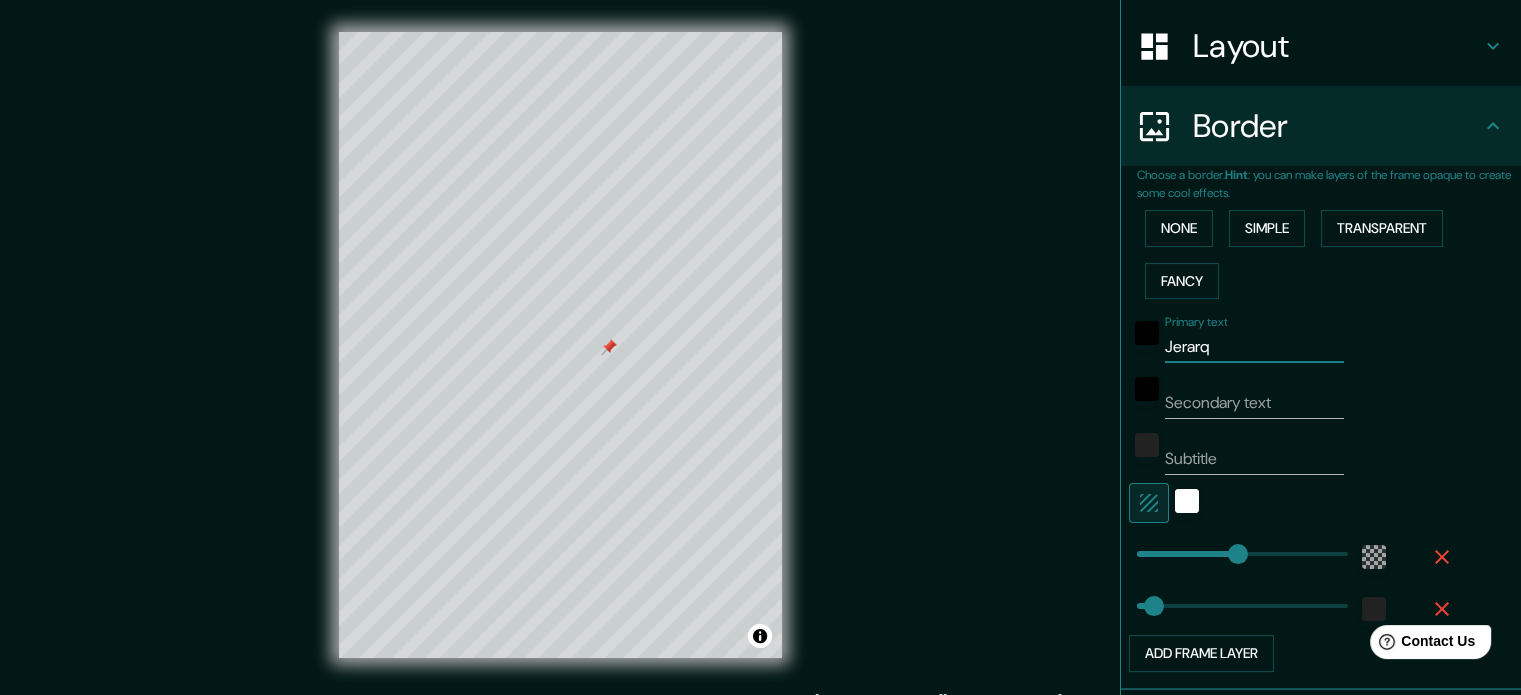 type on "Jerarqu" 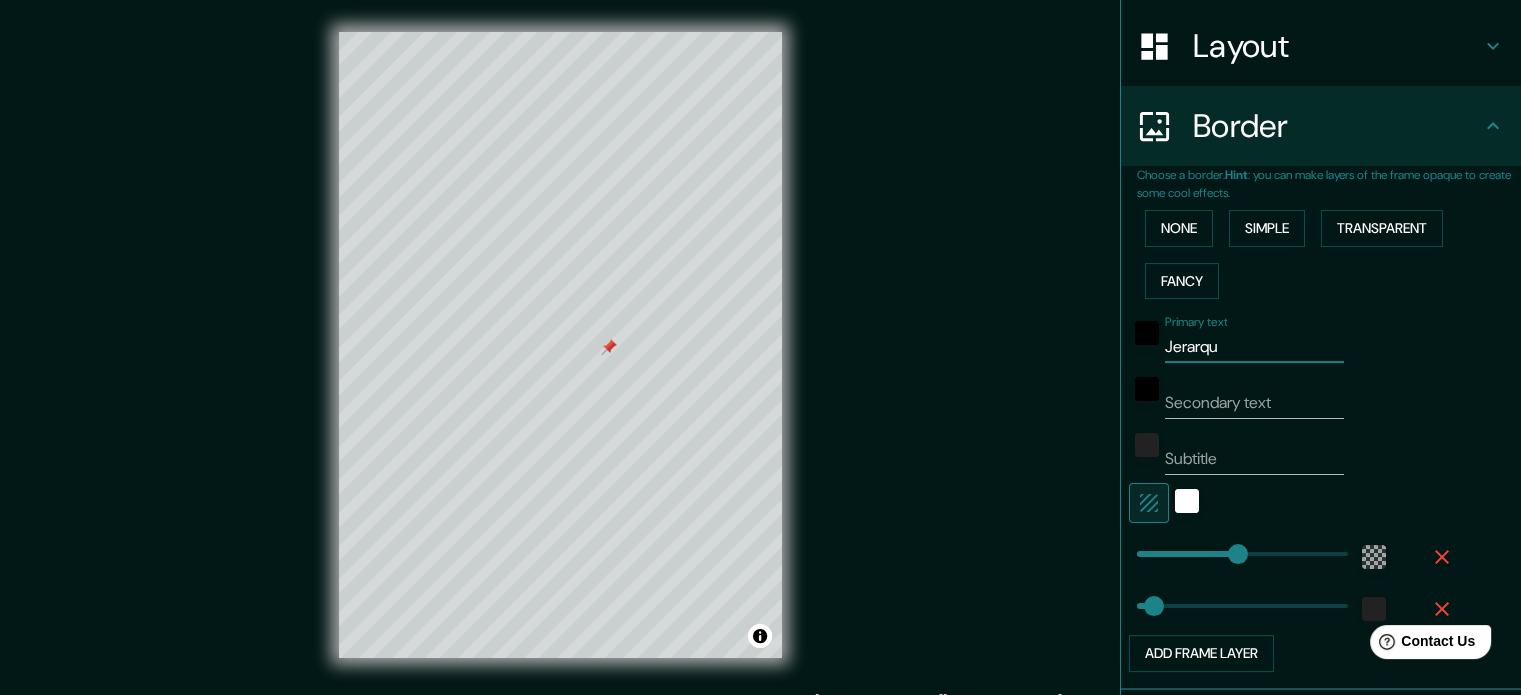 type on "213" 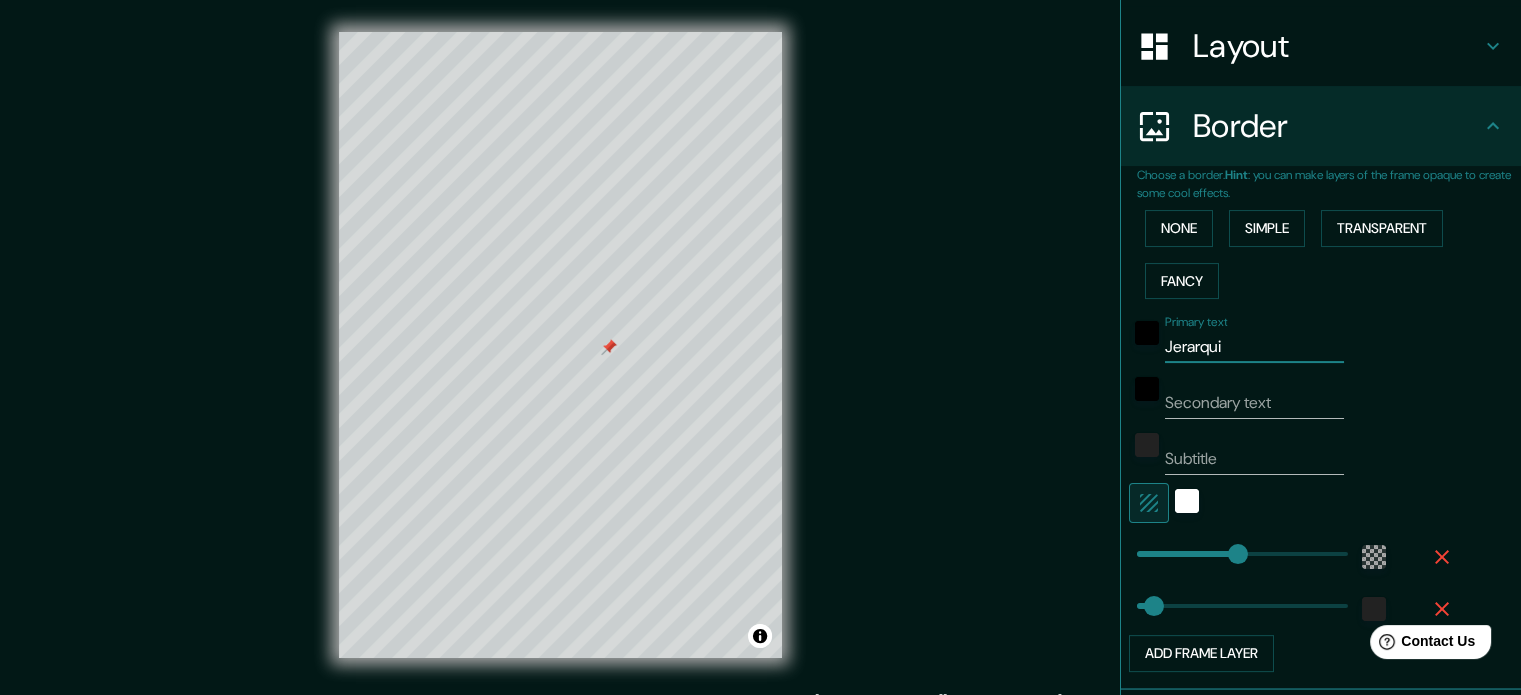 type on "Jerarquia" 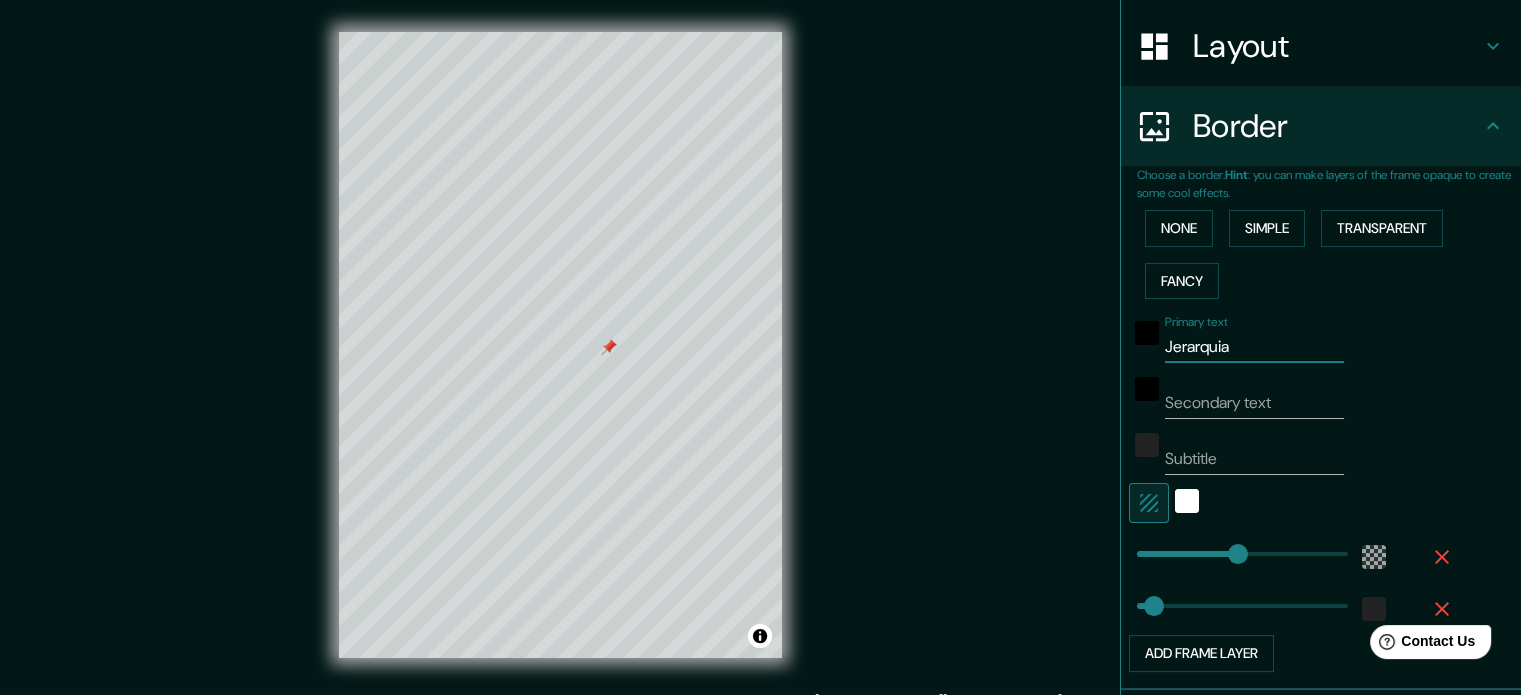 type on "Jerarquia" 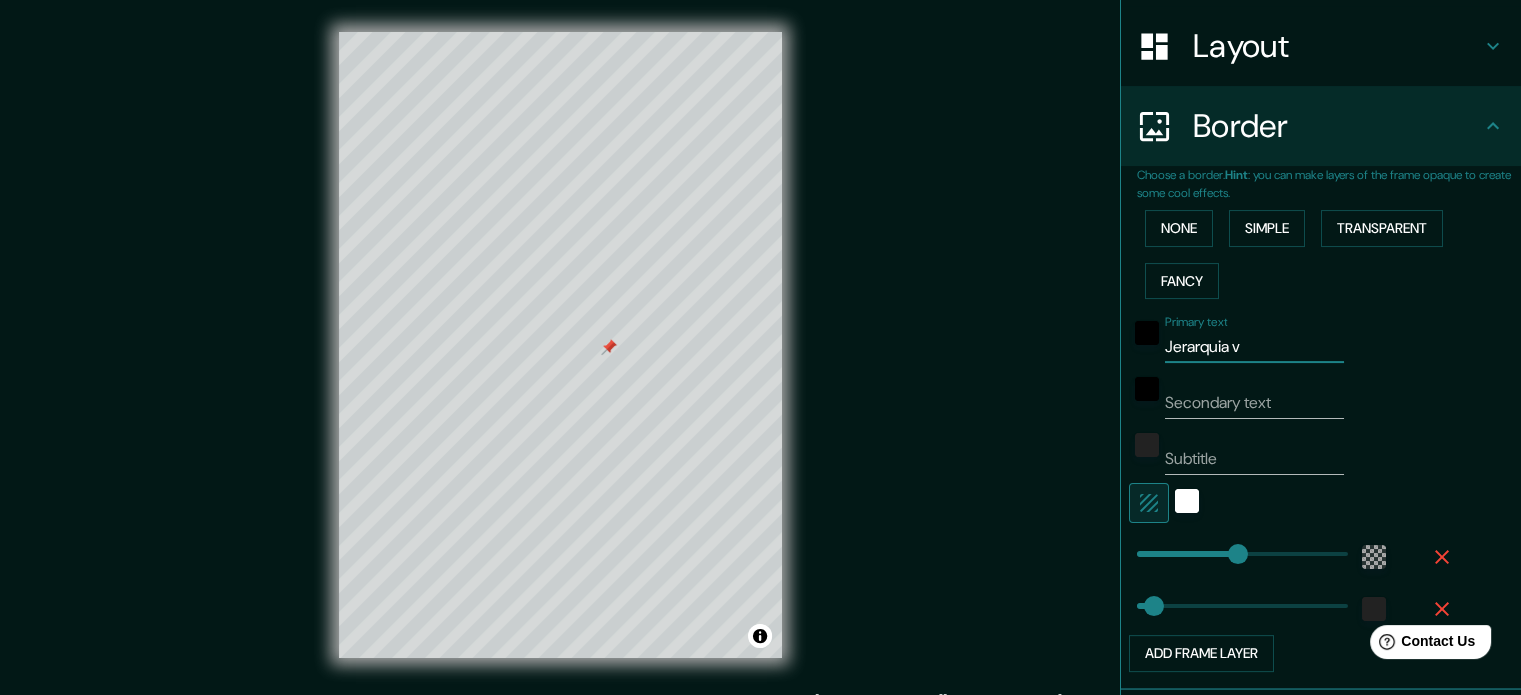type on "Jerarquia vi" 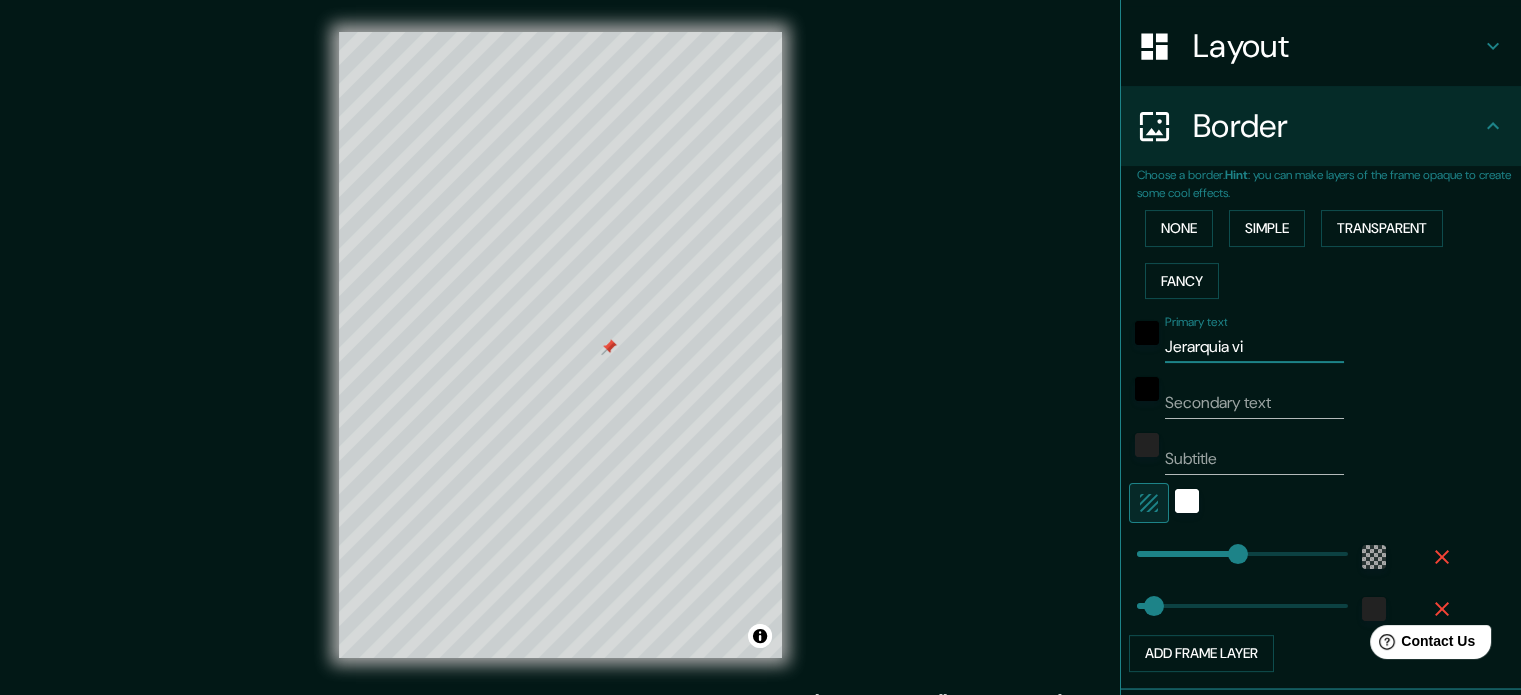 type on "[GEOGRAPHIC_DATA] via" 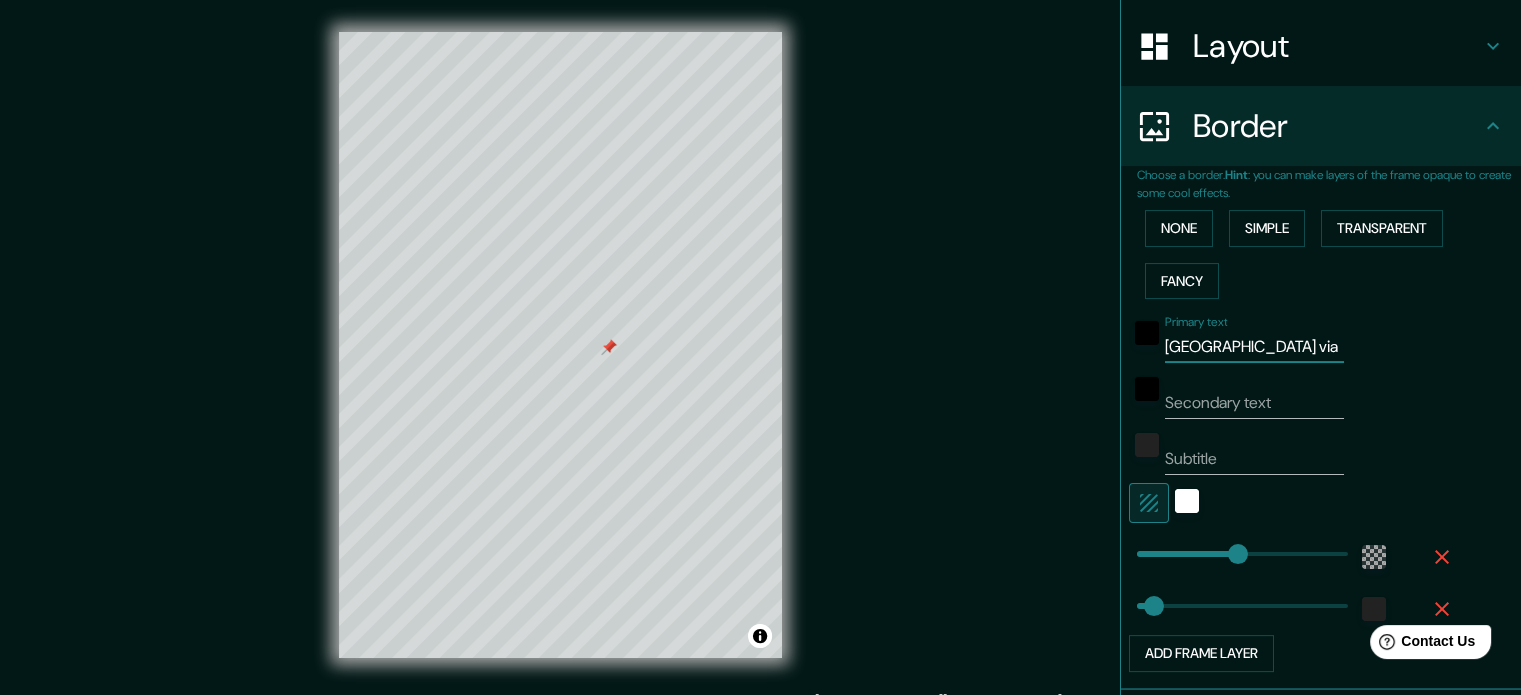 type on "35" 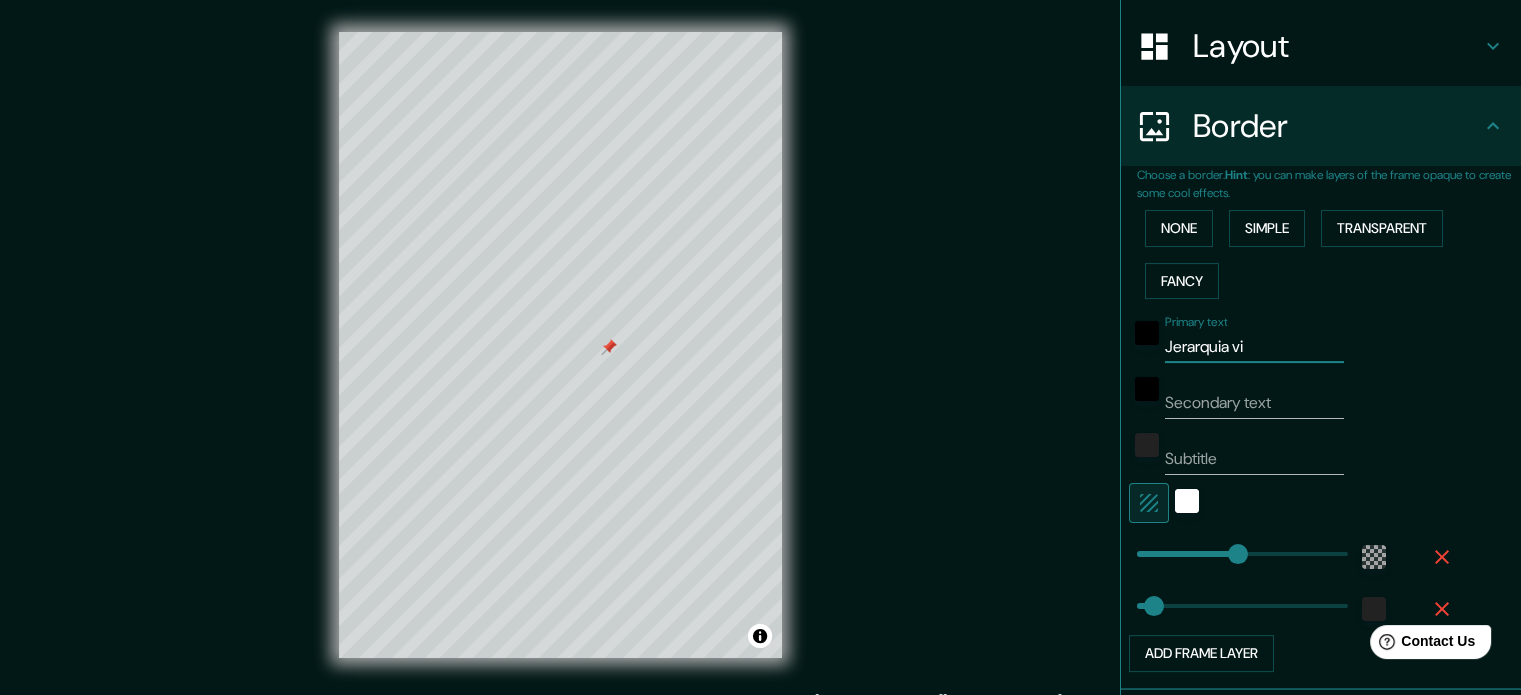 type on "Jerarquia v" 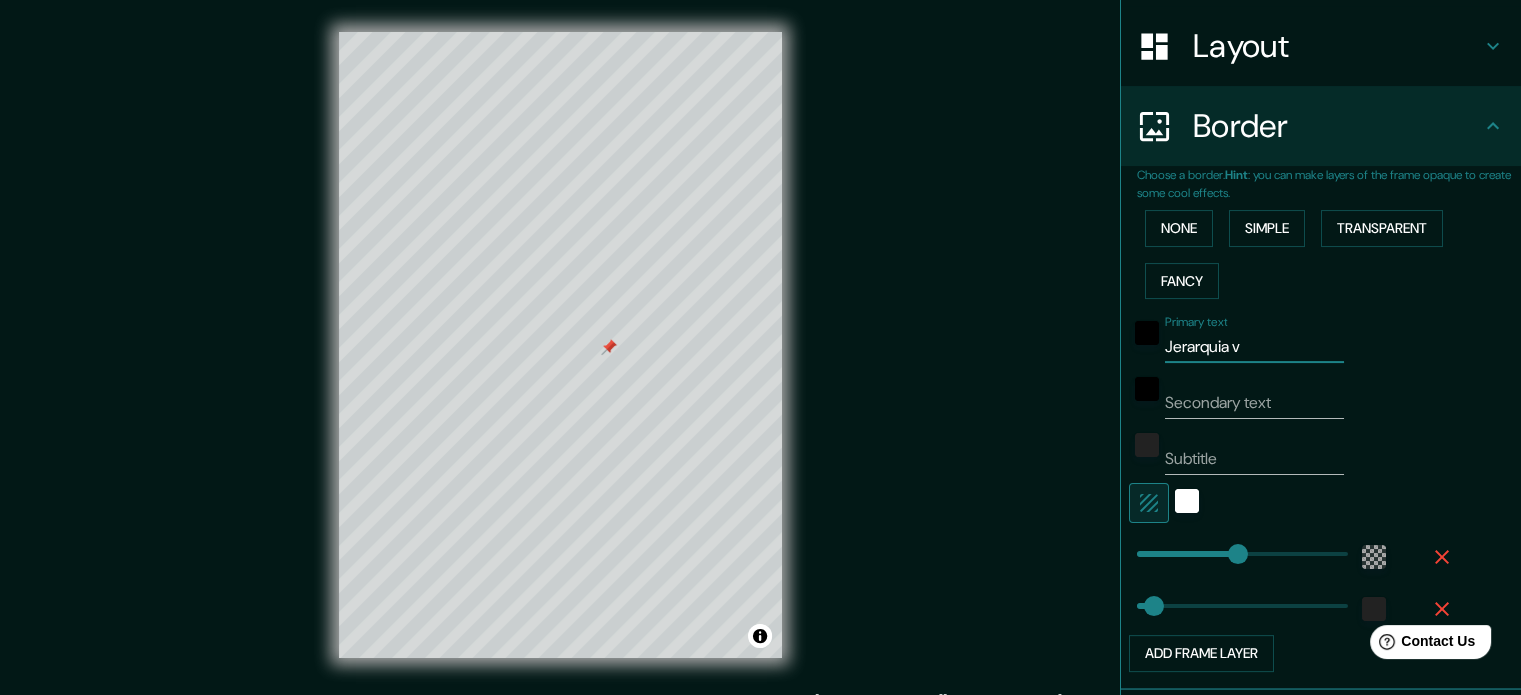 type on "Jerarquia" 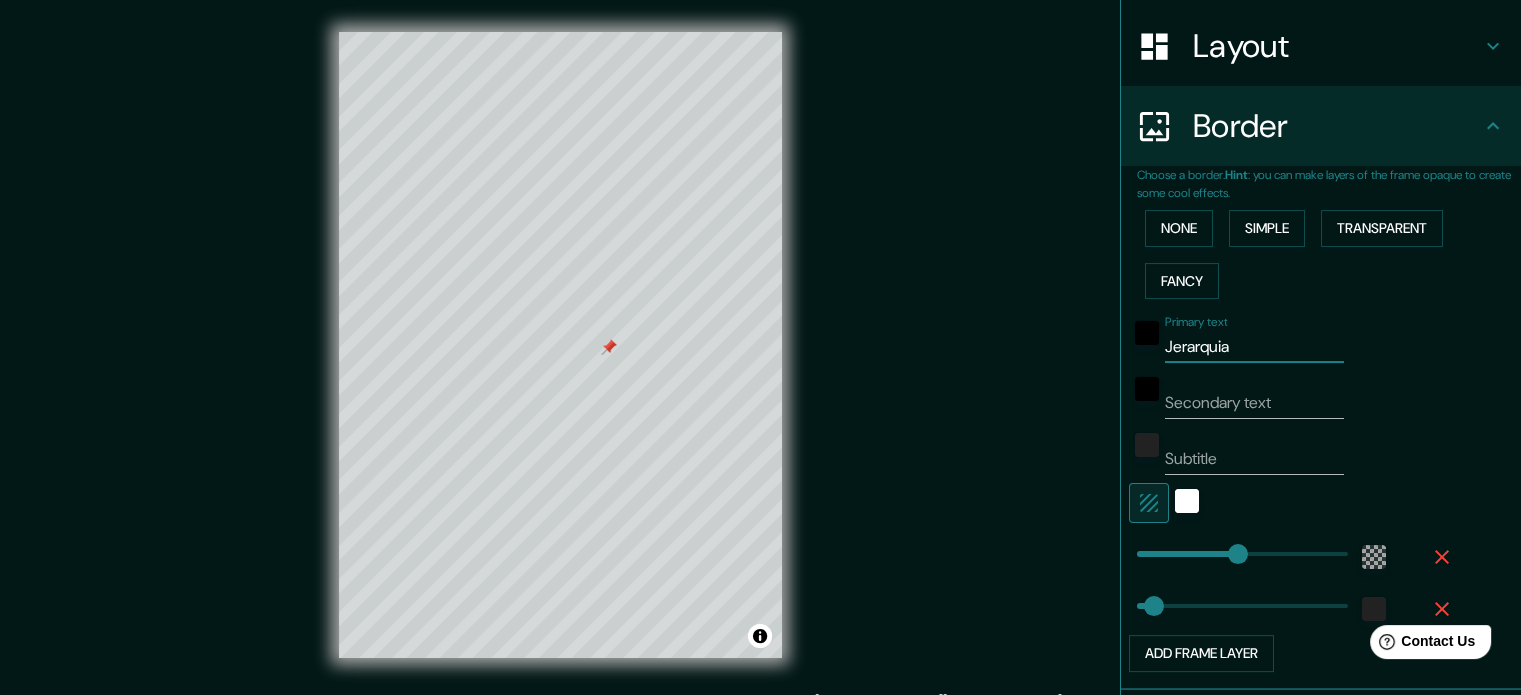 type on "213" 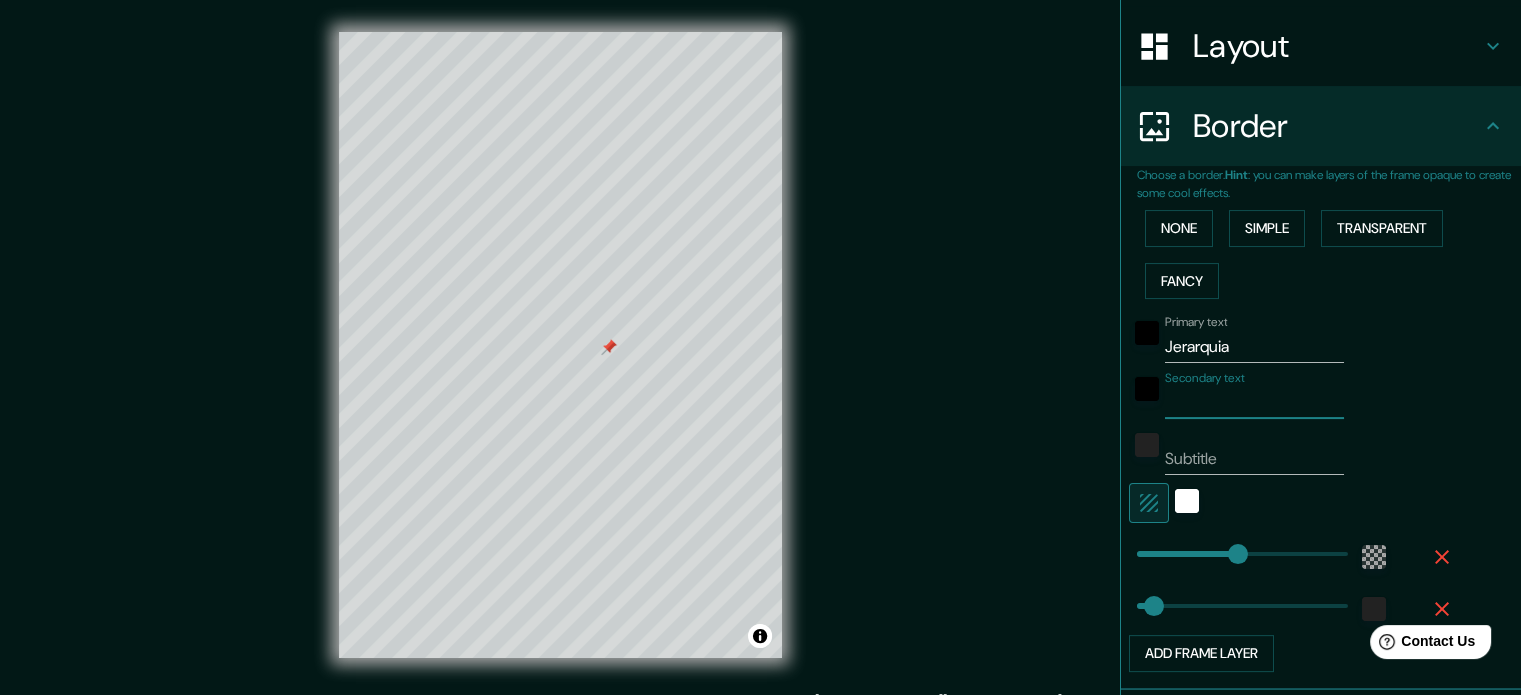 type on "v" 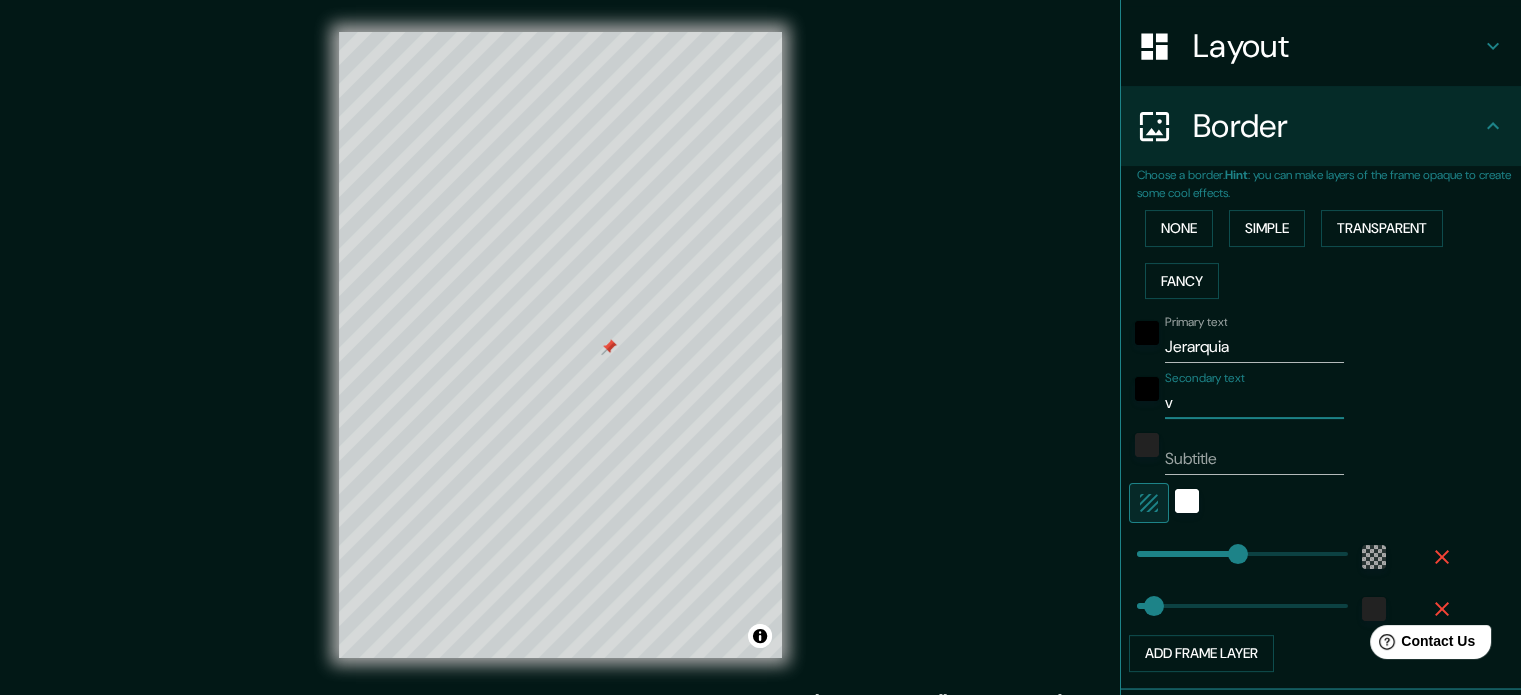 type on "vi" 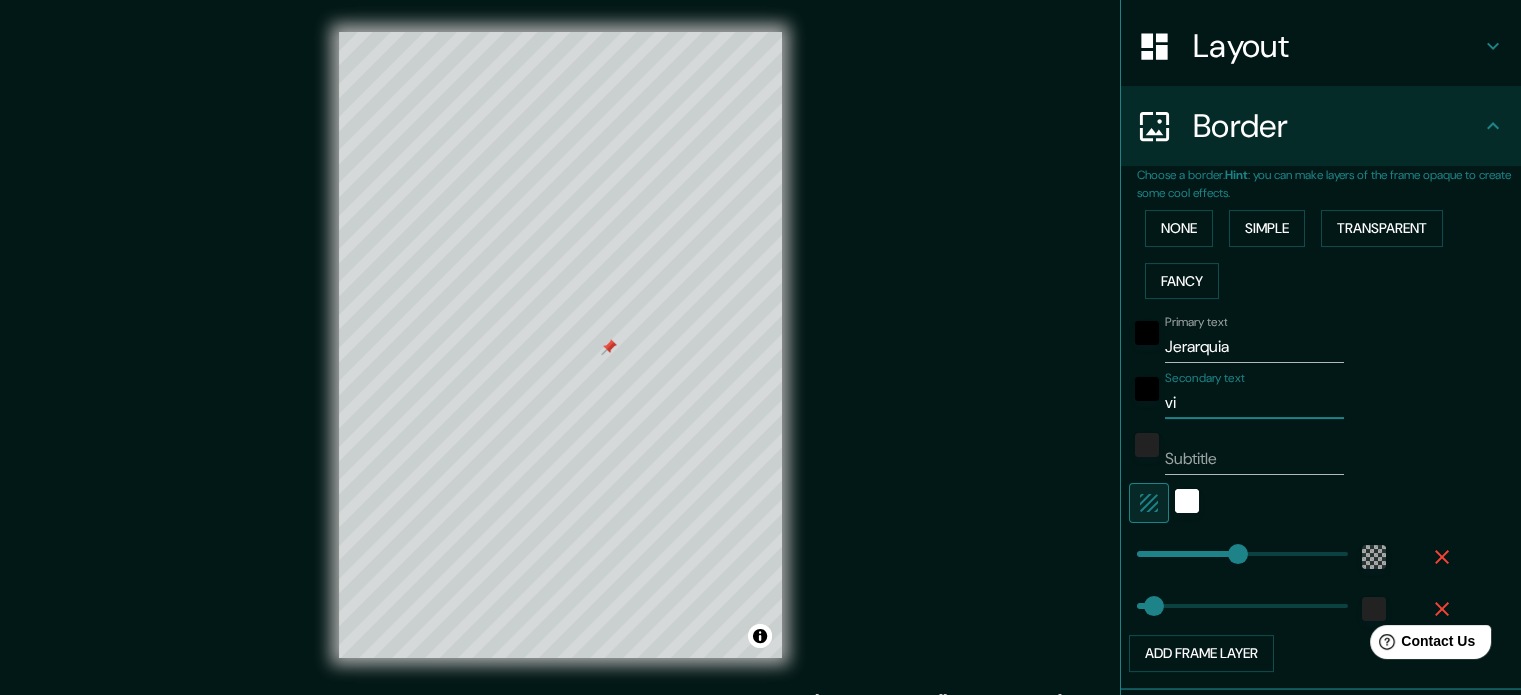 type on "via" 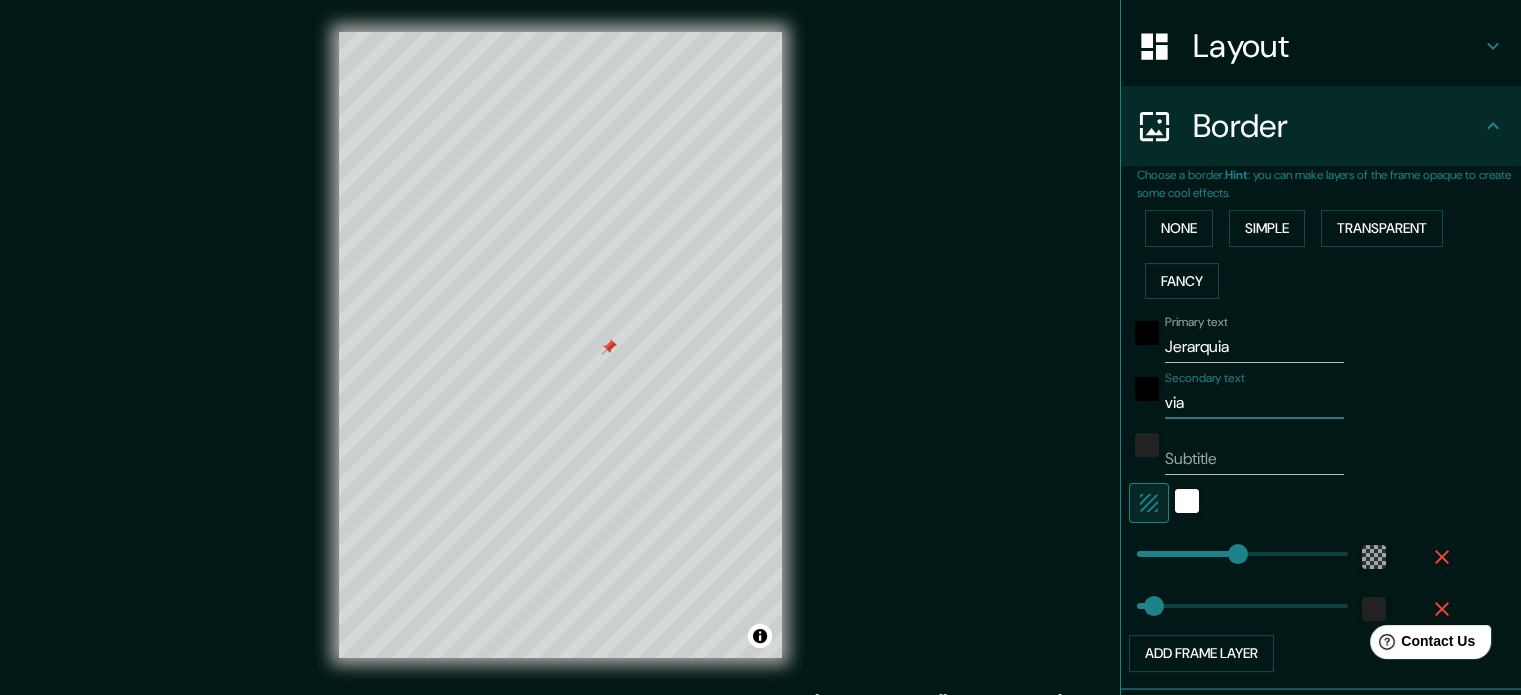 type on "vial" 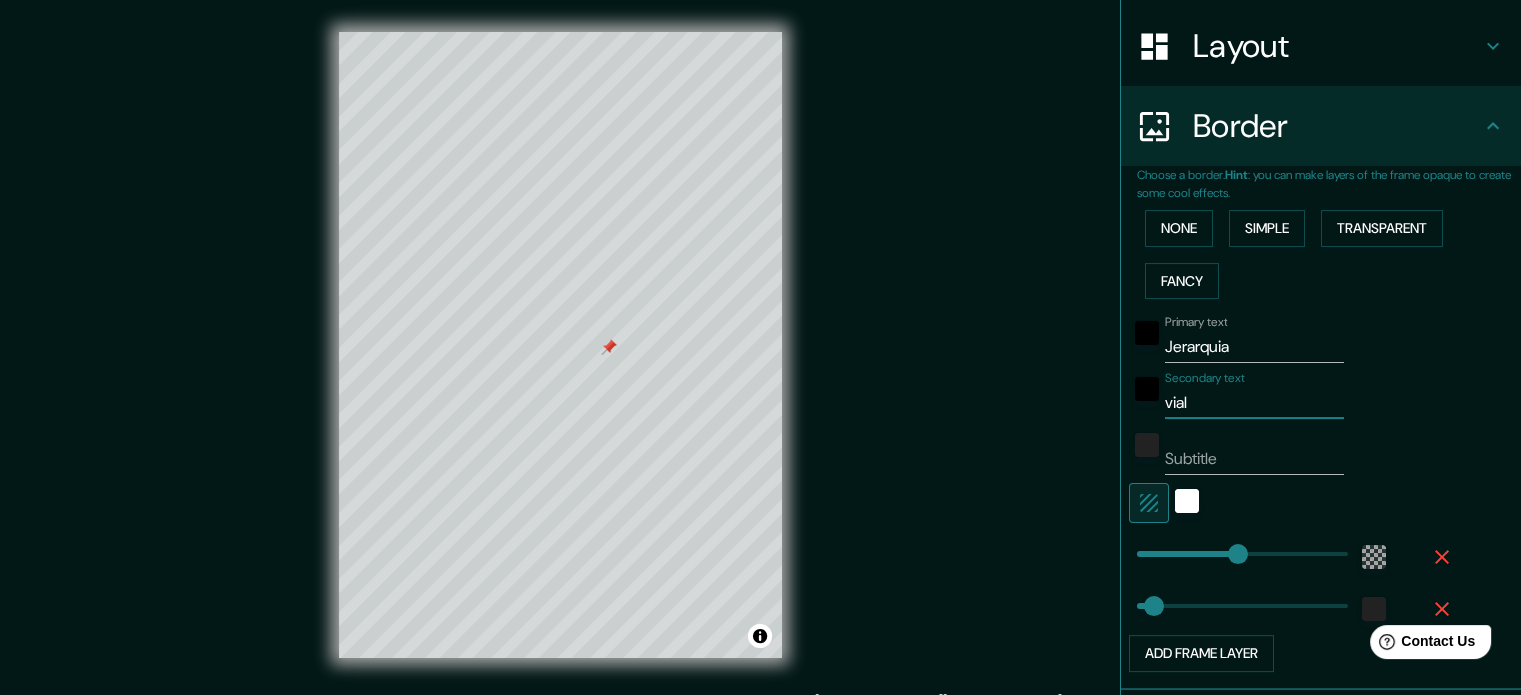 type on "vial" 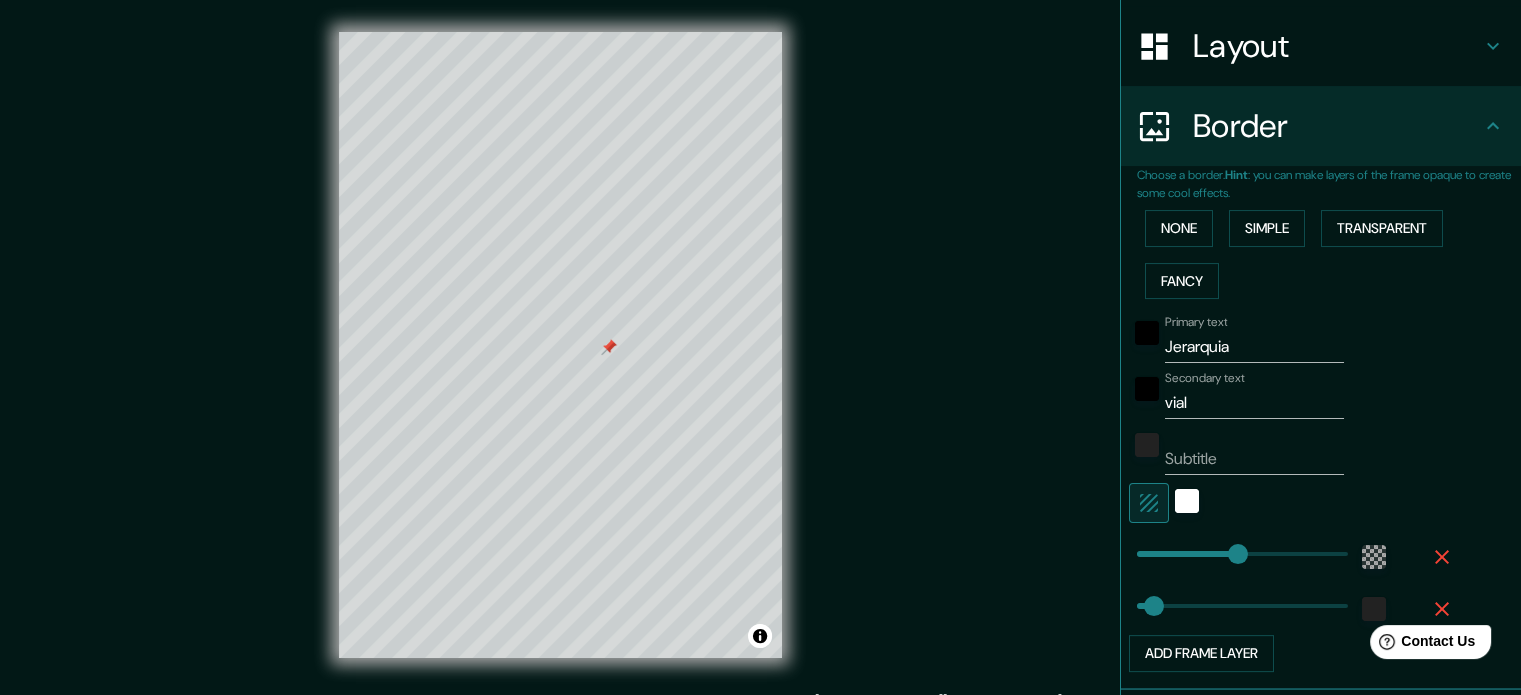 click on "Primary text Jerarquia" at bounding box center (1293, 339) 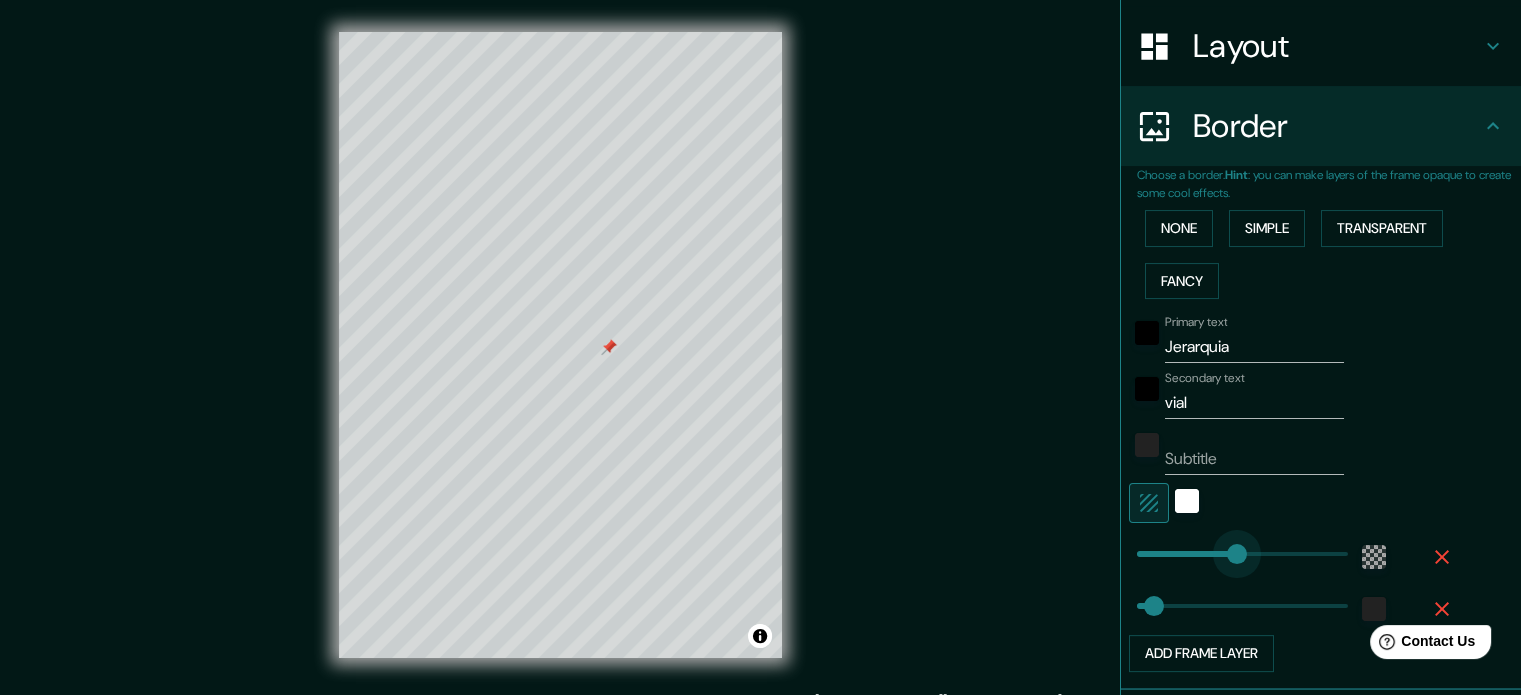 type on "224" 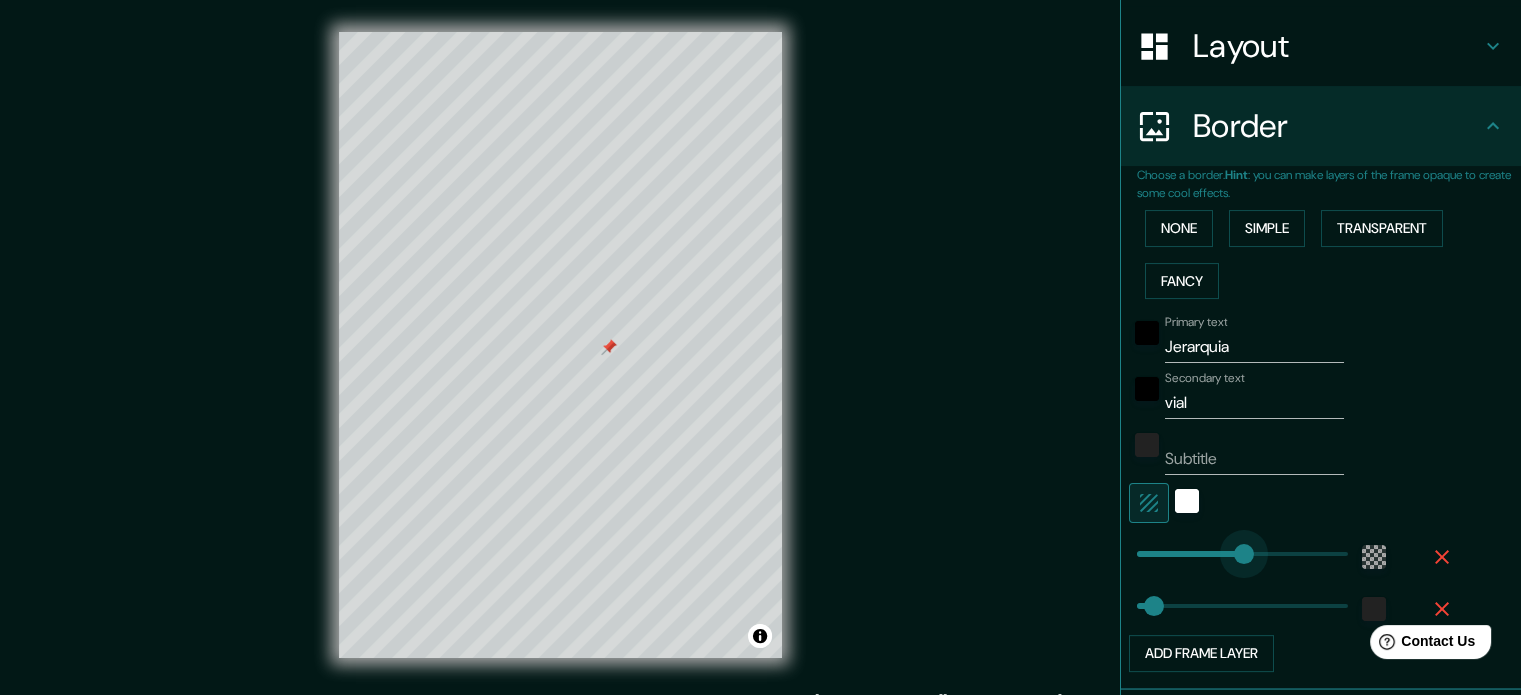 type on "35" 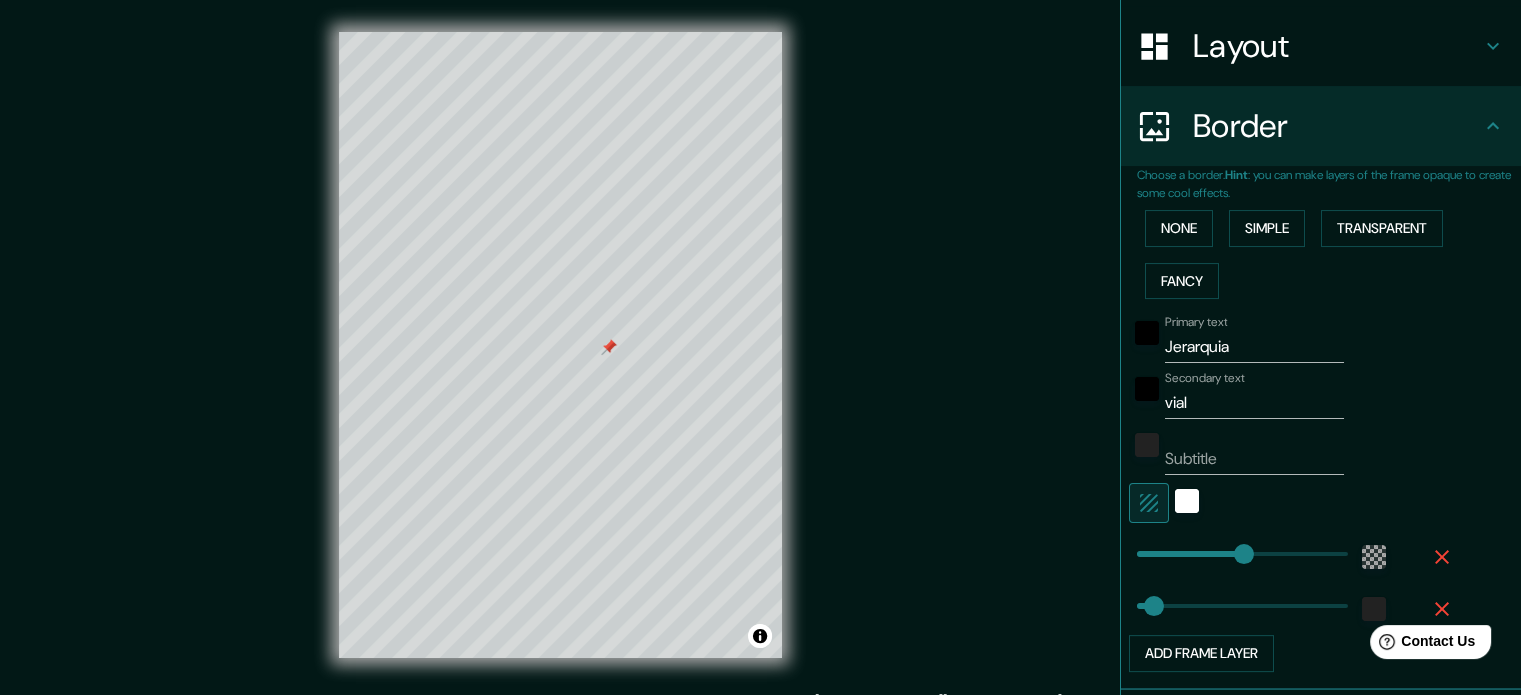 click on "Border" at bounding box center (1337, 126) 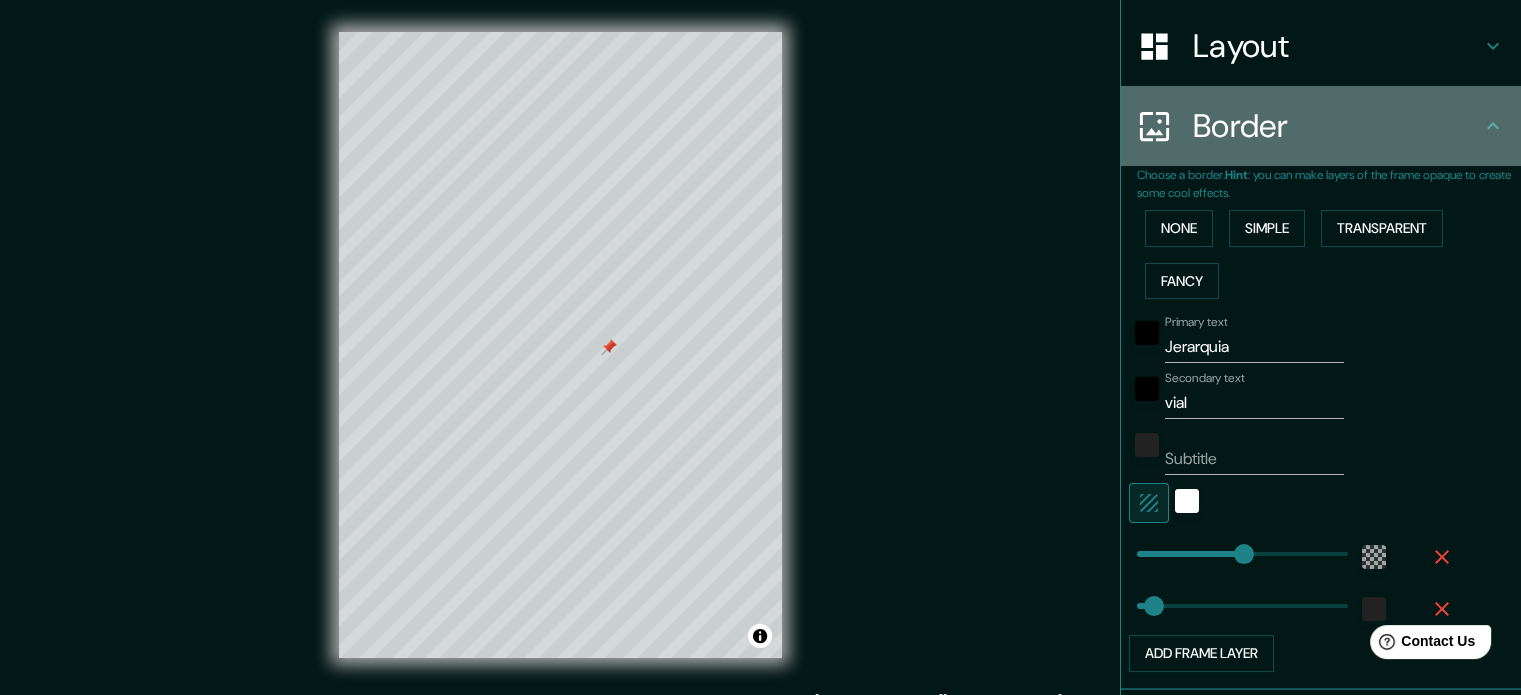 click 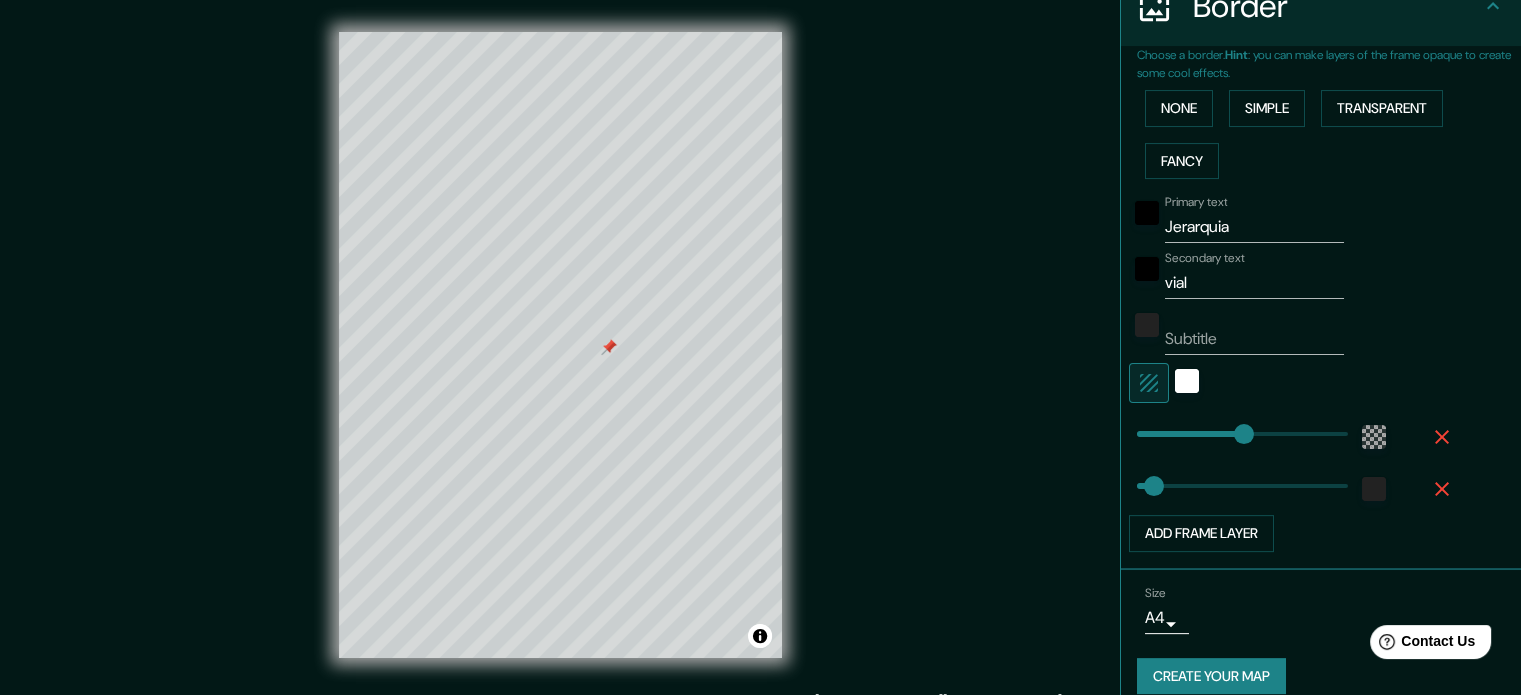 scroll, scrollTop: 440, scrollLeft: 0, axis: vertical 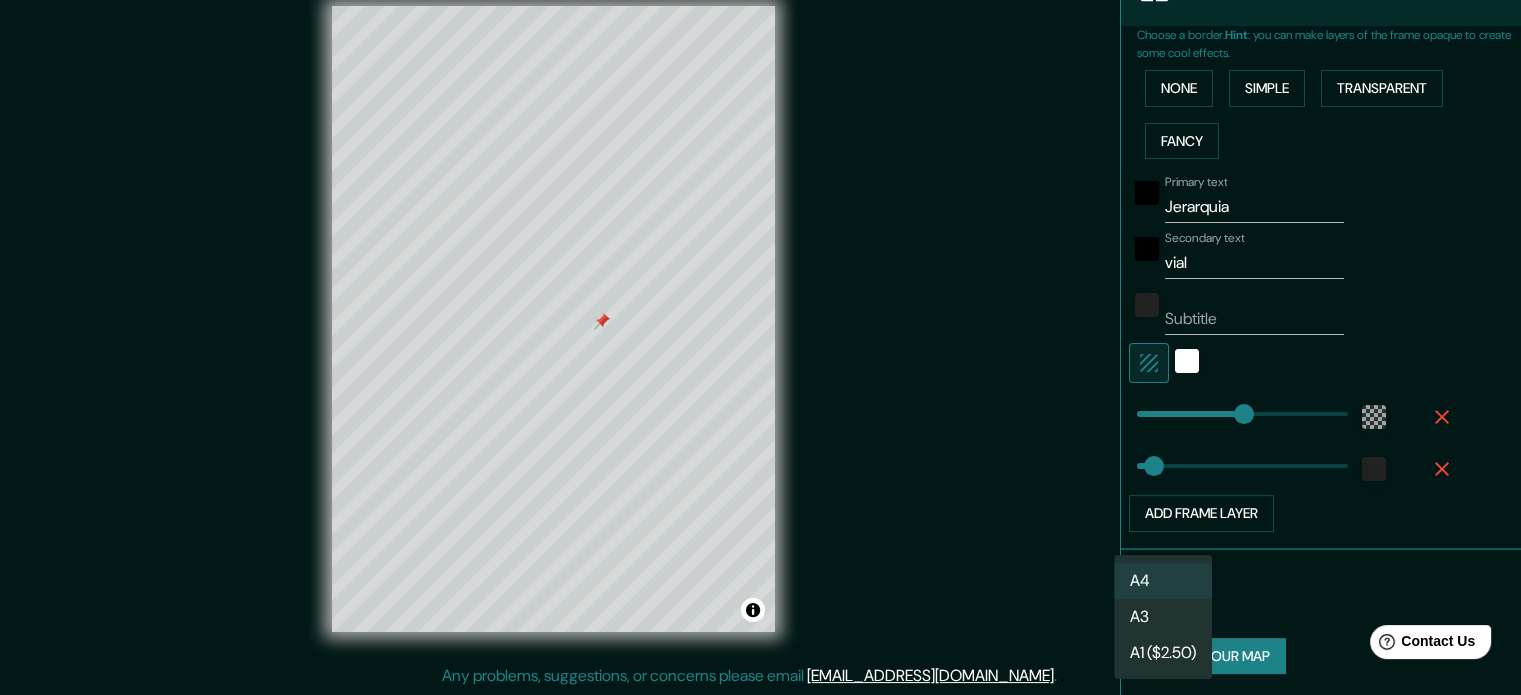 click on "Mappin Location [GEOGRAPHIC_DATA], [GEOGRAPHIC_DATA], [GEOGRAPHIC_DATA] Pins Style Layout Border Choose a border.  Hint : you can make layers of the frame opaque to create some cool effects. None Simple Transparent Fancy Primary text Jerarquia Secondary text vial Subtitle Add frame layer Size A4 single Create your map © Mapbox   © OpenStreetMap   Improve this map Any problems, suggestions, or concerns please email    [EMAIL_ADDRESS][DOMAIN_NAME] . . . A4 A3 A1 ($2.50)" at bounding box center (760, 321) 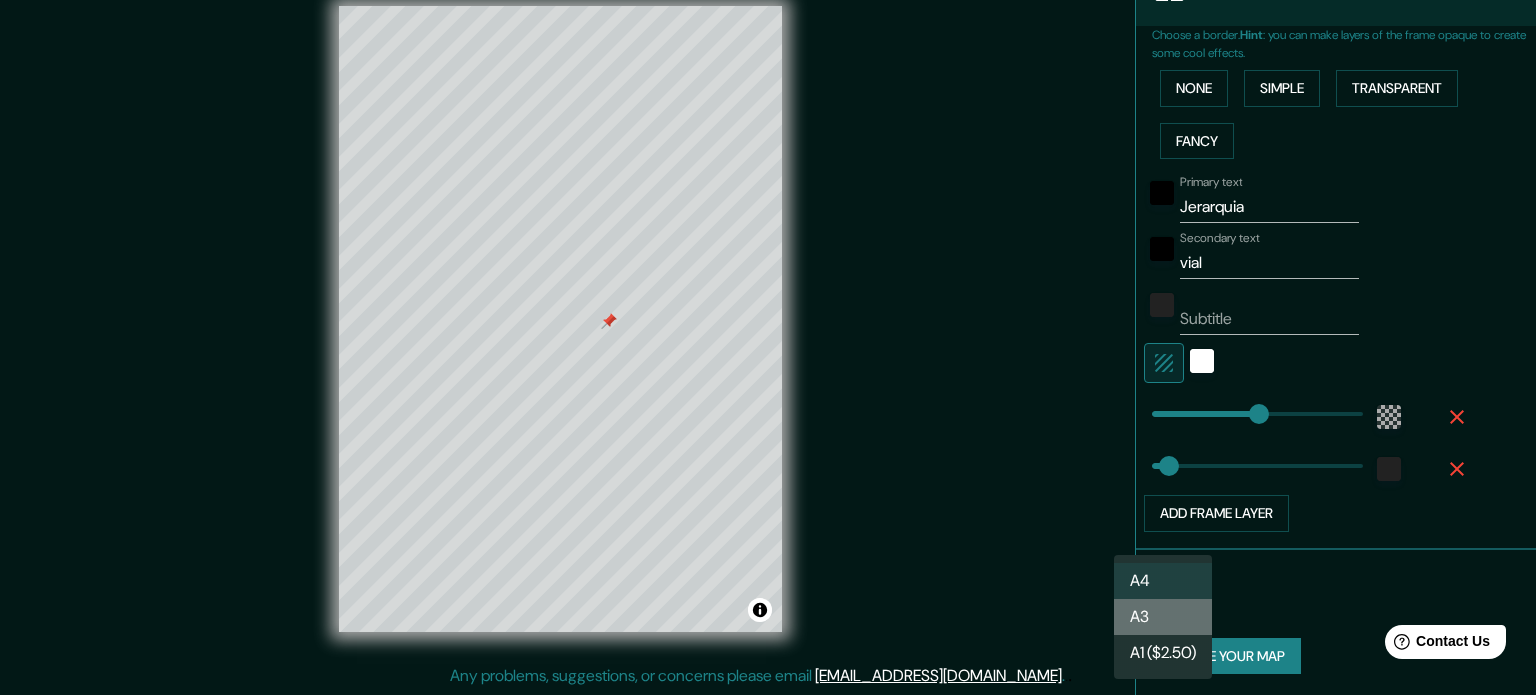 click on "A3" at bounding box center (1163, 617) 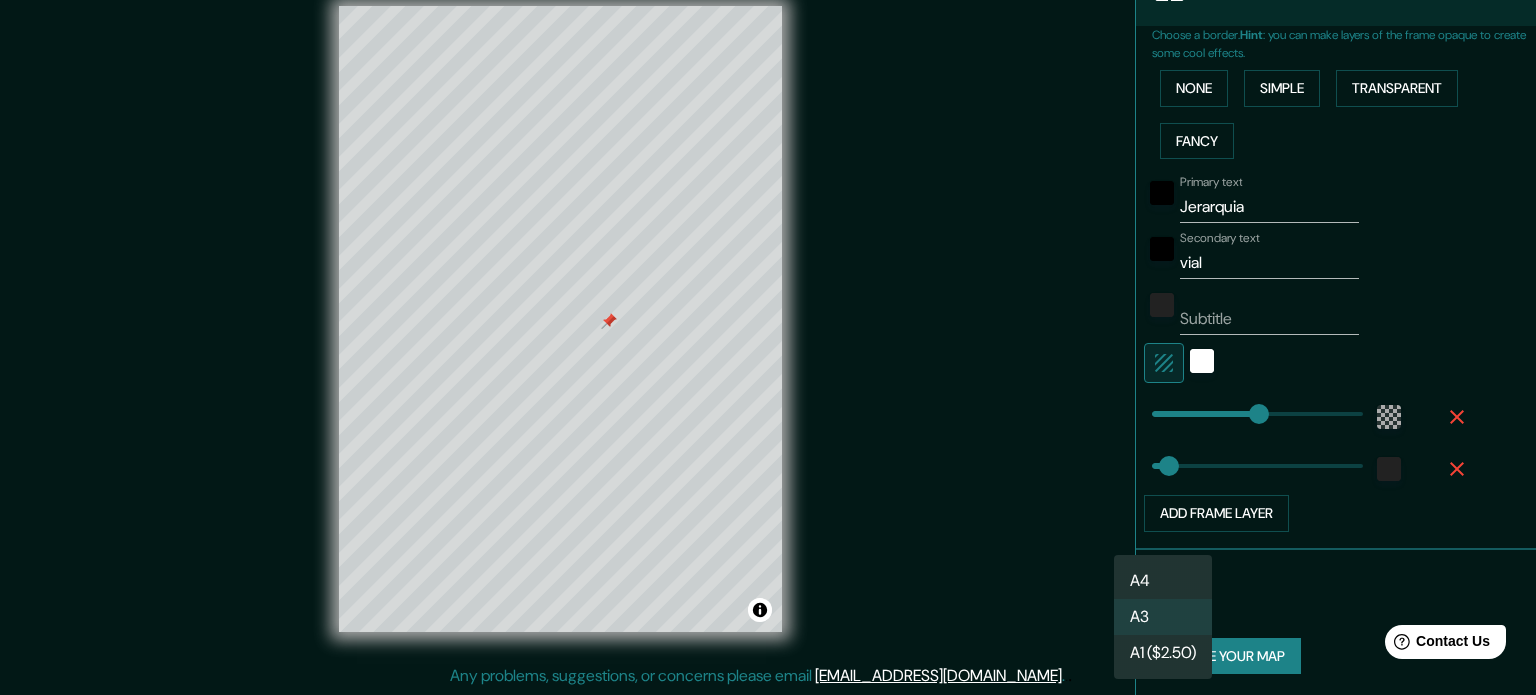 click on "Mappin Location [GEOGRAPHIC_DATA], [GEOGRAPHIC_DATA], [GEOGRAPHIC_DATA] Pins Style Layout Border Choose a border.  Hint : you can make layers of the frame opaque to create some cool effects. None Simple Transparent Fancy Primary text Jerarquia Secondary text vial Subtitle Add frame layer Size A3 a4 Create your map © Mapbox   © OpenStreetMap   Improve this map Any problems, suggestions, or concerns please email    [EMAIL_ADDRESS][DOMAIN_NAME] . . . A4 A3 A1 ($2.50)" at bounding box center (768, 321) 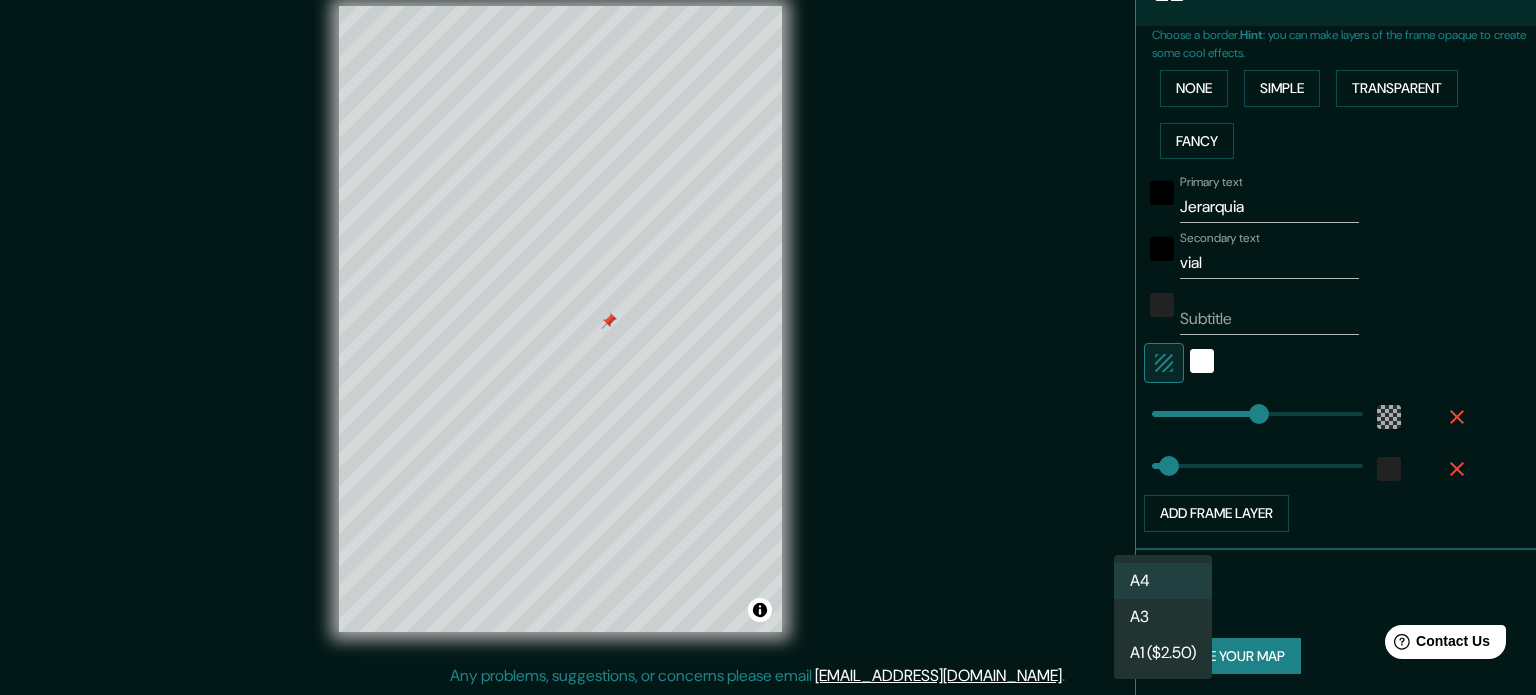click on "Mappin Location [GEOGRAPHIC_DATA], [GEOGRAPHIC_DATA], [GEOGRAPHIC_DATA] Pins Style Layout Border Choose a border.  Hint : you can make layers of the frame opaque to create some cool effects. None Simple Transparent Fancy Primary text Jerarquia Secondary text vial Subtitle Add frame layer Size A4 single Create your map © Mapbox   © OpenStreetMap   Improve this map Any problems, suggestions, or concerns please email    [EMAIL_ADDRESS][DOMAIN_NAME] . . . A4 A3 A1 ($2.50)" at bounding box center [768, 321] 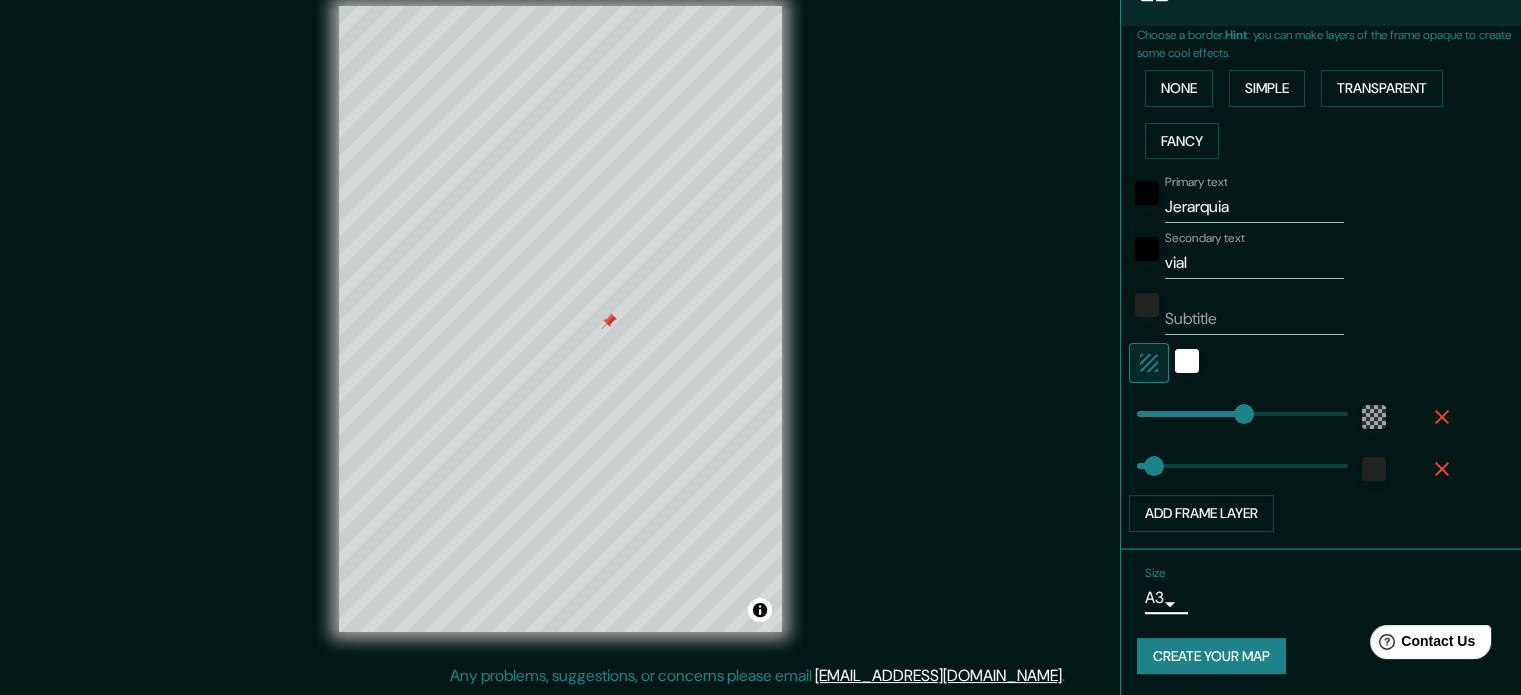 click on "Mappin Location [GEOGRAPHIC_DATA], [GEOGRAPHIC_DATA], [GEOGRAPHIC_DATA] Pins Style Layout Border Choose a border.  Hint : you can make layers of the frame opaque to create some cool effects. None Simple Transparent Fancy Primary text Jerarquia Secondary text vial Subtitle Add frame layer Size A3 a4 Create your map © Mapbox   © OpenStreetMap   Improve this map Any problems, suggestions, or concerns please email    [EMAIL_ADDRESS][DOMAIN_NAME] . . ." at bounding box center (760, 321) 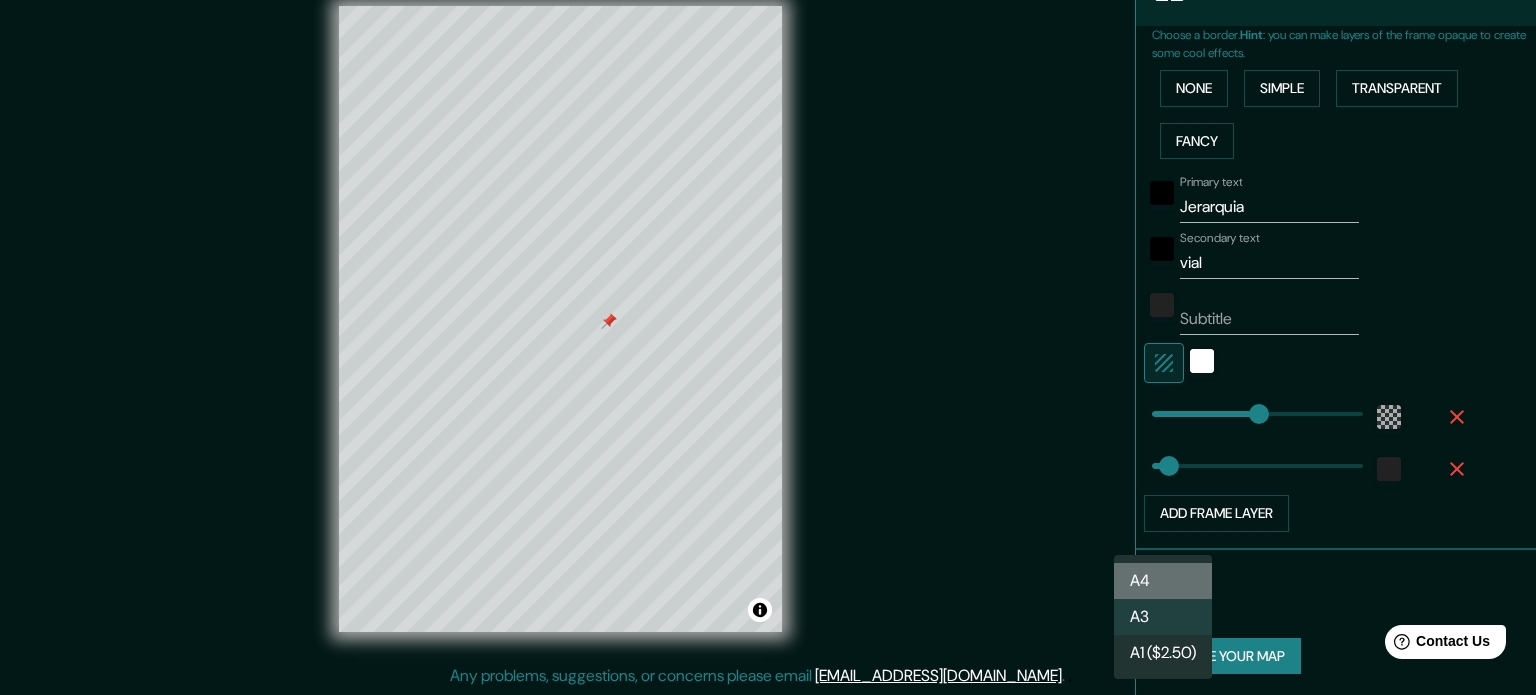 click on "A4" at bounding box center [1163, 581] 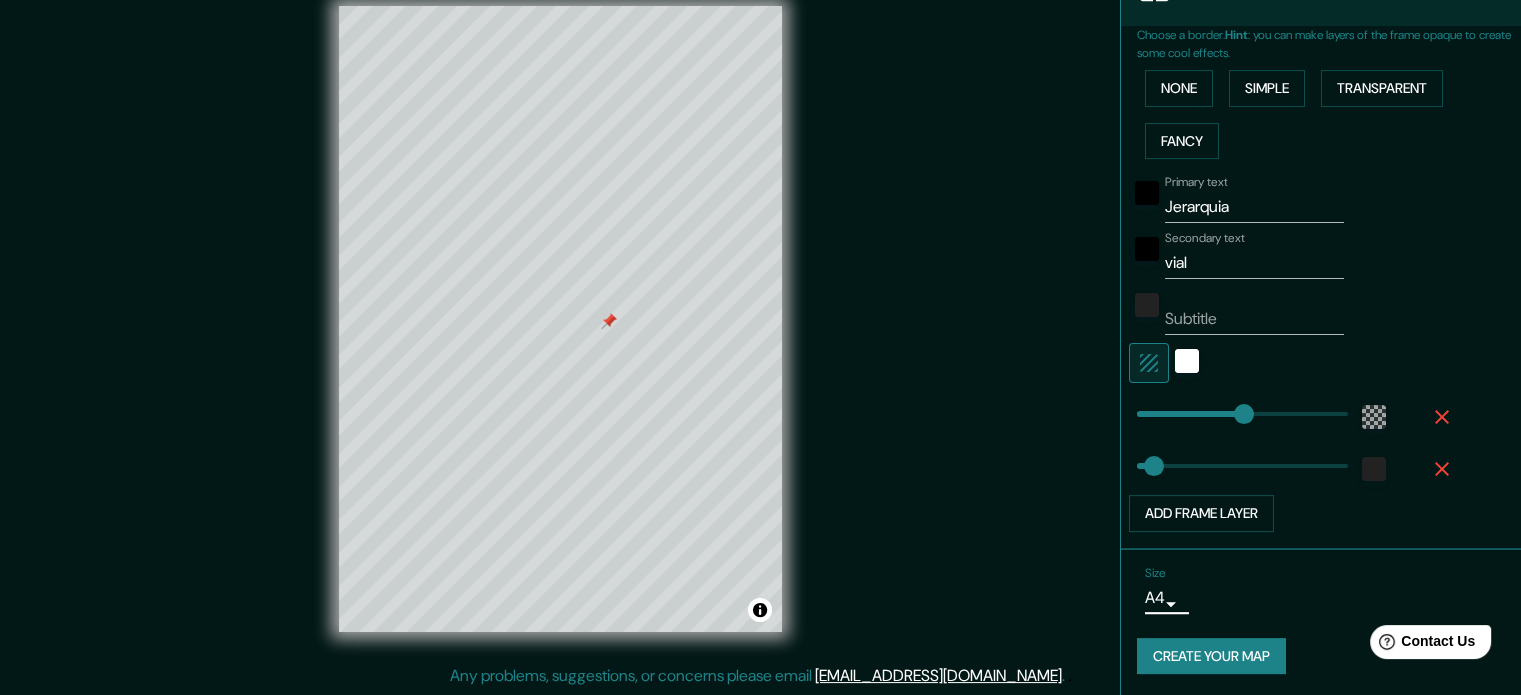click on "Size A4 single" at bounding box center (1321, 590) 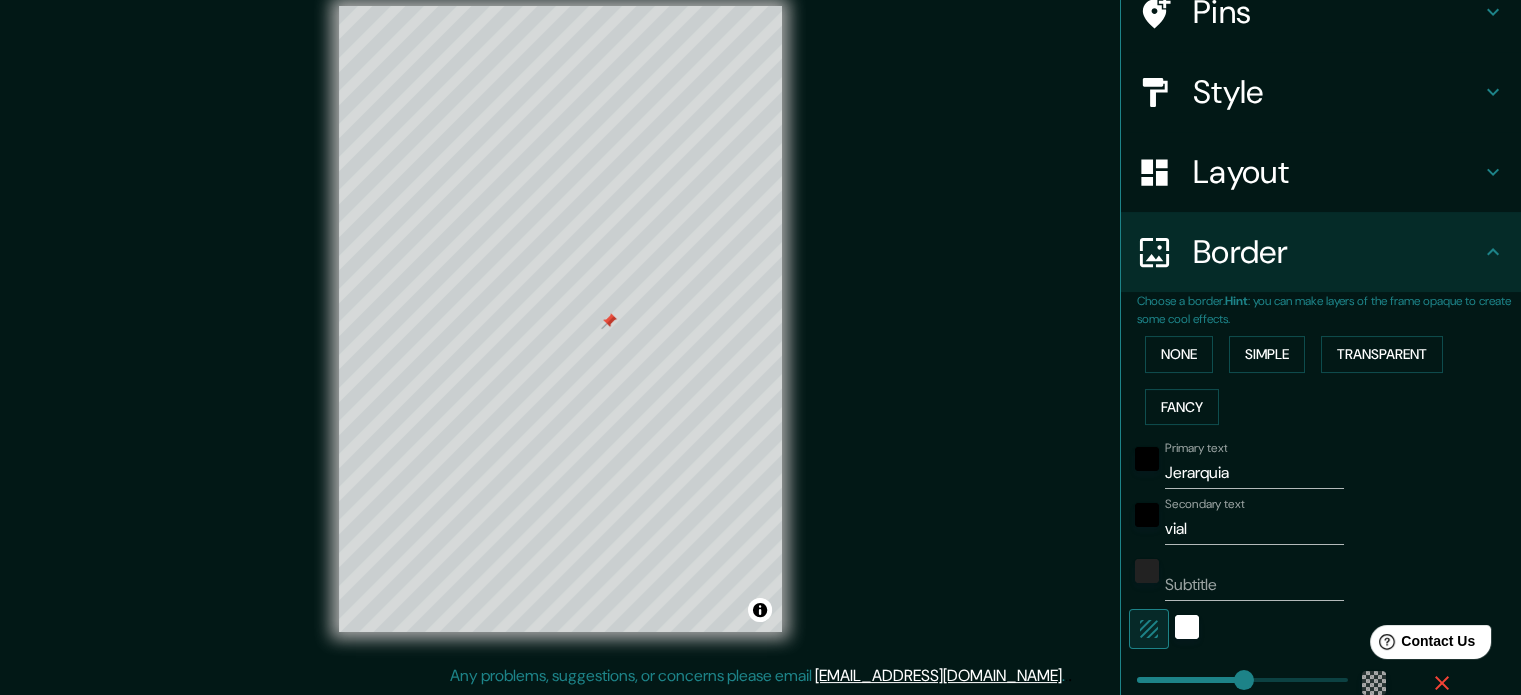 scroll, scrollTop: 140, scrollLeft: 0, axis: vertical 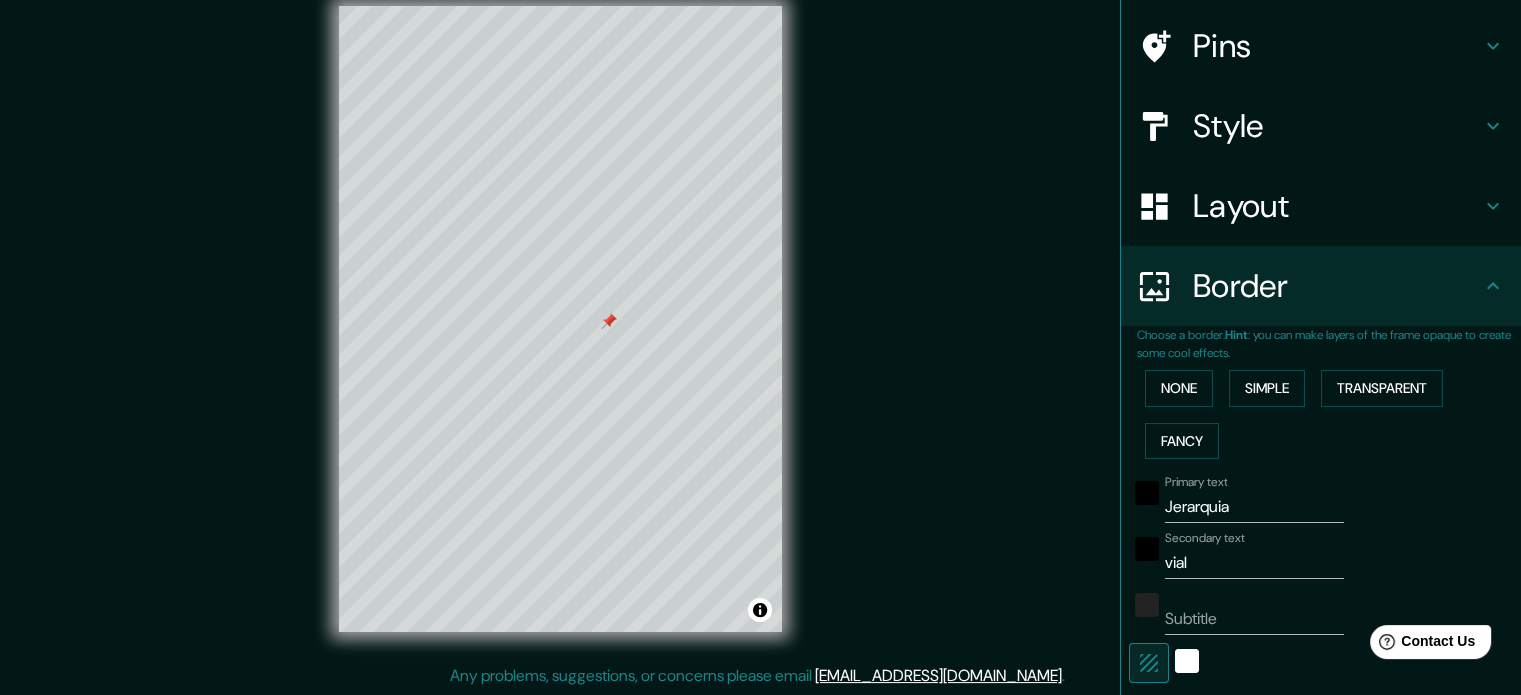 click on "Border" at bounding box center (1337, 286) 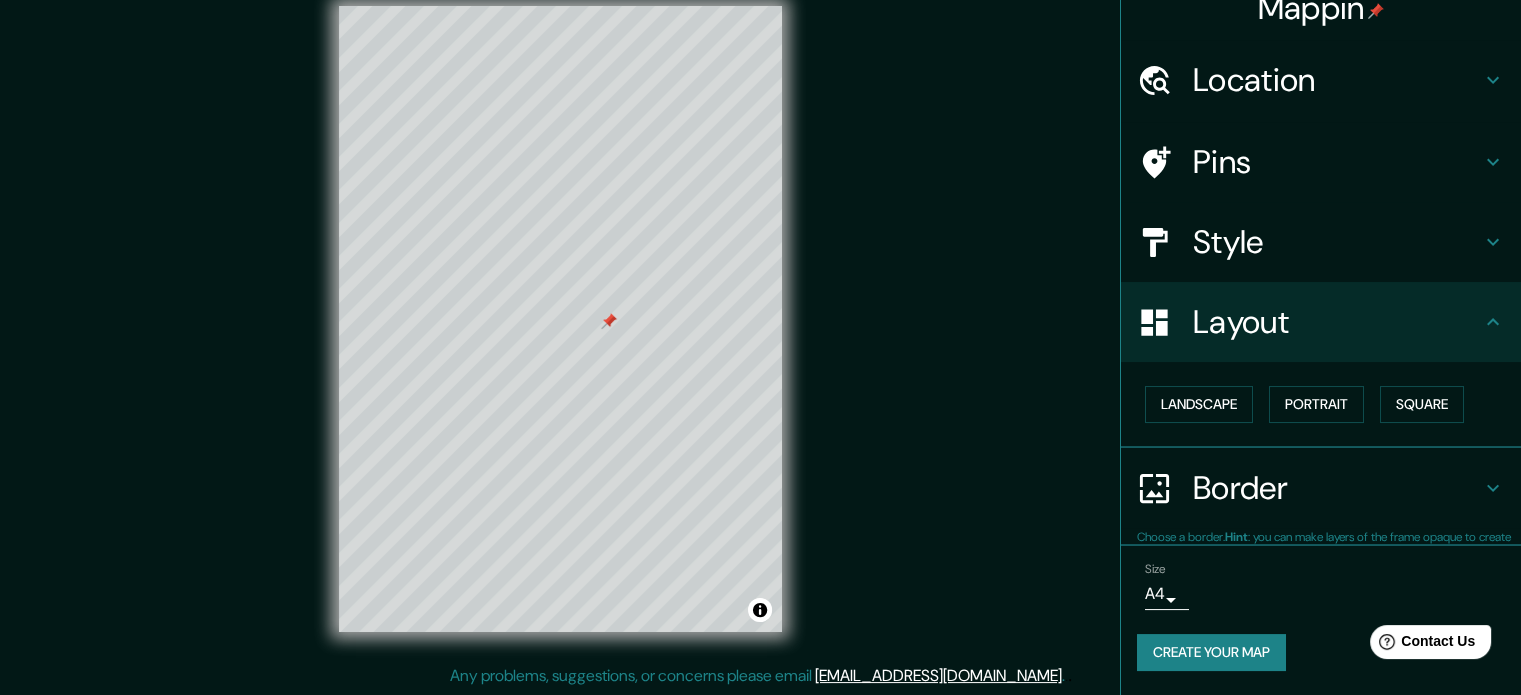 scroll, scrollTop: 22, scrollLeft: 0, axis: vertical 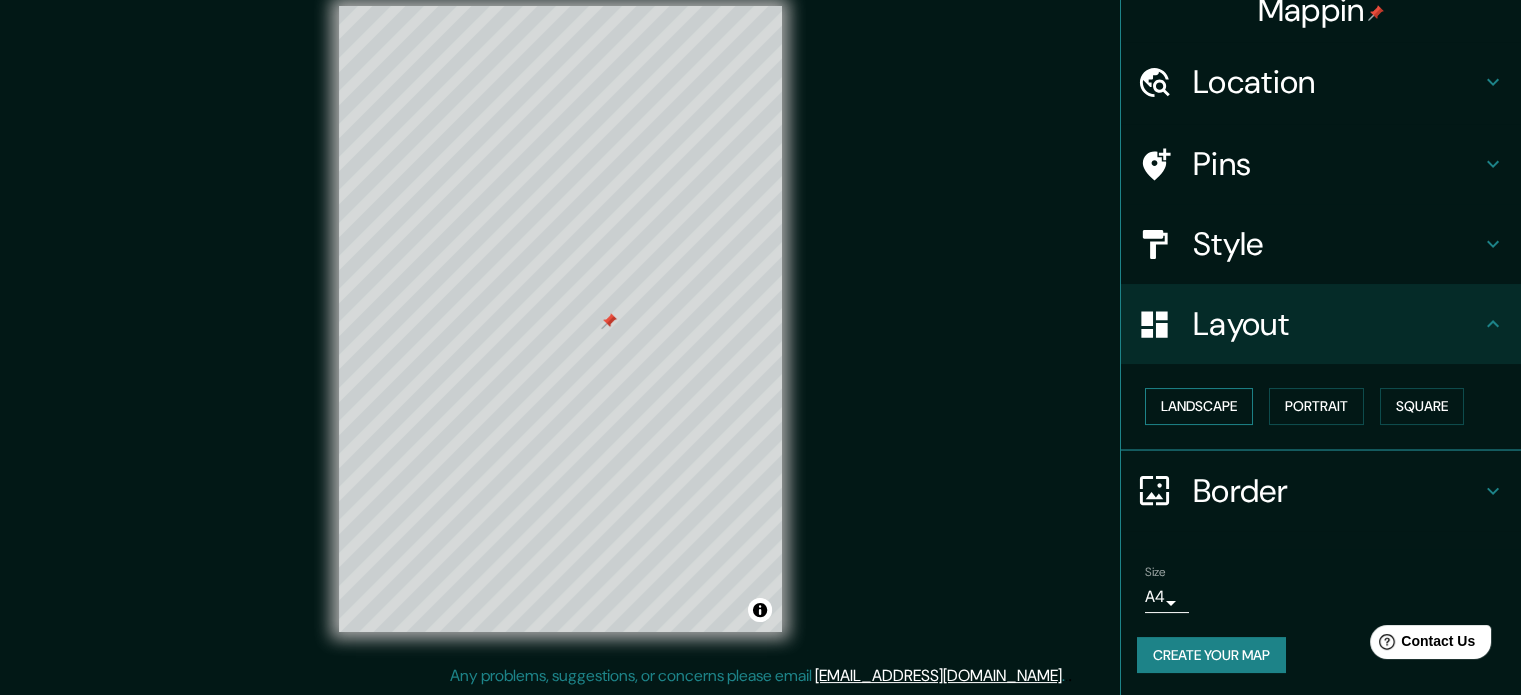 click on "Landscape" at bounding box center [1199, 406] 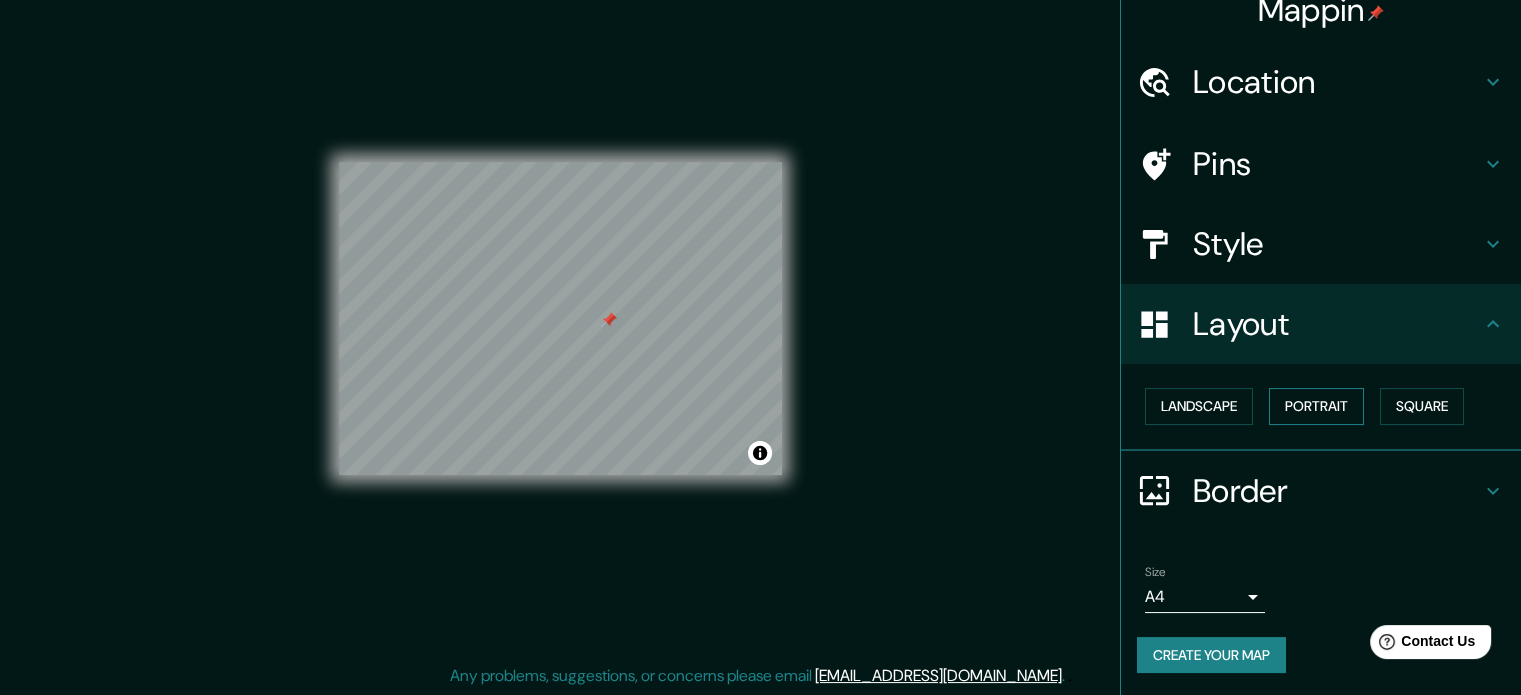 click on "Portrait" at bounding box center [1316, 406] 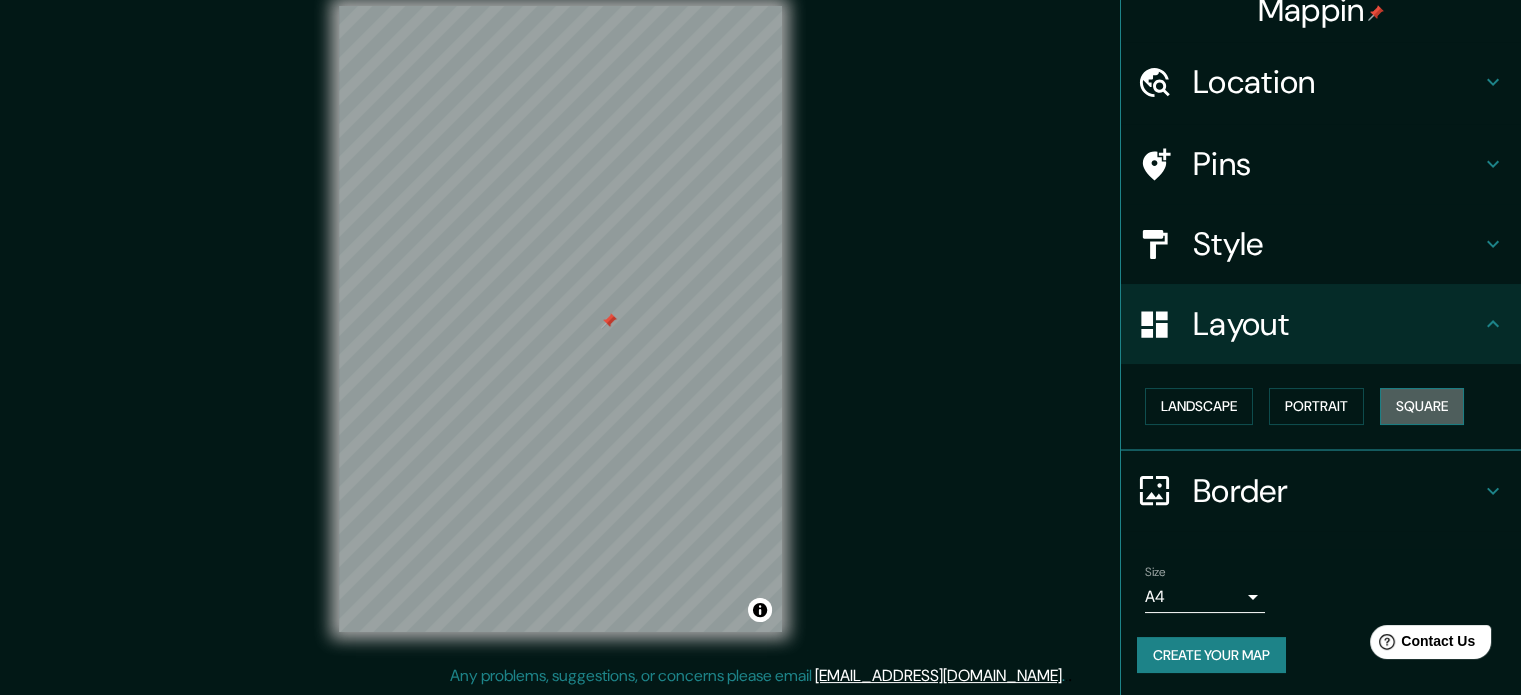click on "Square" at bounding box center [1422, 406] 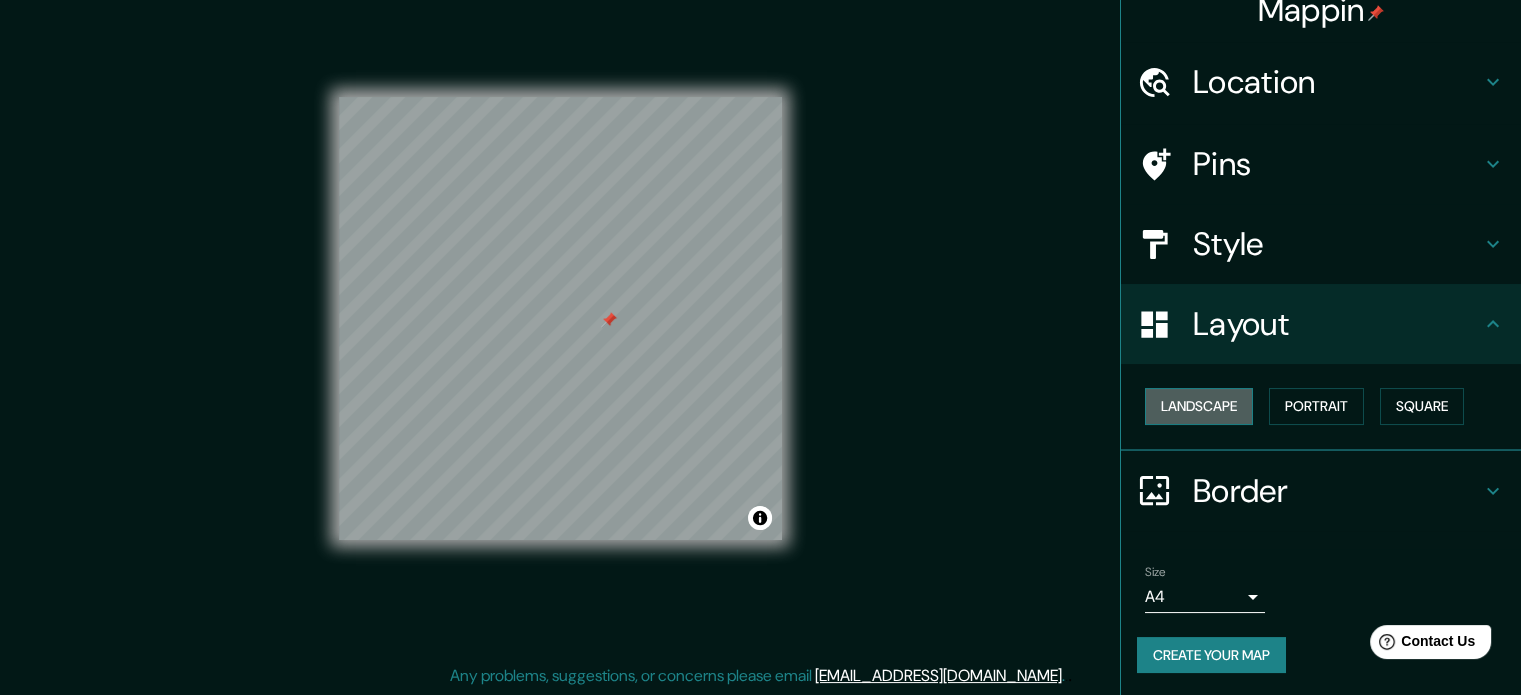 click on "Landscape" at bounding box center (1199, 406) 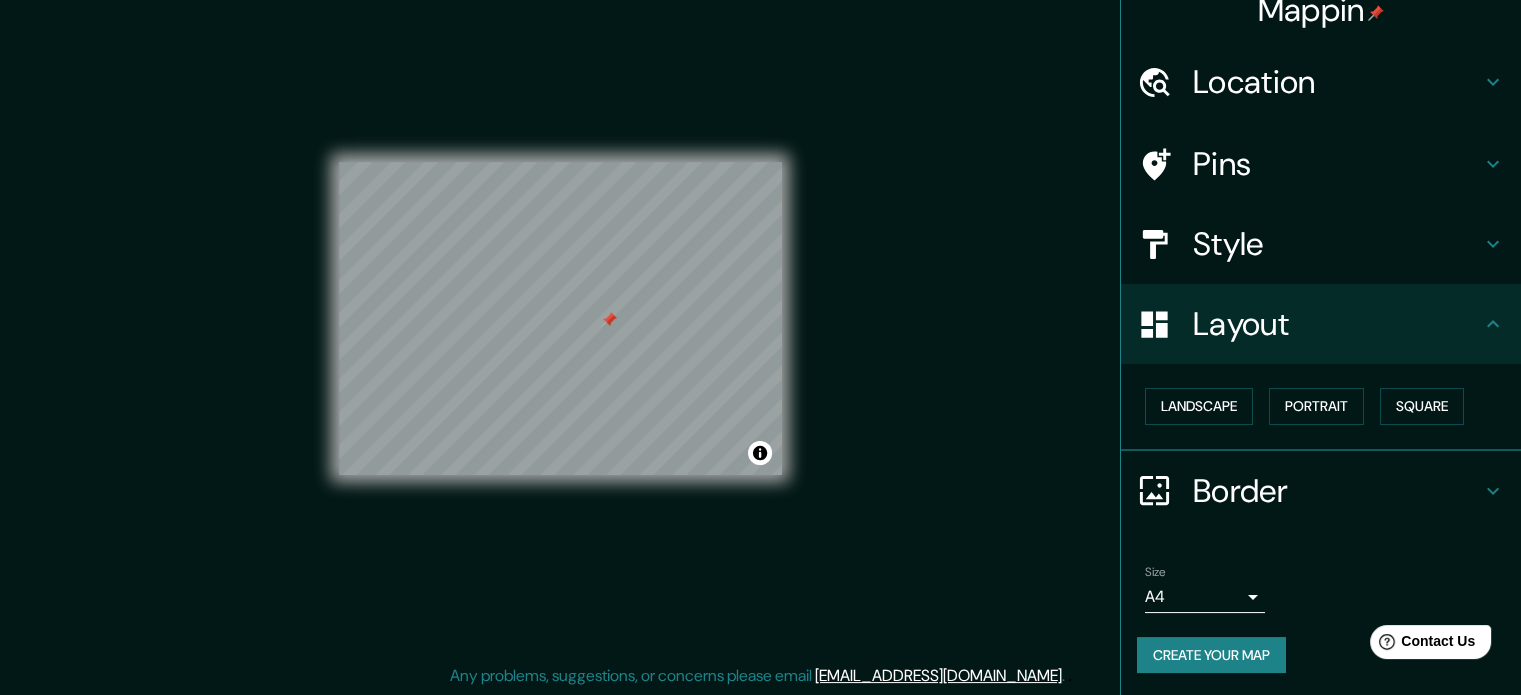 click on "Border" at bounding box center (1321, 491) 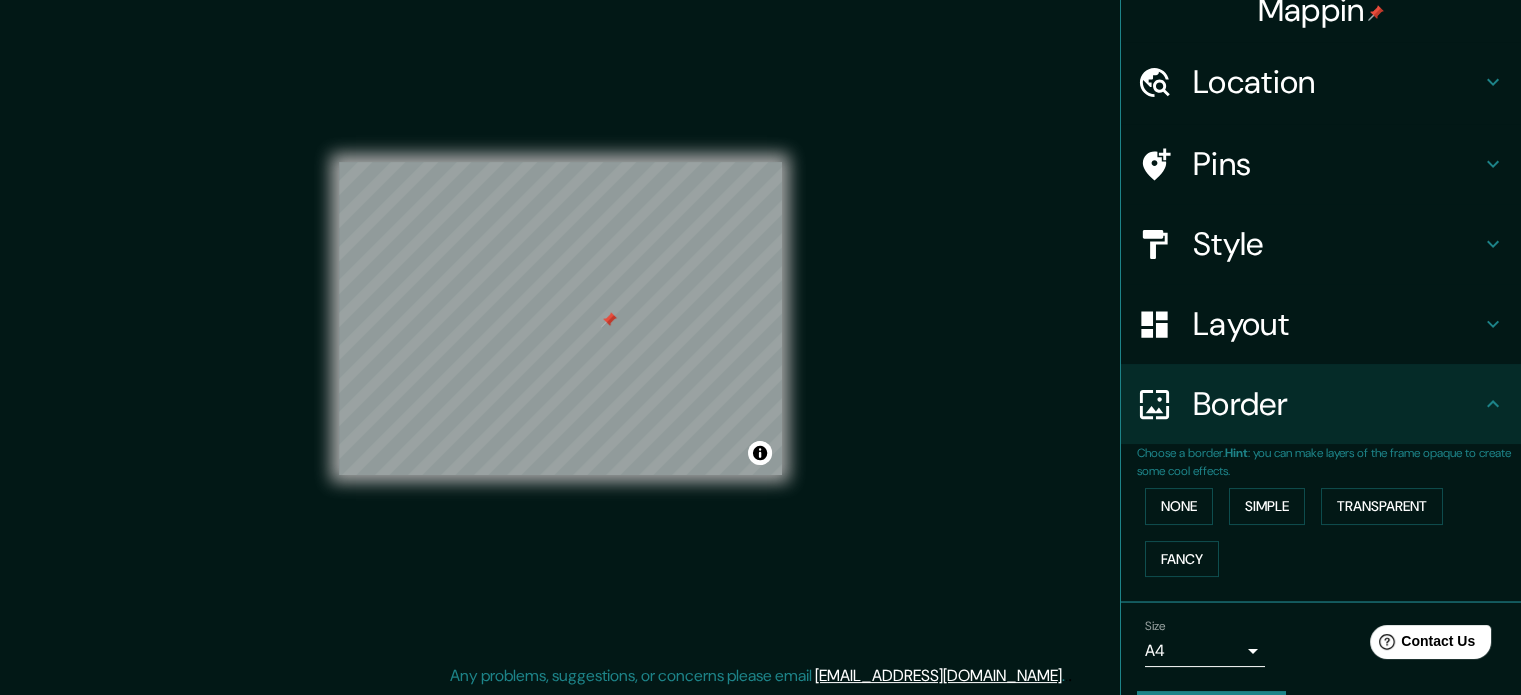 scroll, scrollTop: 76, scrollLeft: 0, axis: vertical 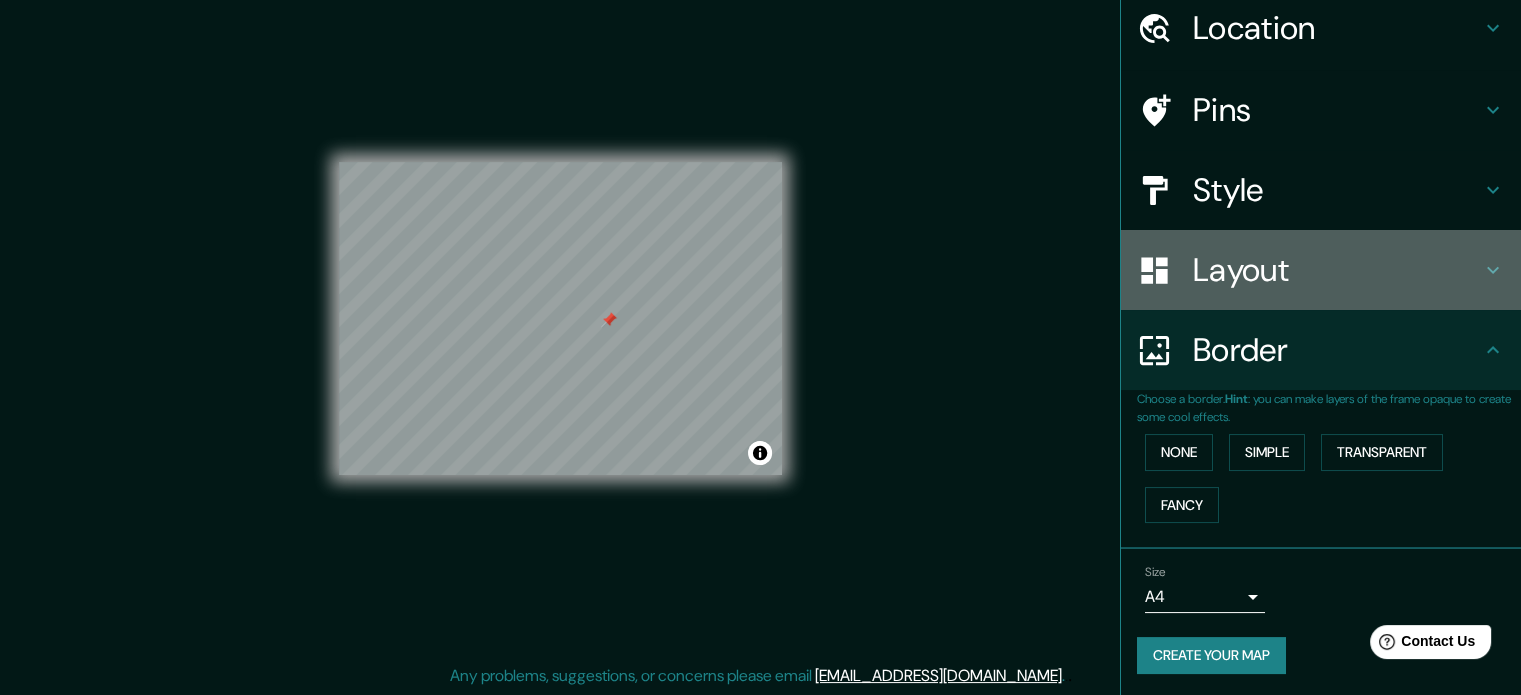 click on "Layout" at bounding box center [1337, 270] 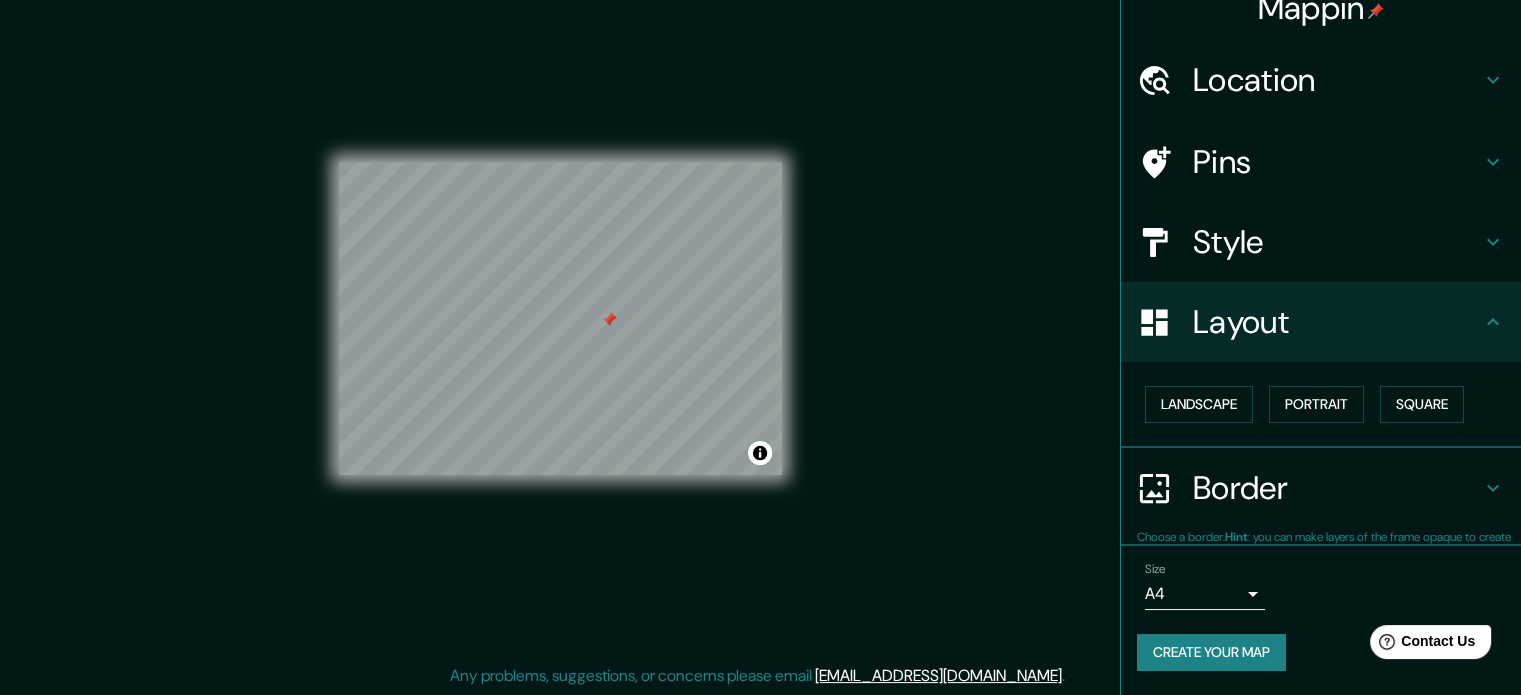 scroll, scrollTop: 22, scrollLeft: 0, axis: vertical 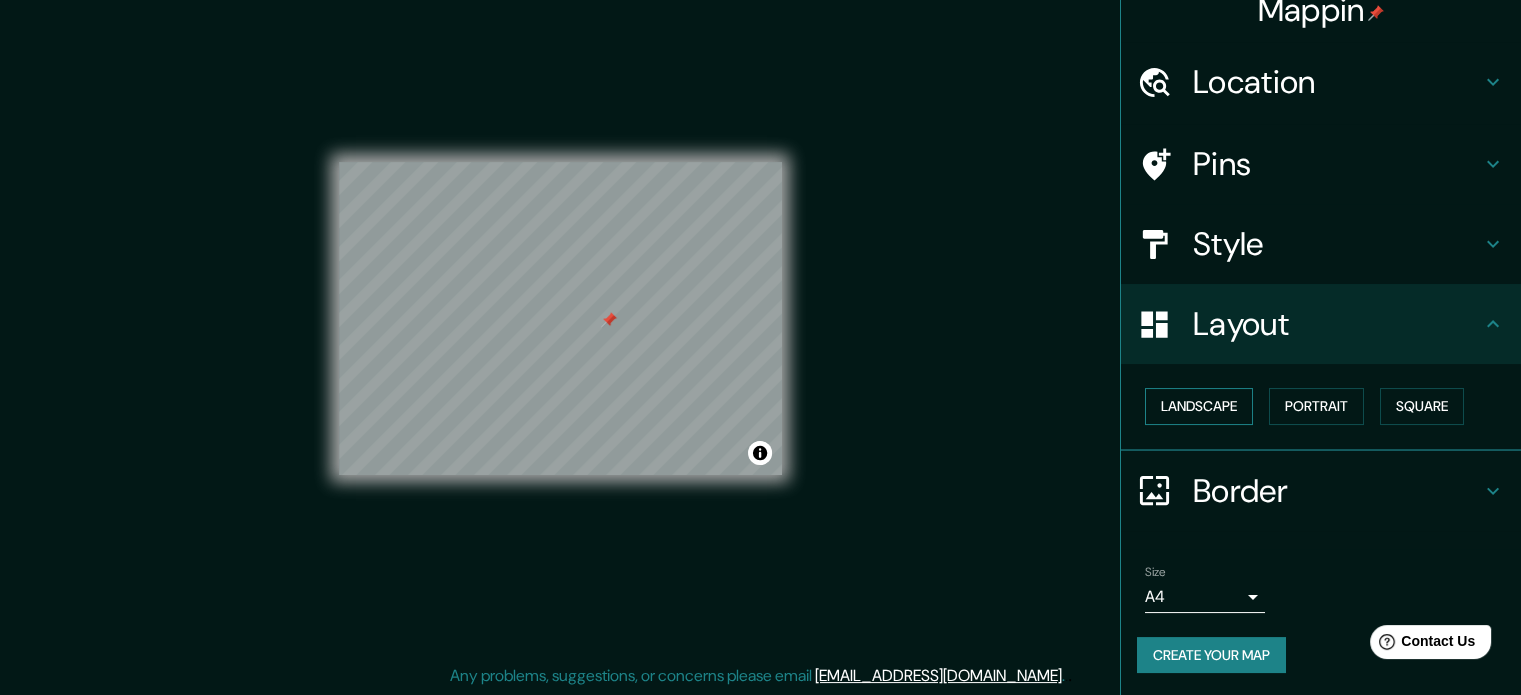 click on "Landscape" at bounding box center (1199, 406) 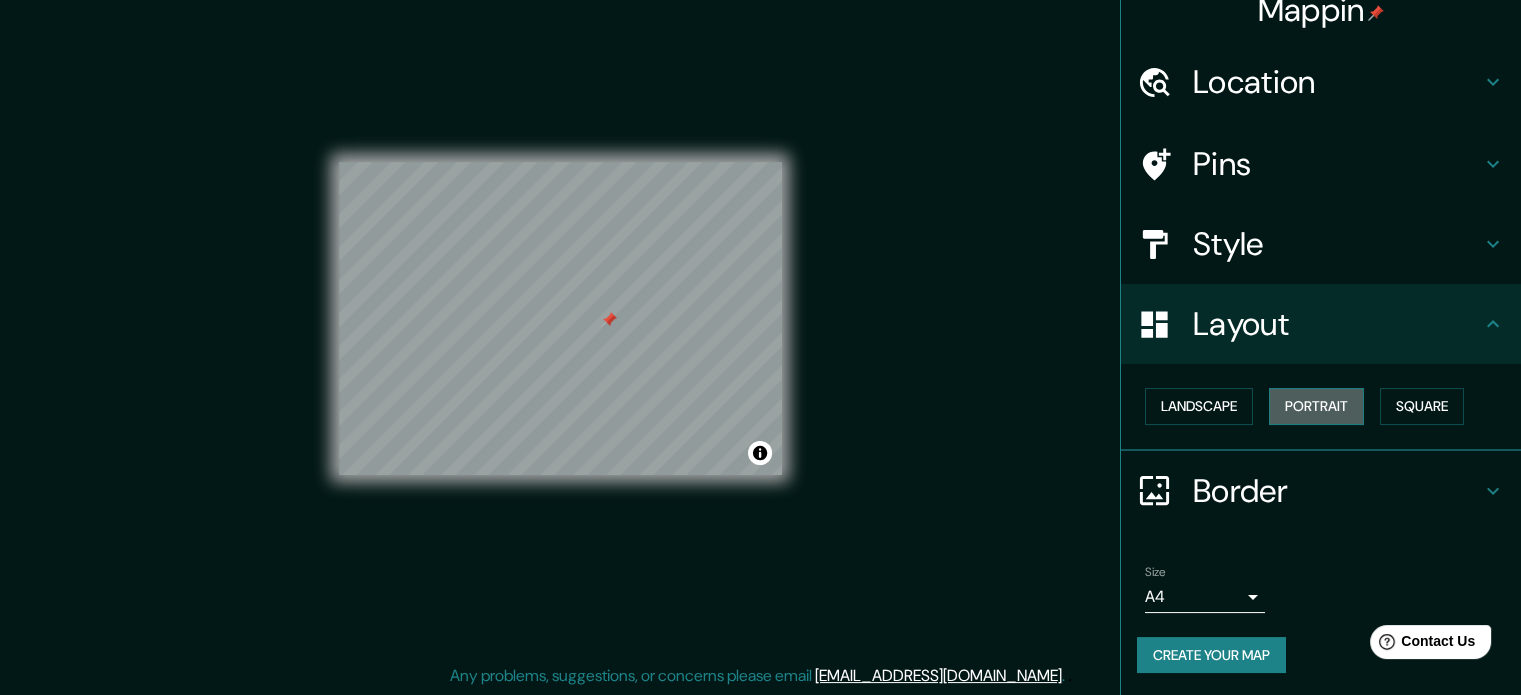 click on "Portrait" at bounding box center (1316, 406) 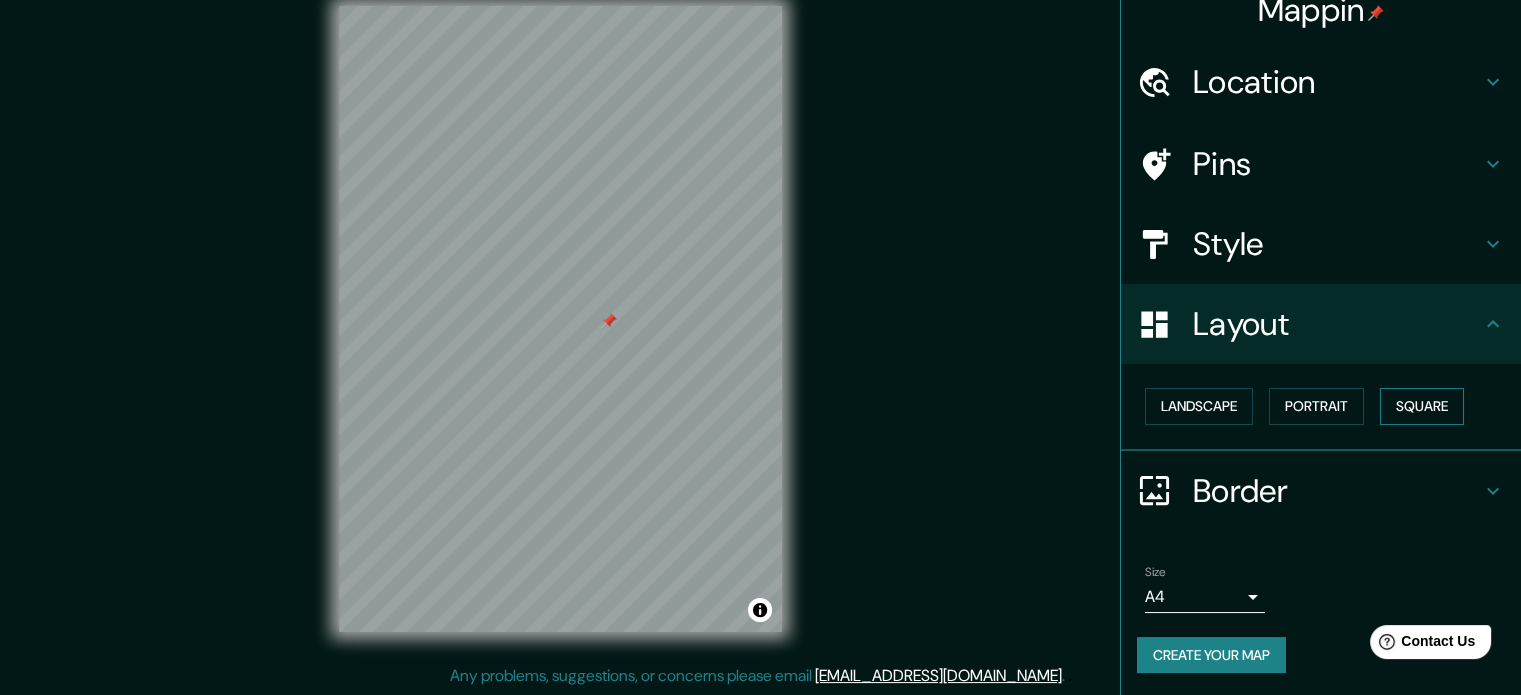 click on "Square" at bounding box center [1422, 406] 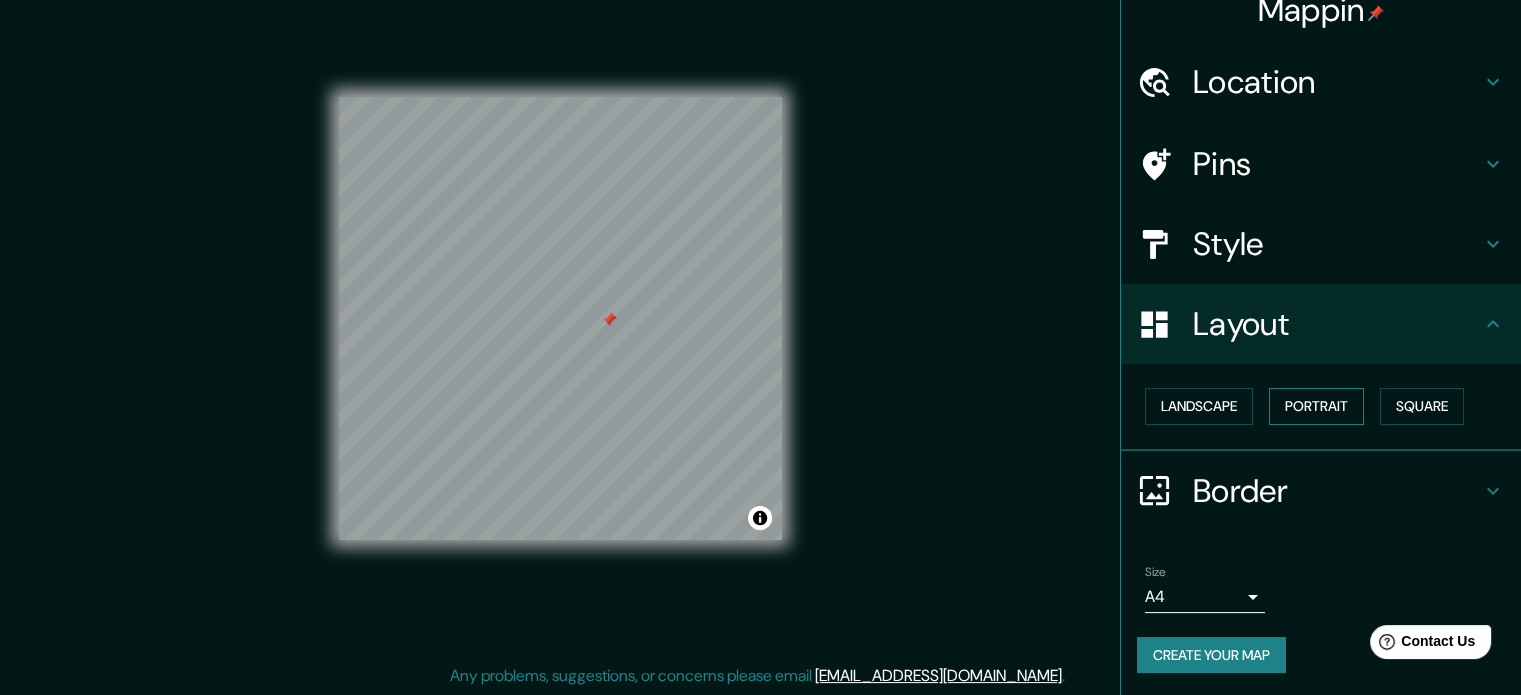 click on "Portrait" at bounding box center [1316, 406] 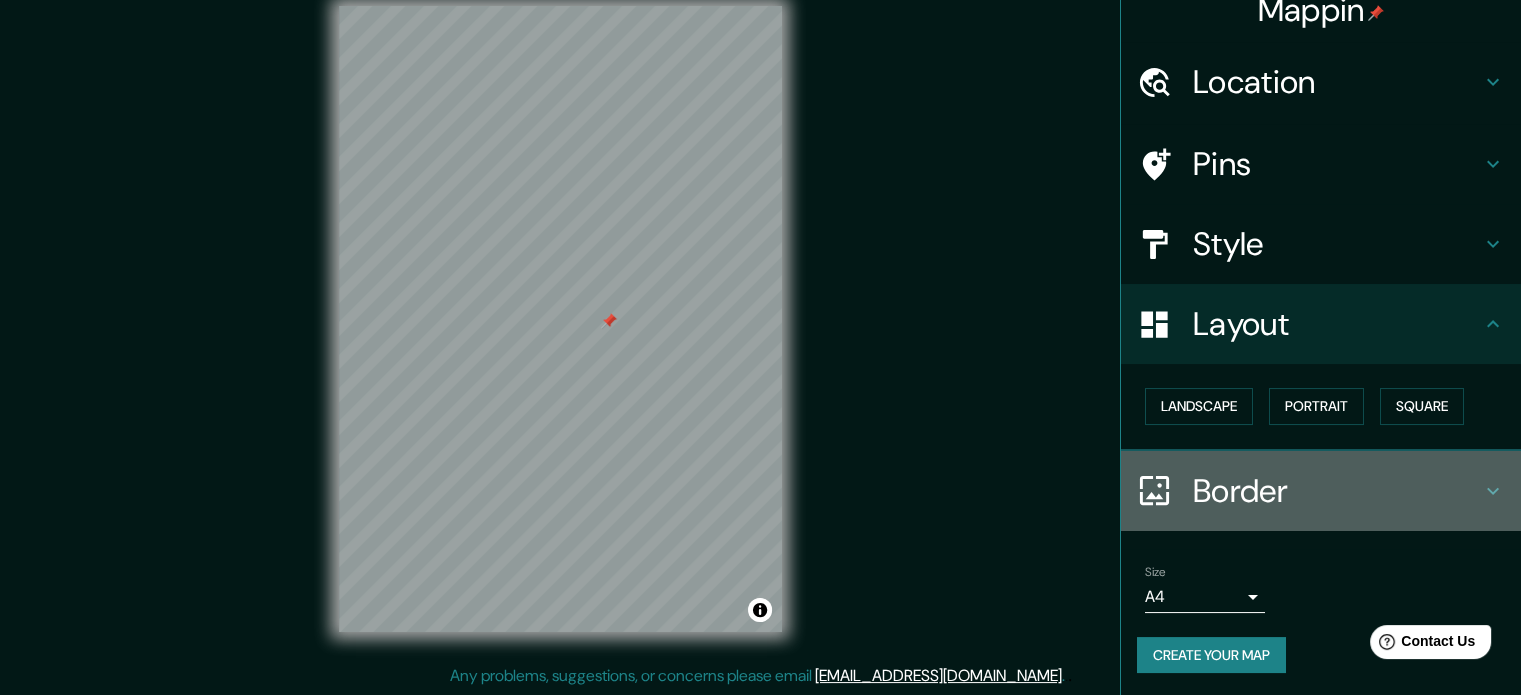 click on "Border" at bounding box center (1337, 491) 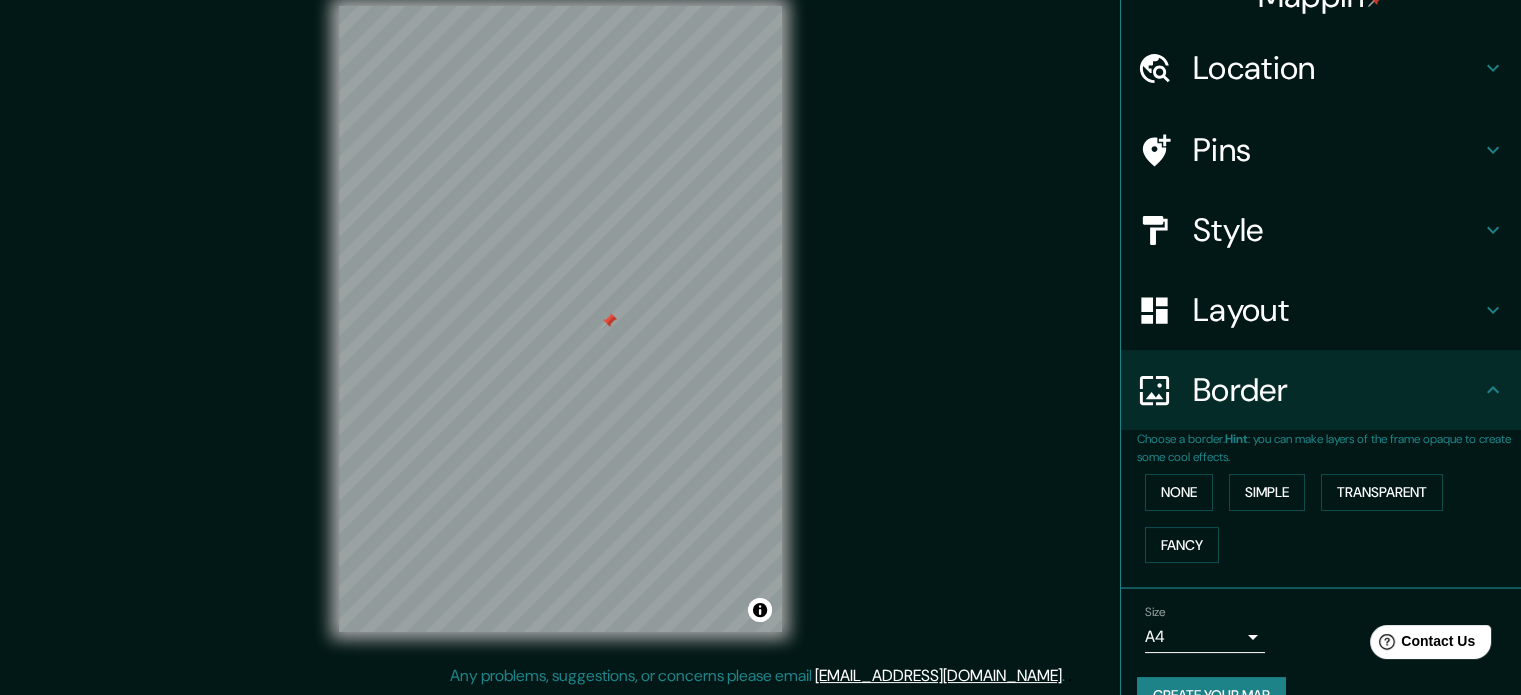 scroll, scrollTop: 0, scrollLeft: 0, axis: both 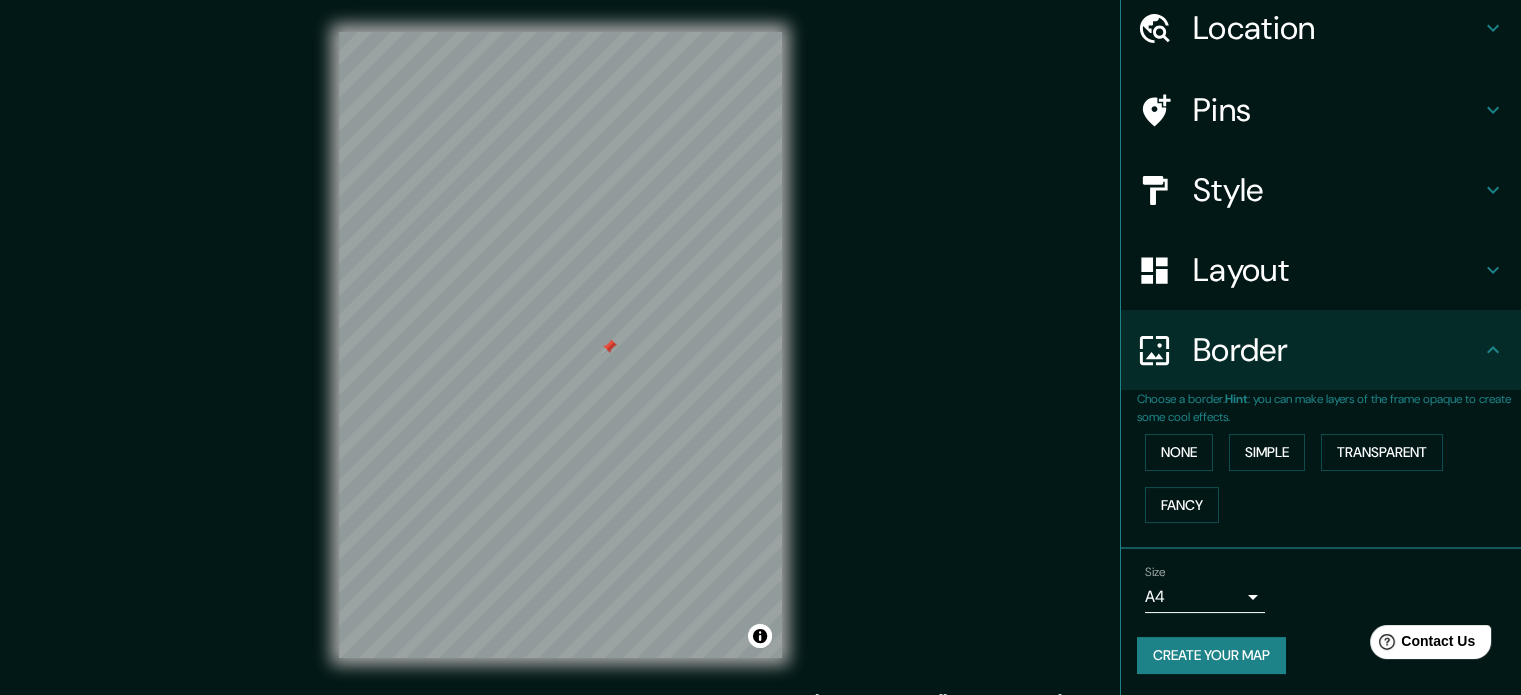 click on "Style" at bounding box center (1321, 190) 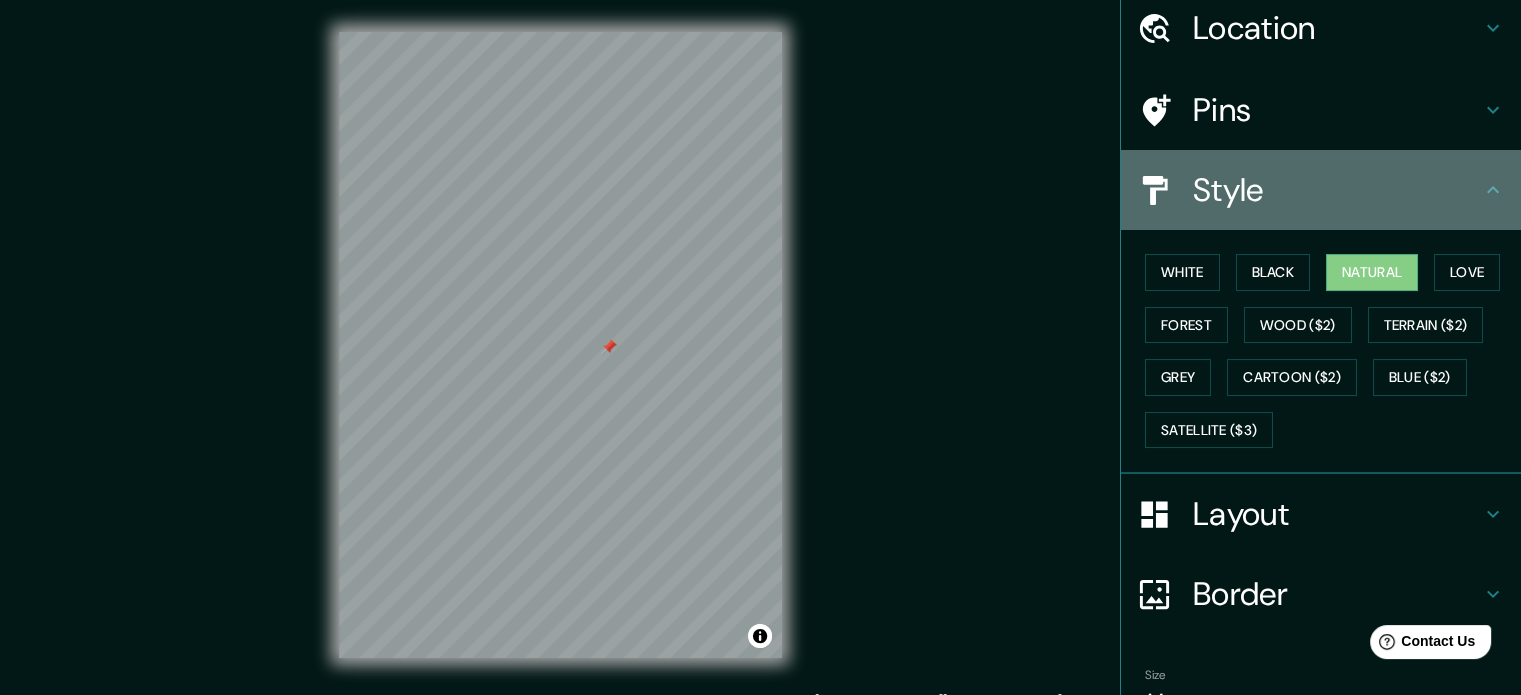 click on "Style" at bounding box center (1337, 190) 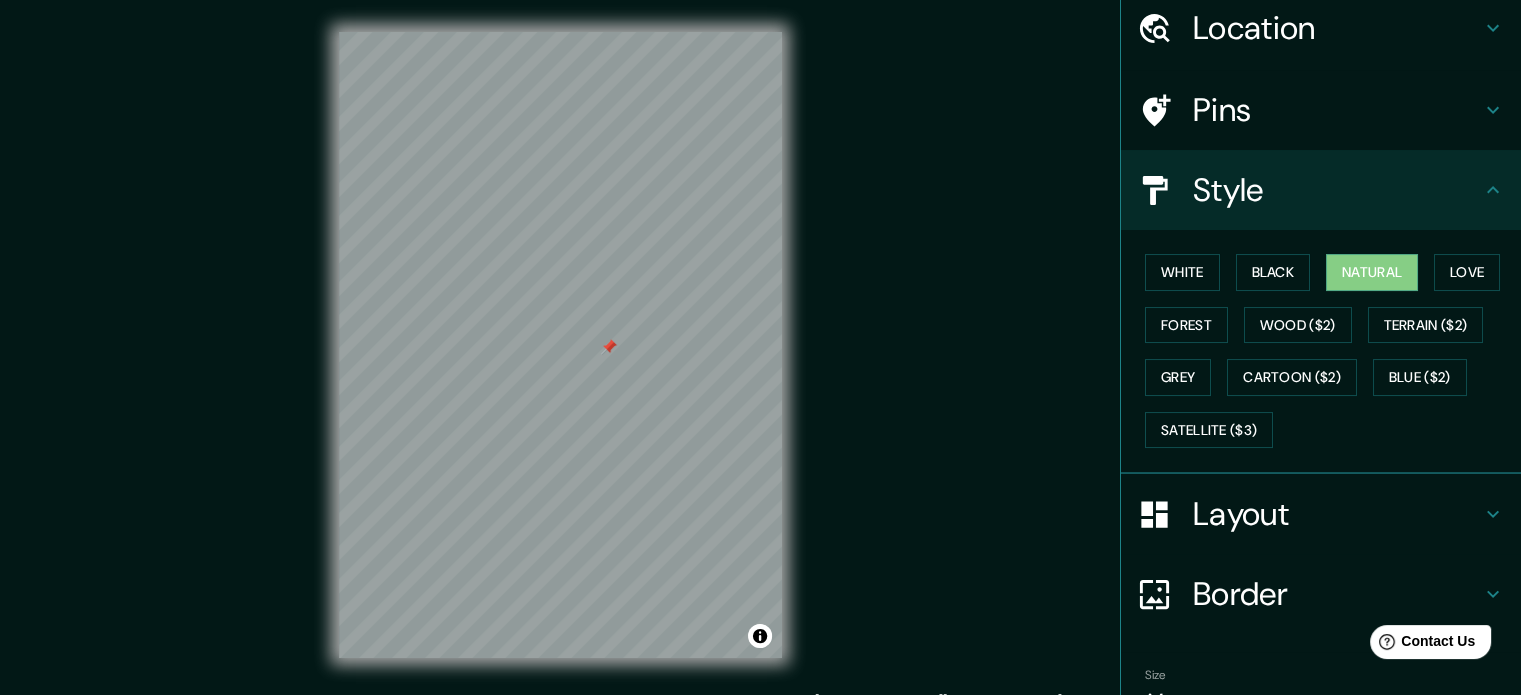 click on "Layout" at bounding box center [1337, 514] 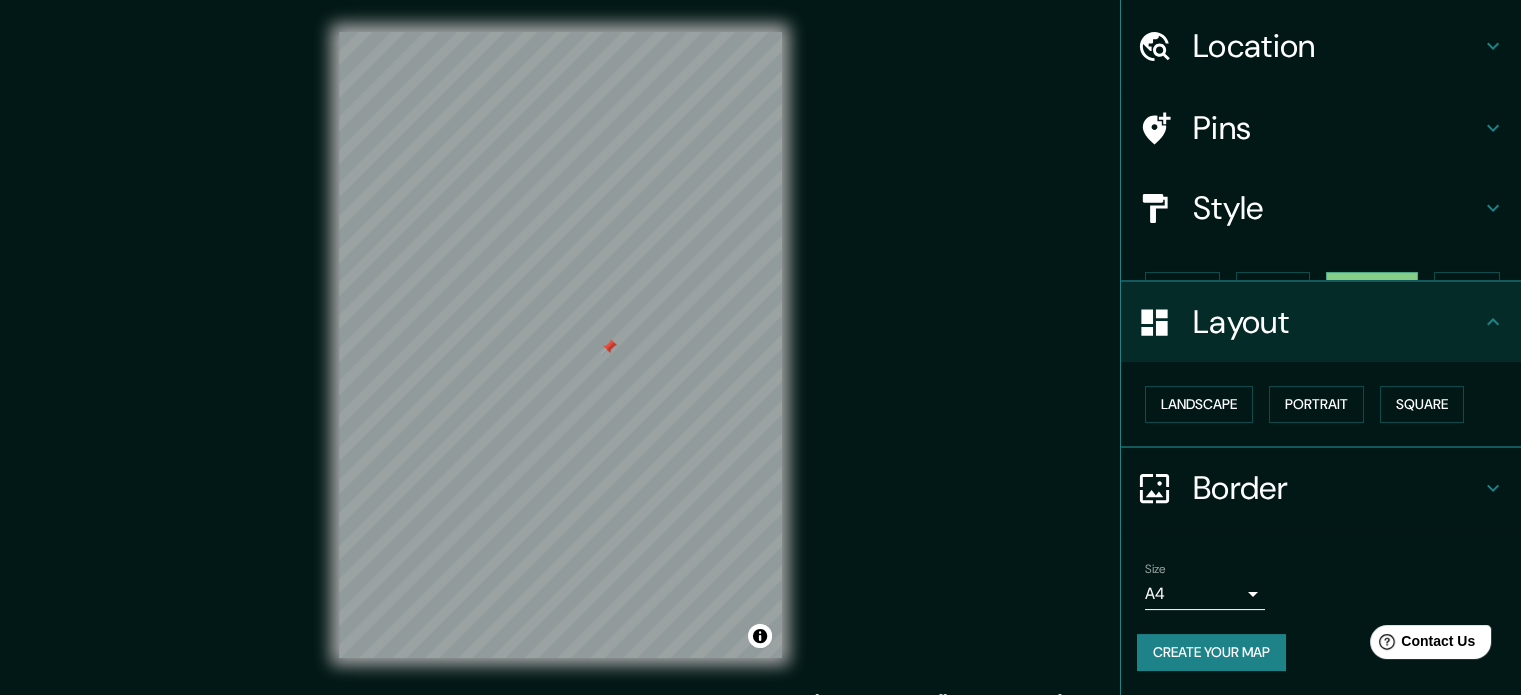 scroll, scrollTop: 22, scrollLeft: 0, axis: vertical 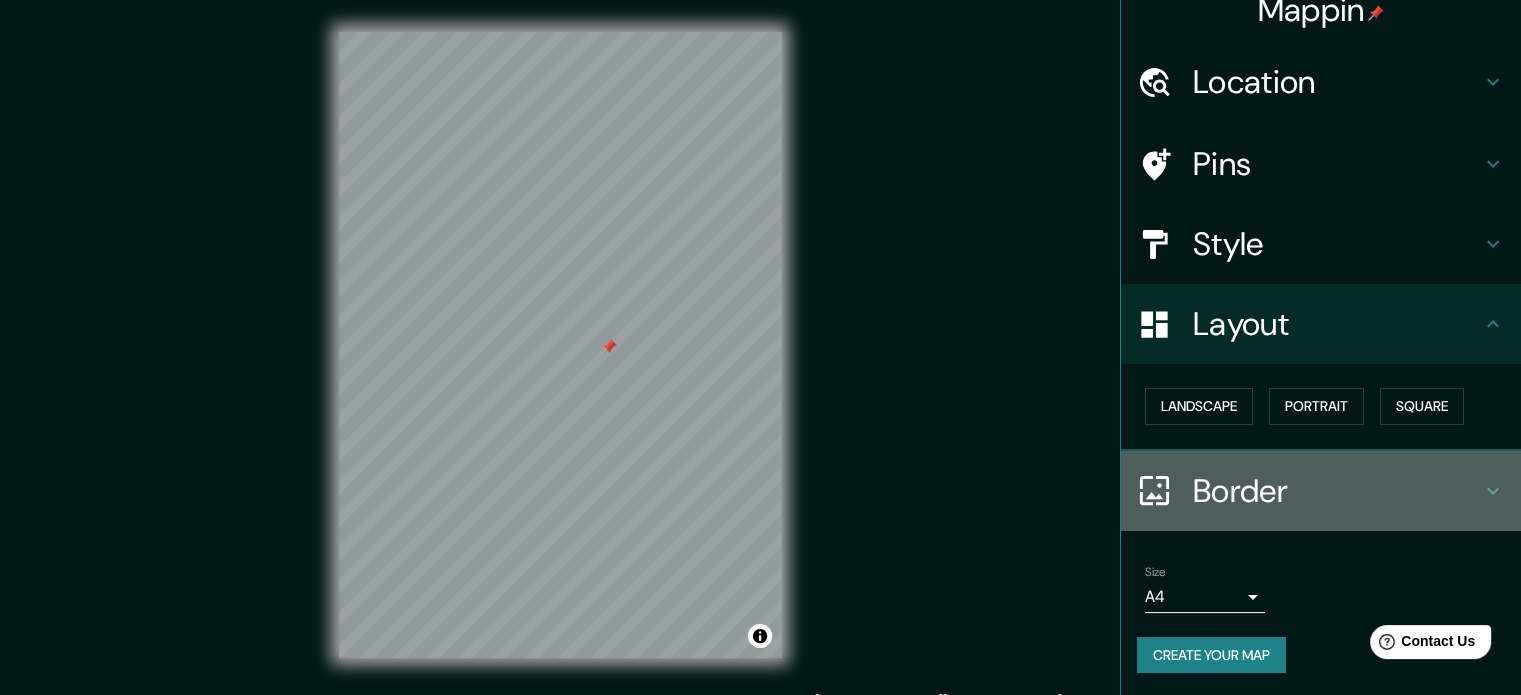 click on "Border" at bounding box center (1337, 491) 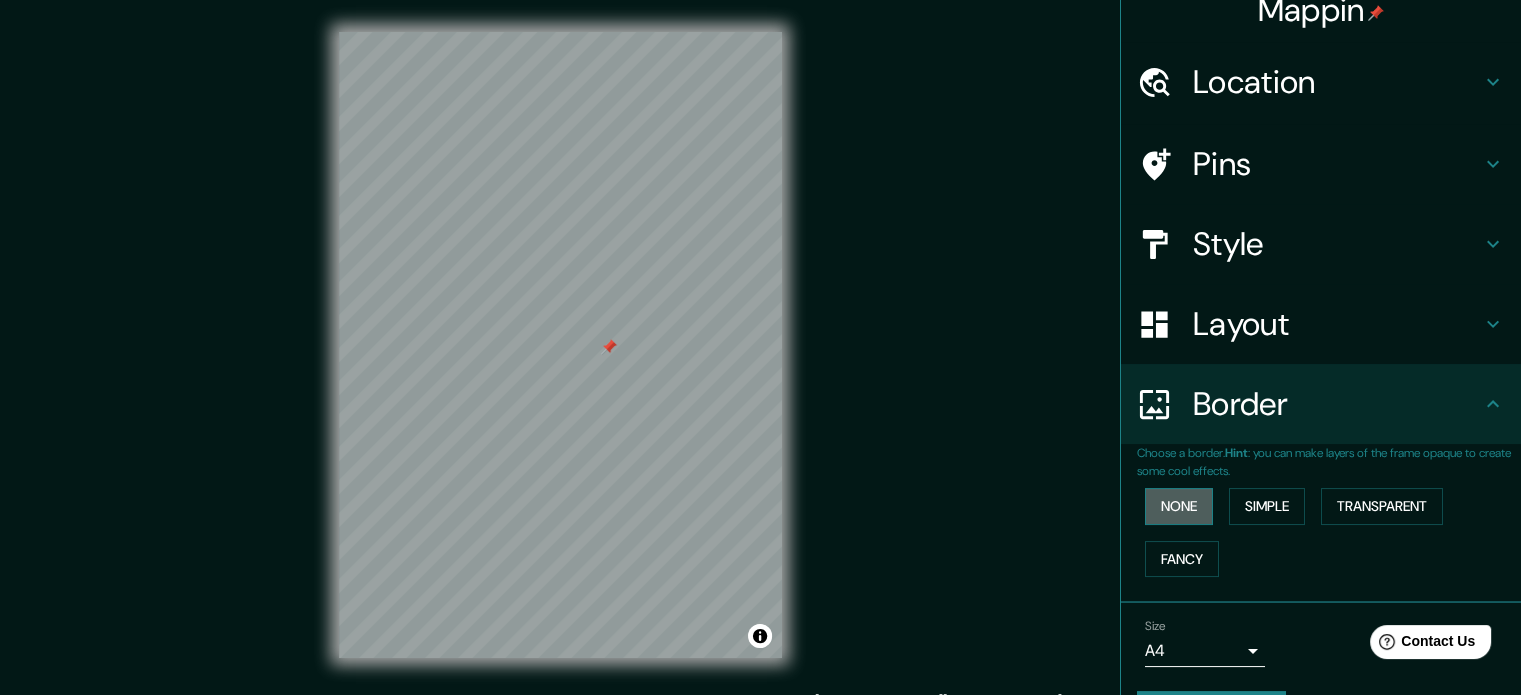 click on "None" at bounding box center [1179, 506] 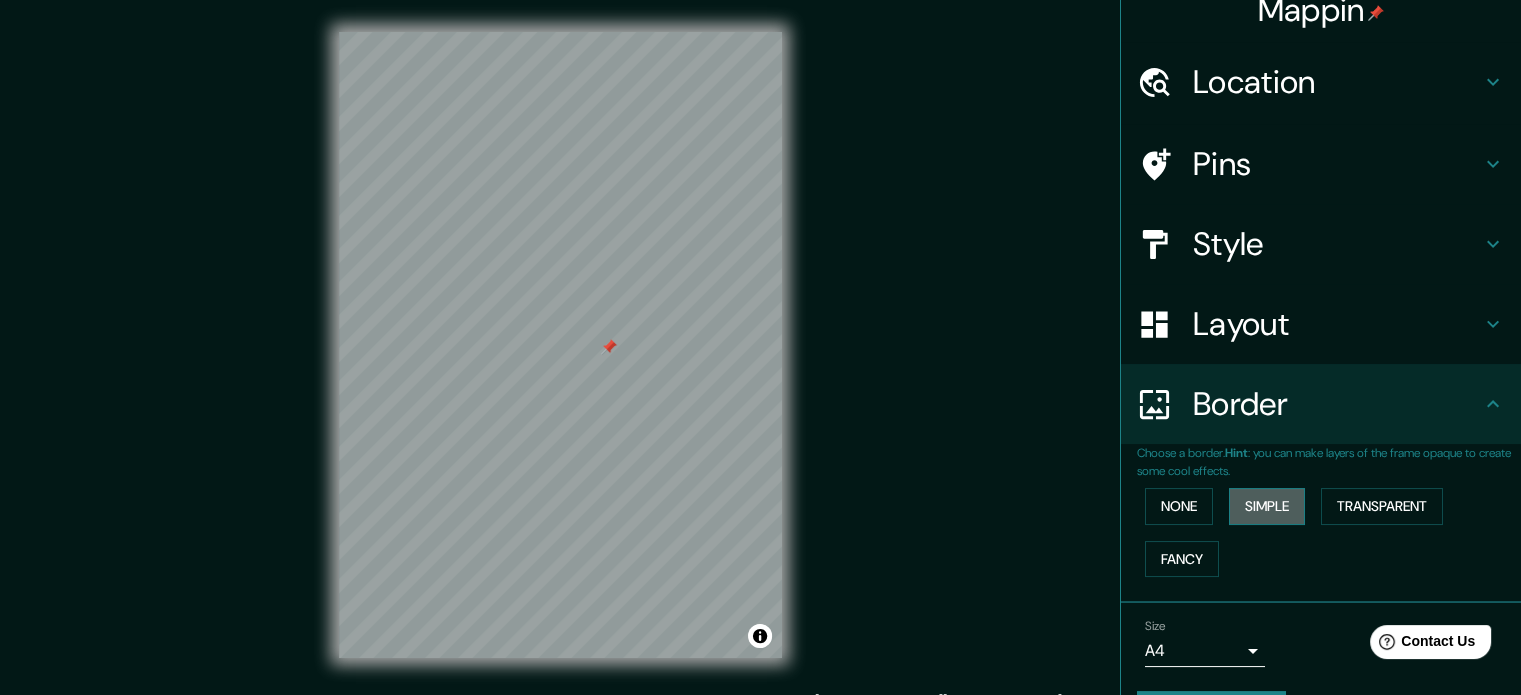click on "Simple" at bounding box center [1267, 506] 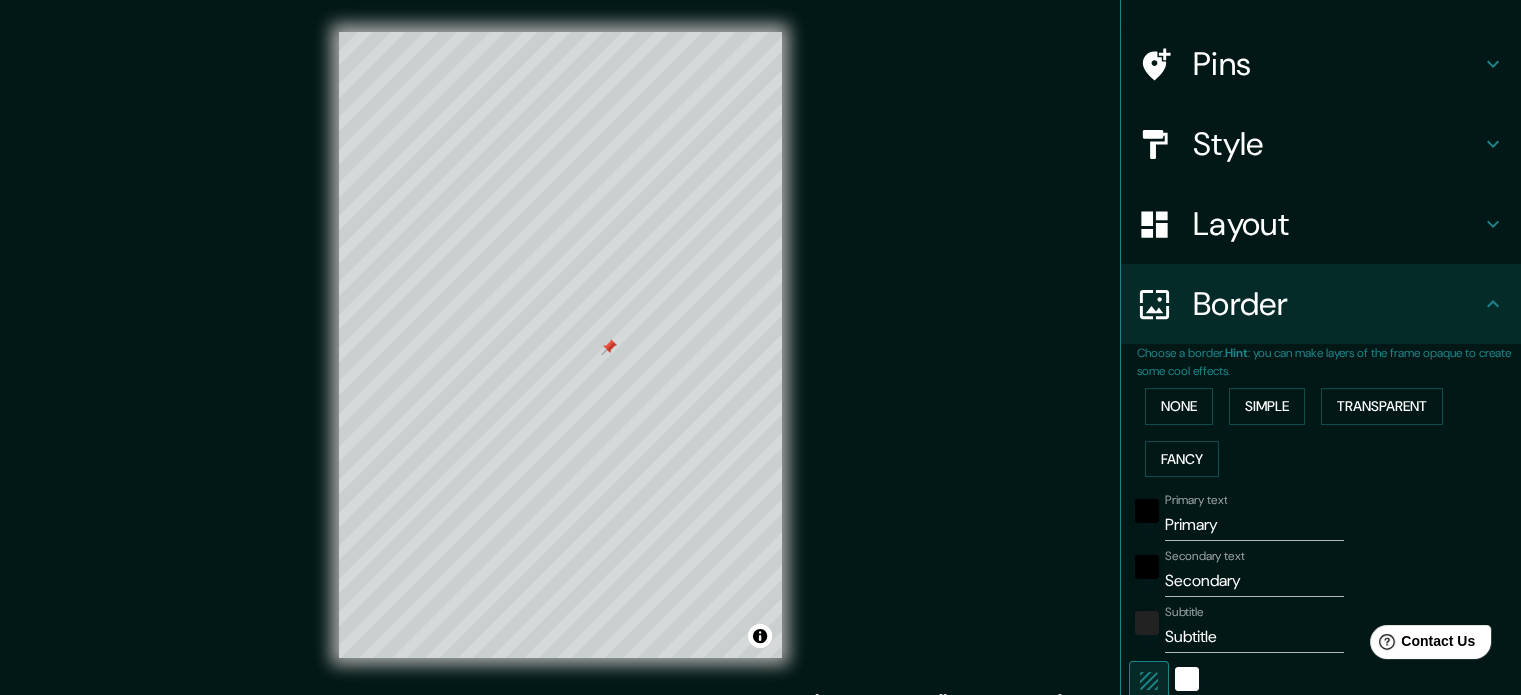 scroll, scrollTop: 222, scrollLeft: 0, axis: vertical 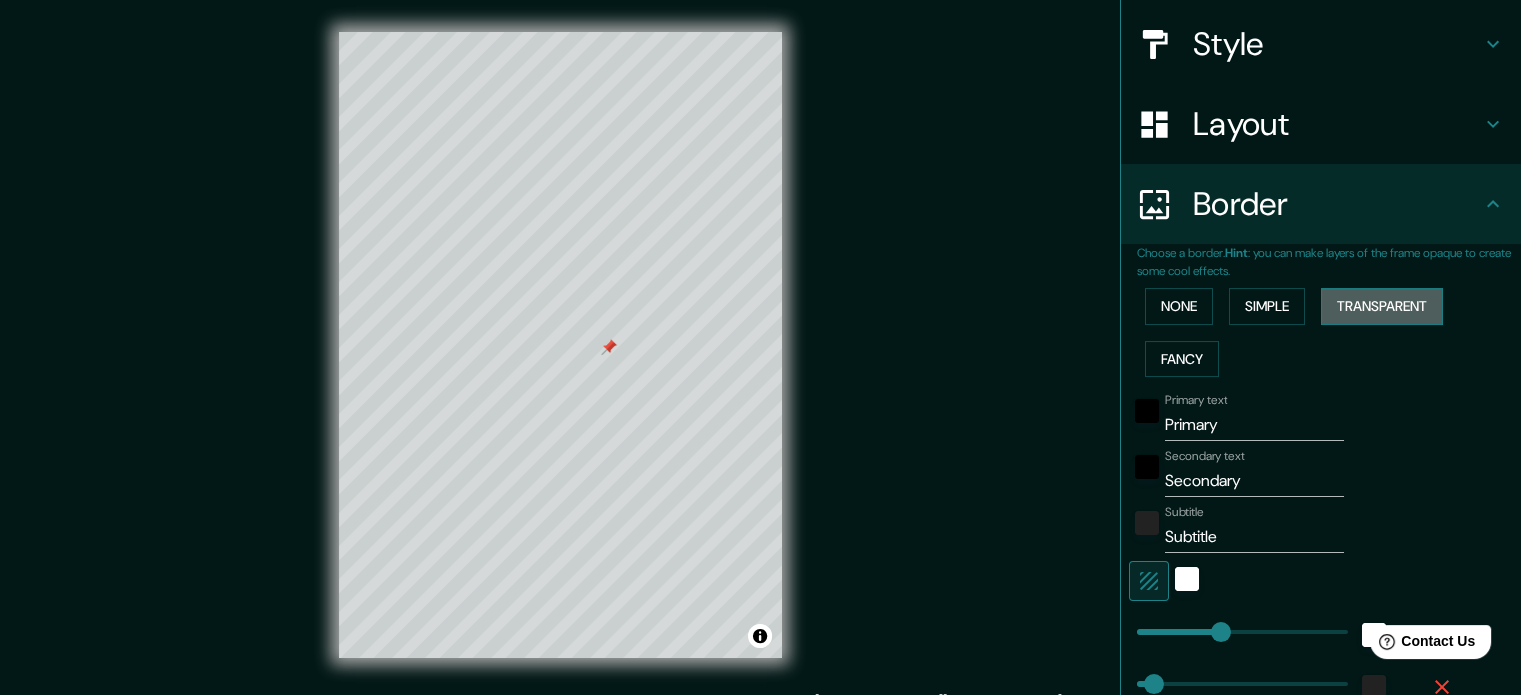 click on "Transparent" at bounding box center [1382, 306] 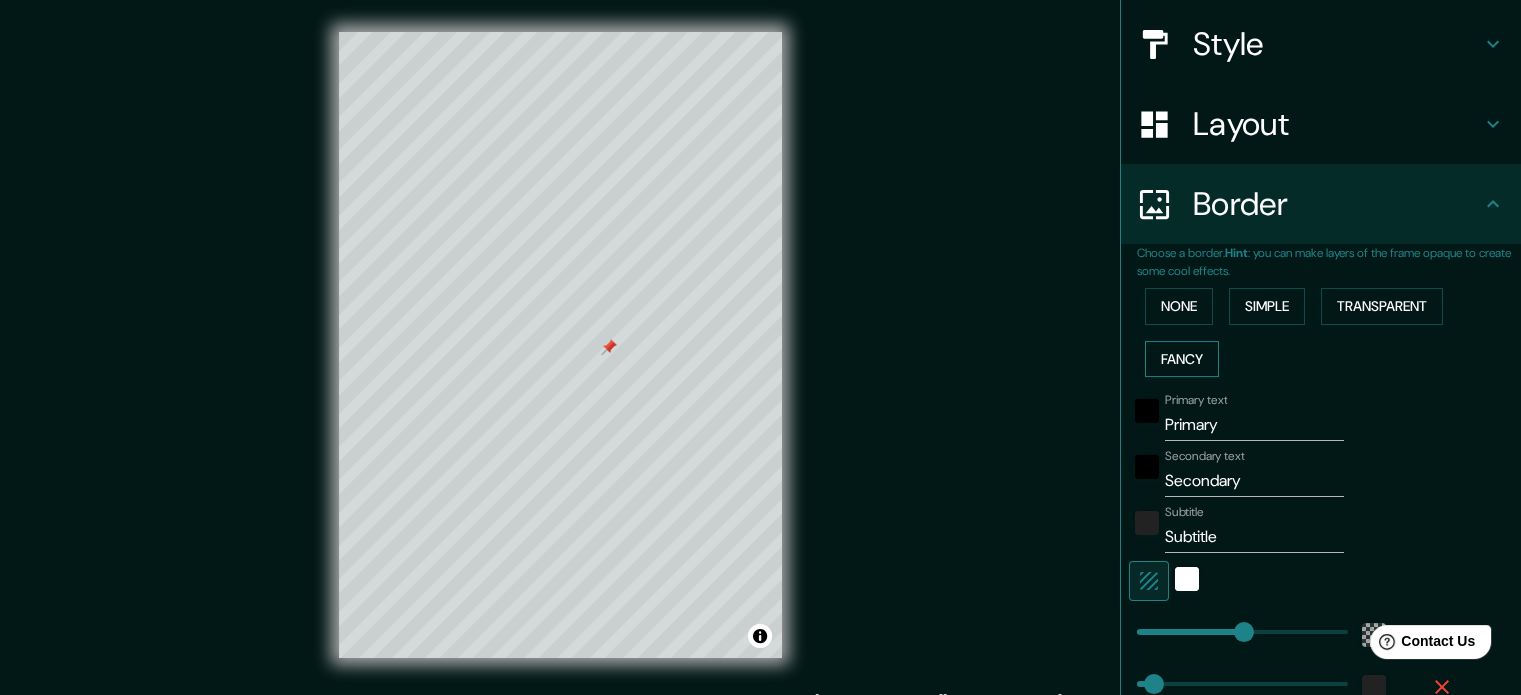 click on "Fancy" at bounding box center (1182, 359) 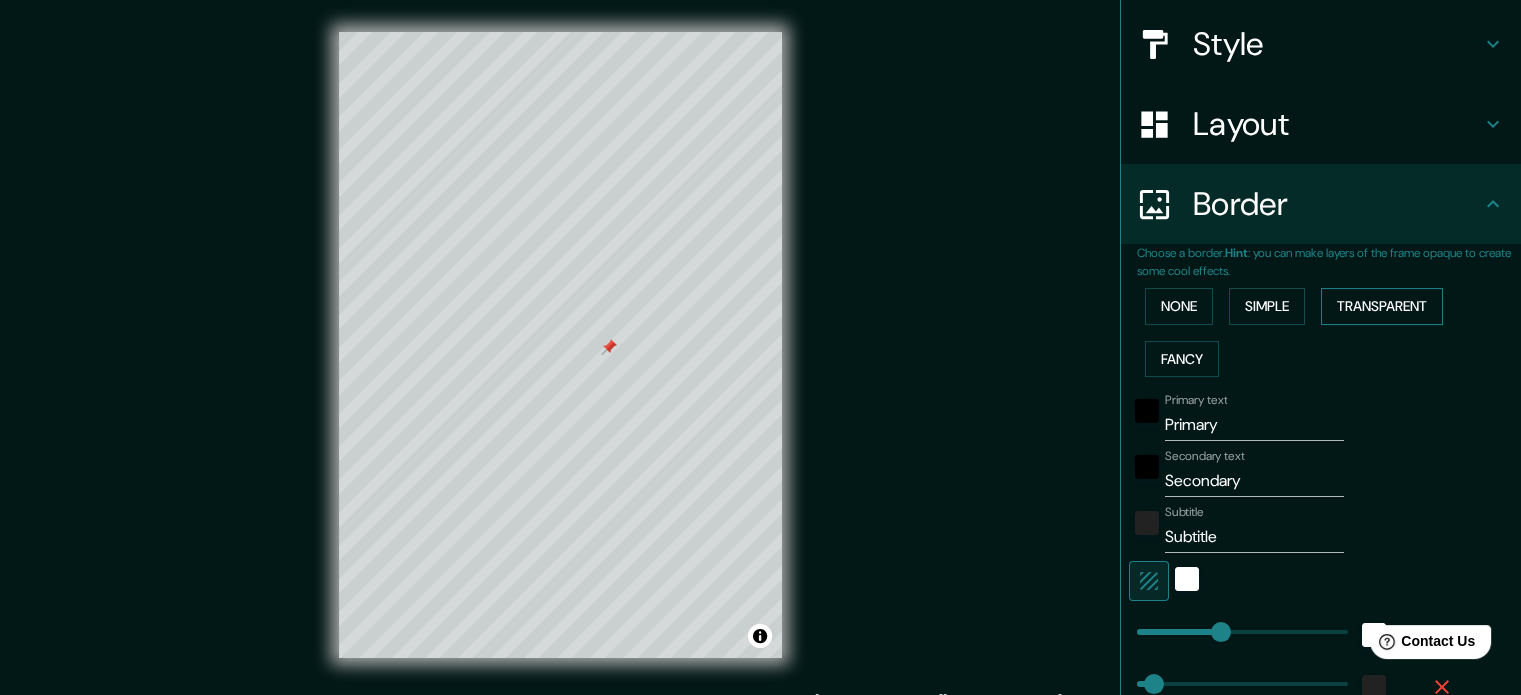 click on "Transparent" at bounding box center (1382, 306) 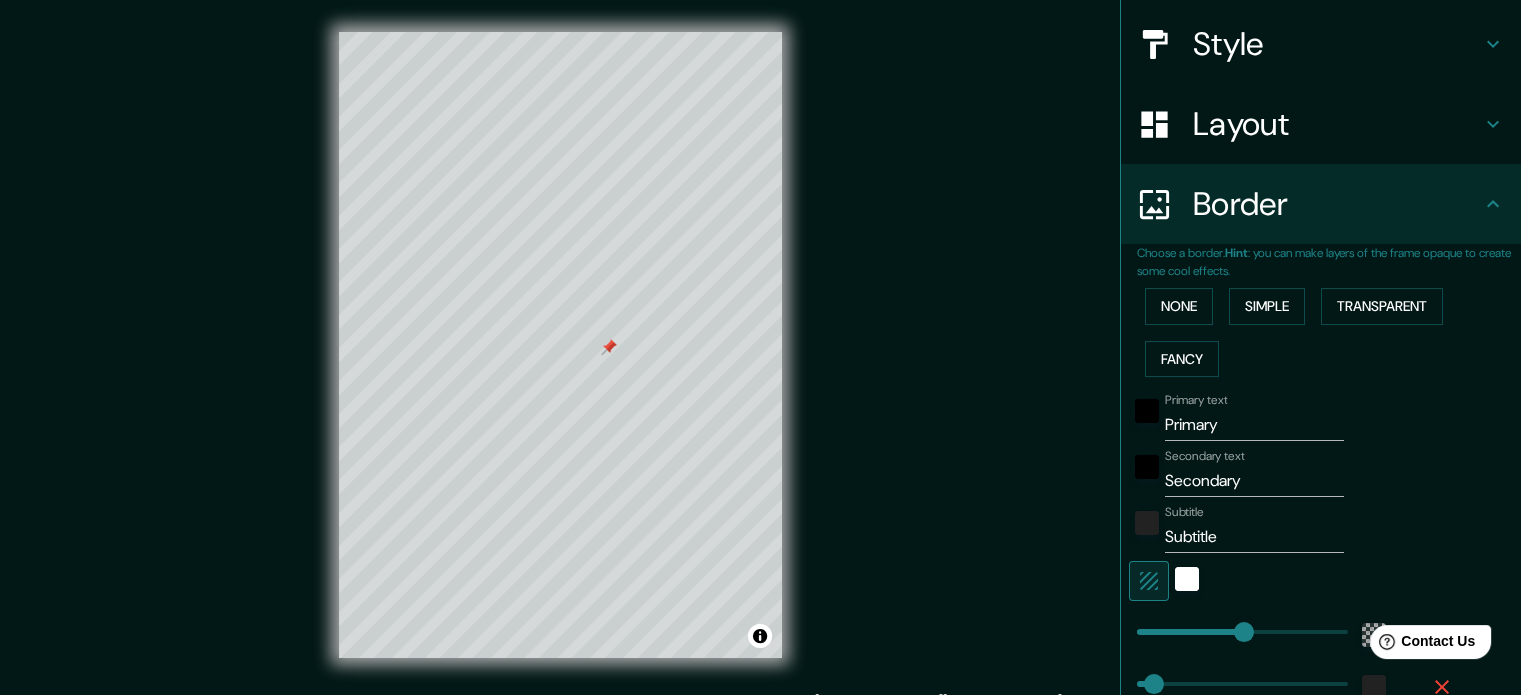 click on "Primary" at bounding box center [1254, 425] 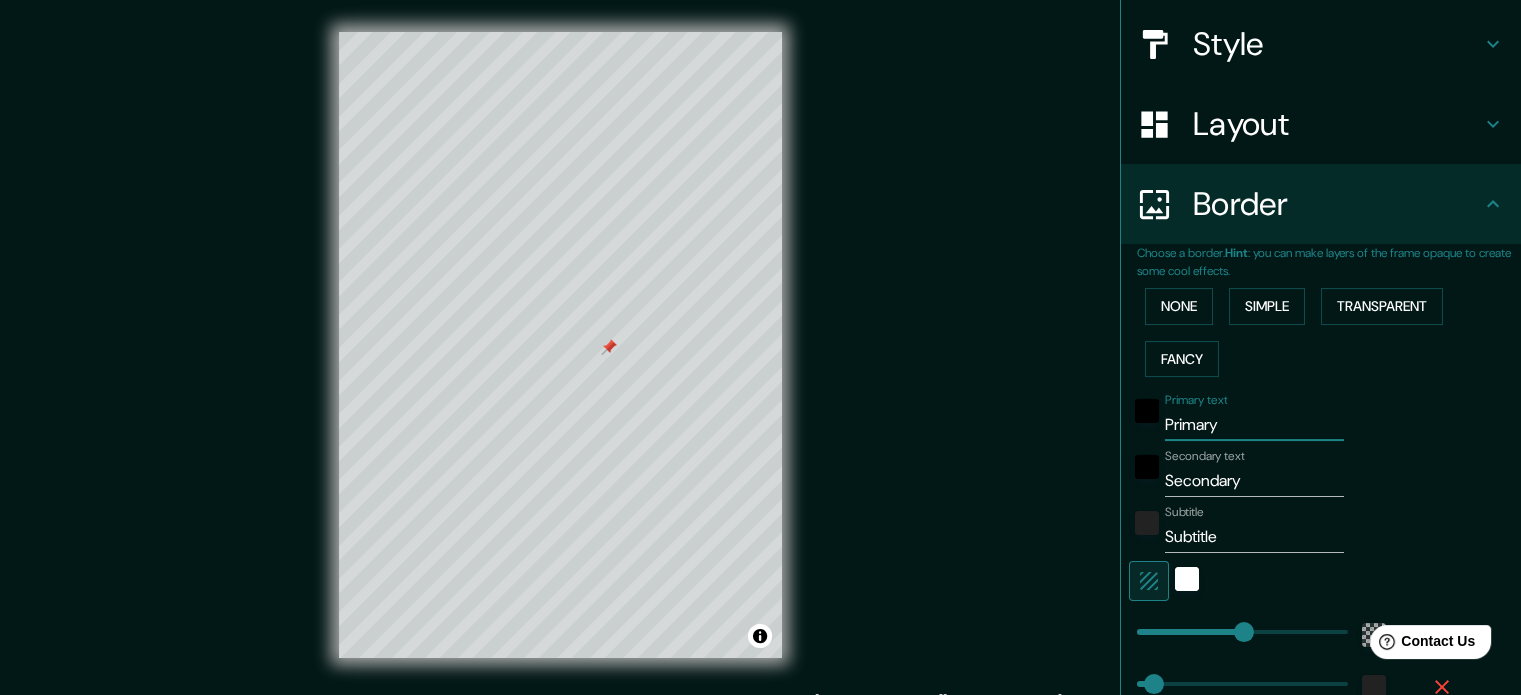 type on "Primar" 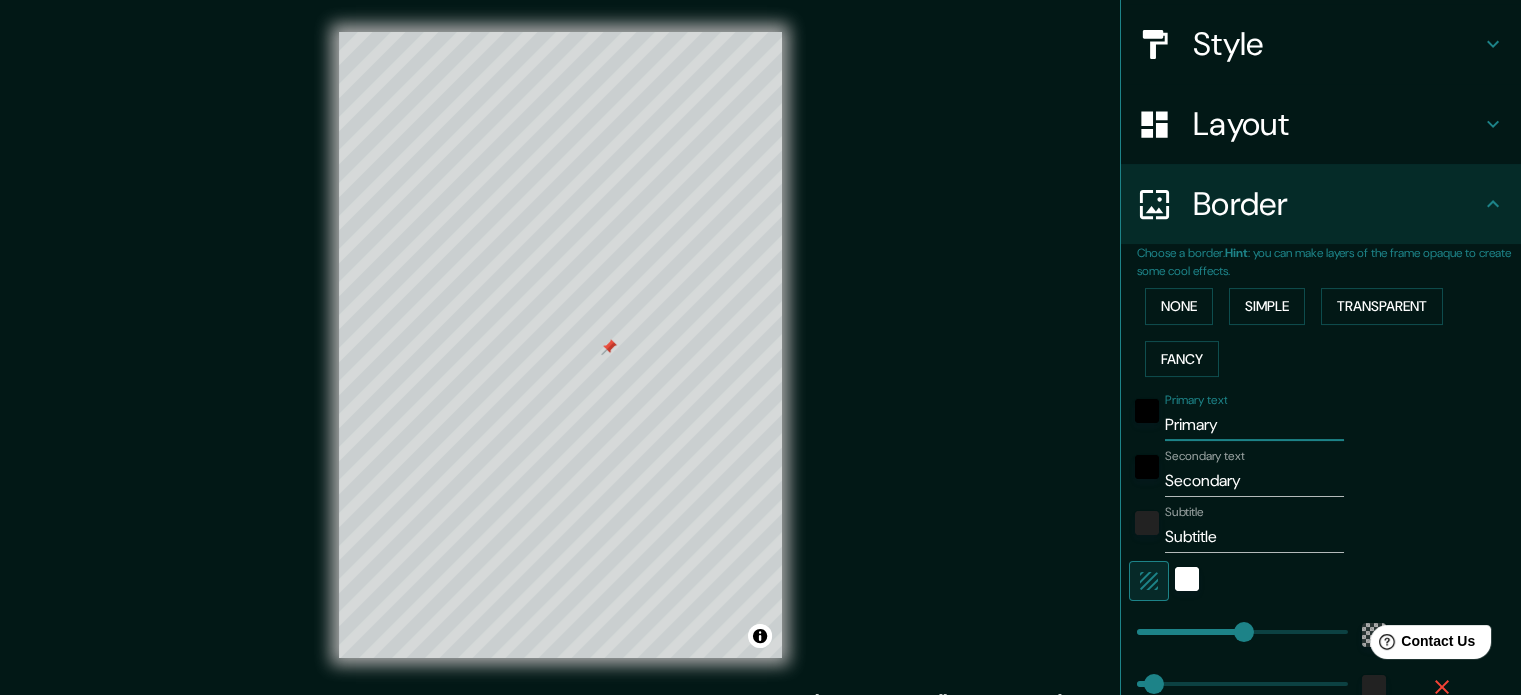 type on "35" 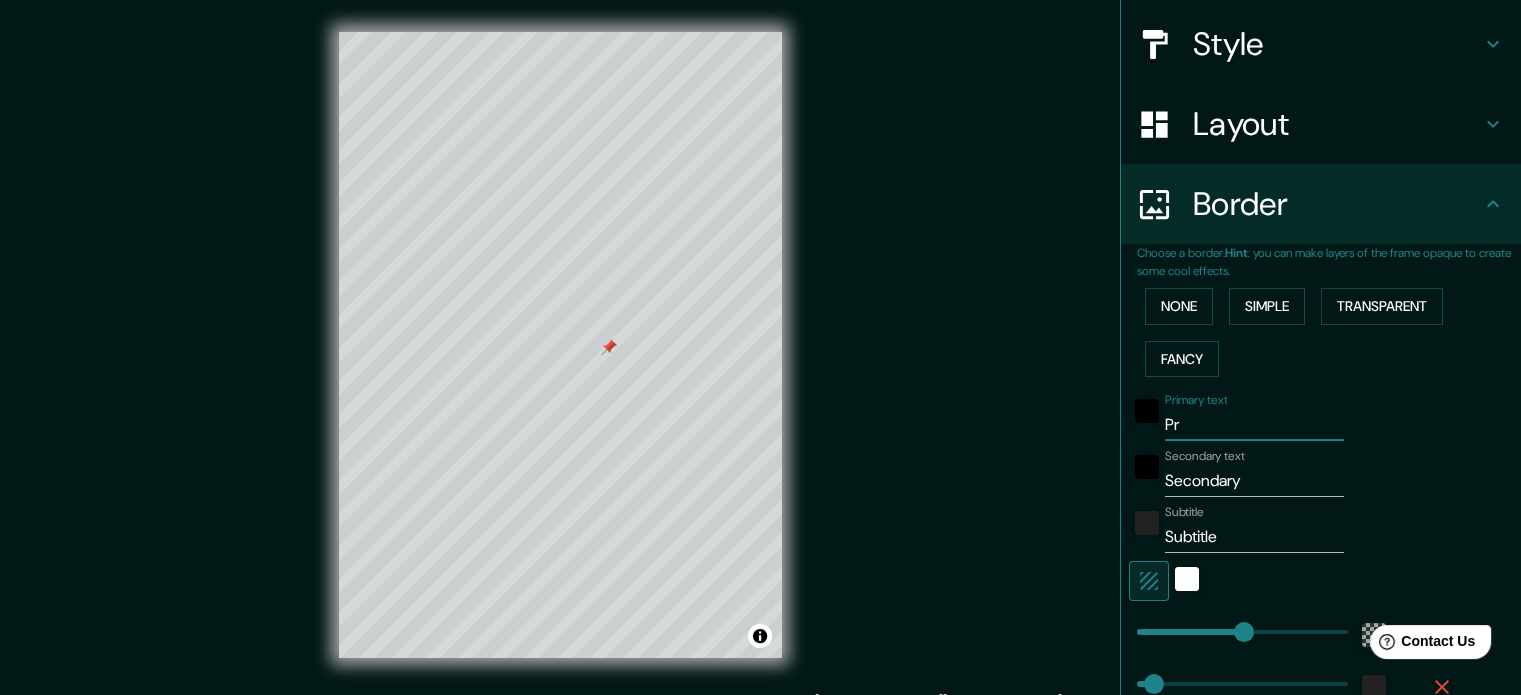 type on "P" 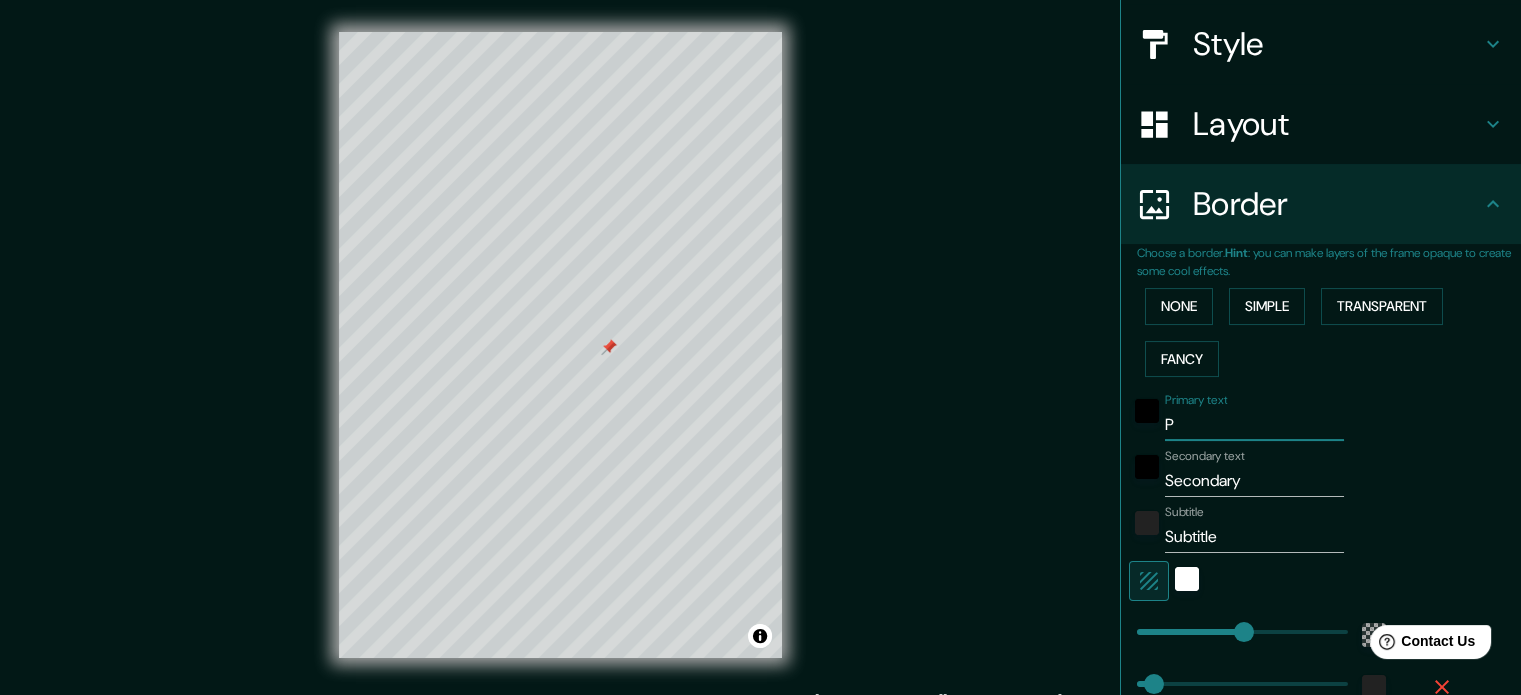 type 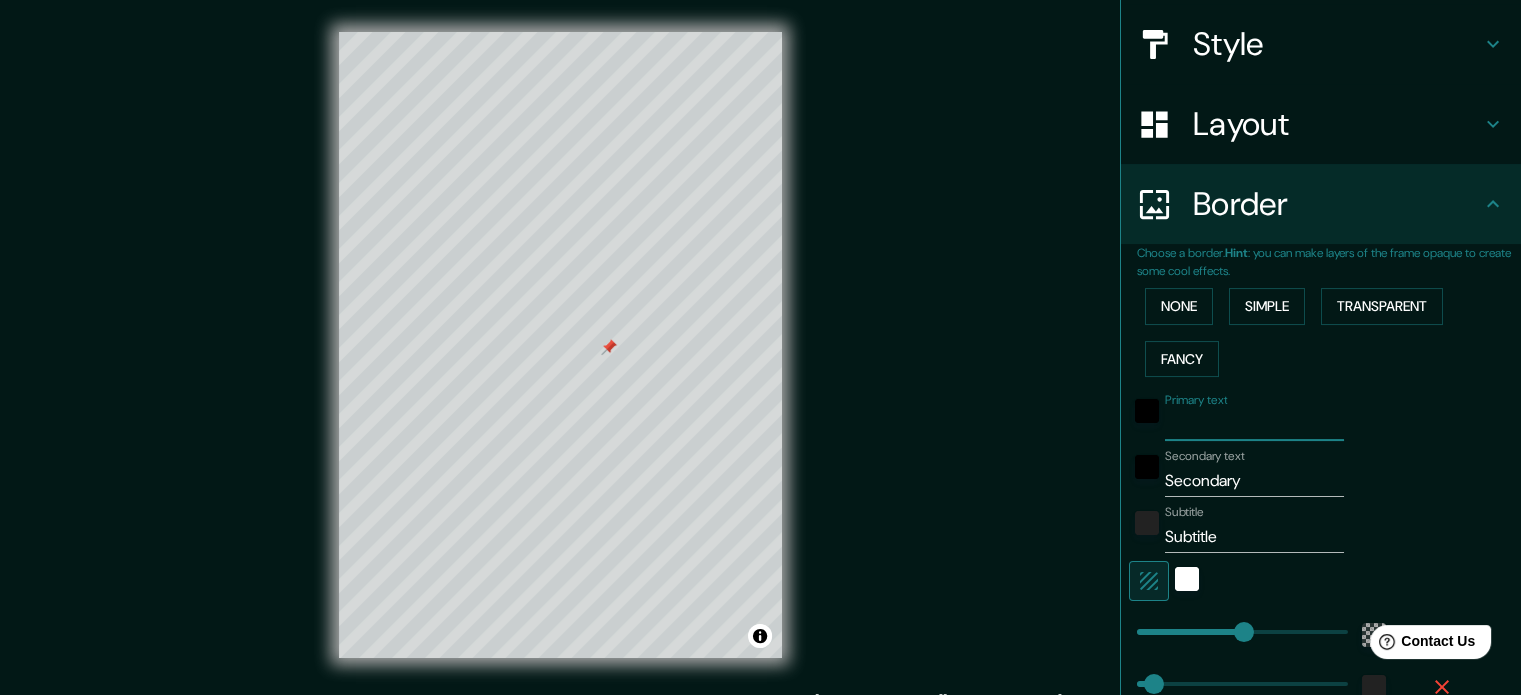 type on "35" 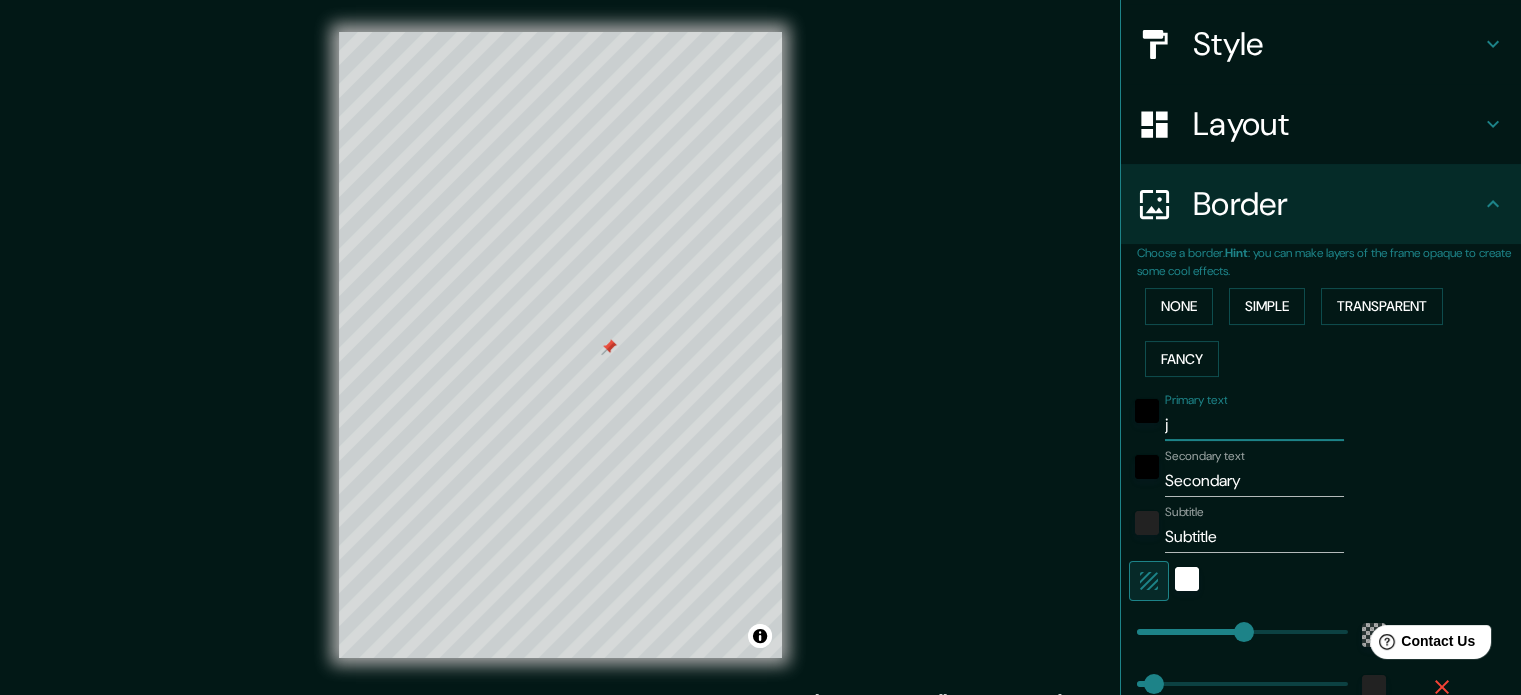 type on "je" 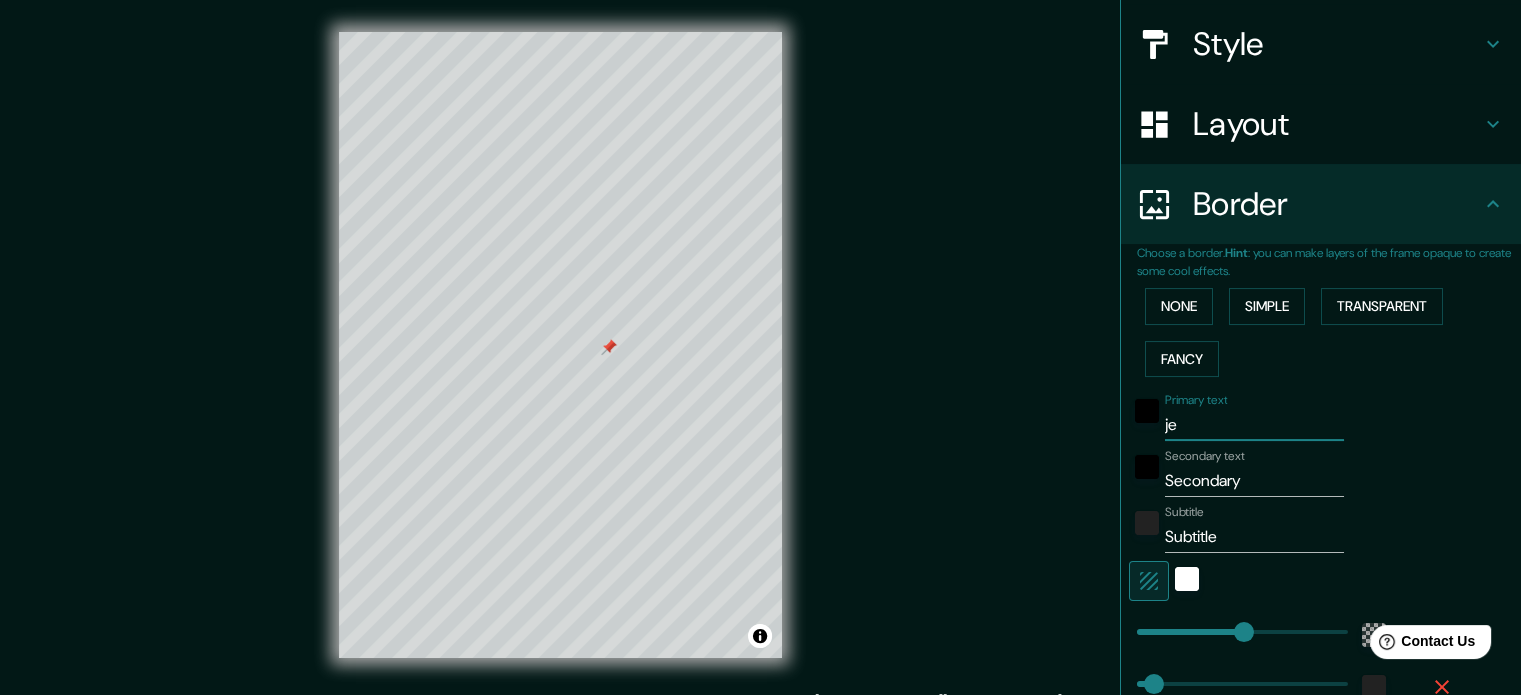 type on "jer" 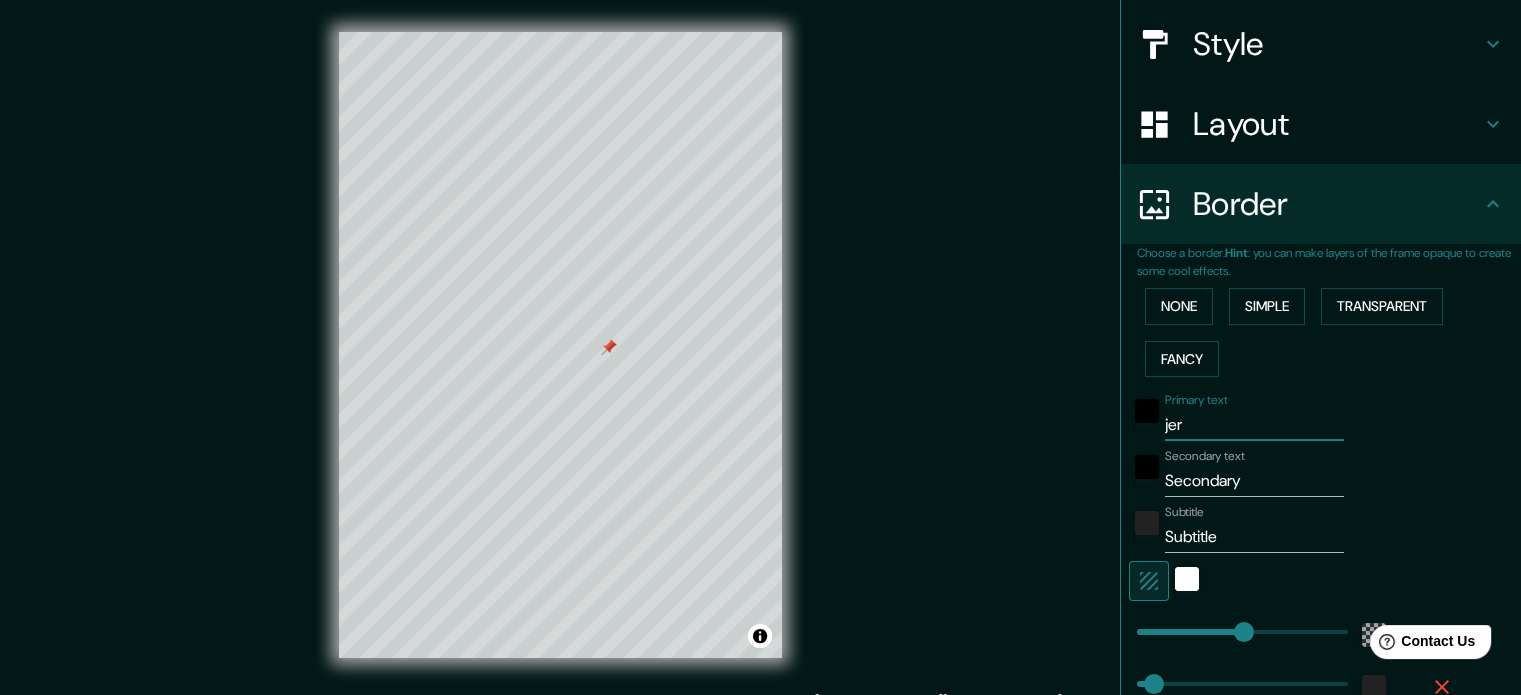 type on "jera" 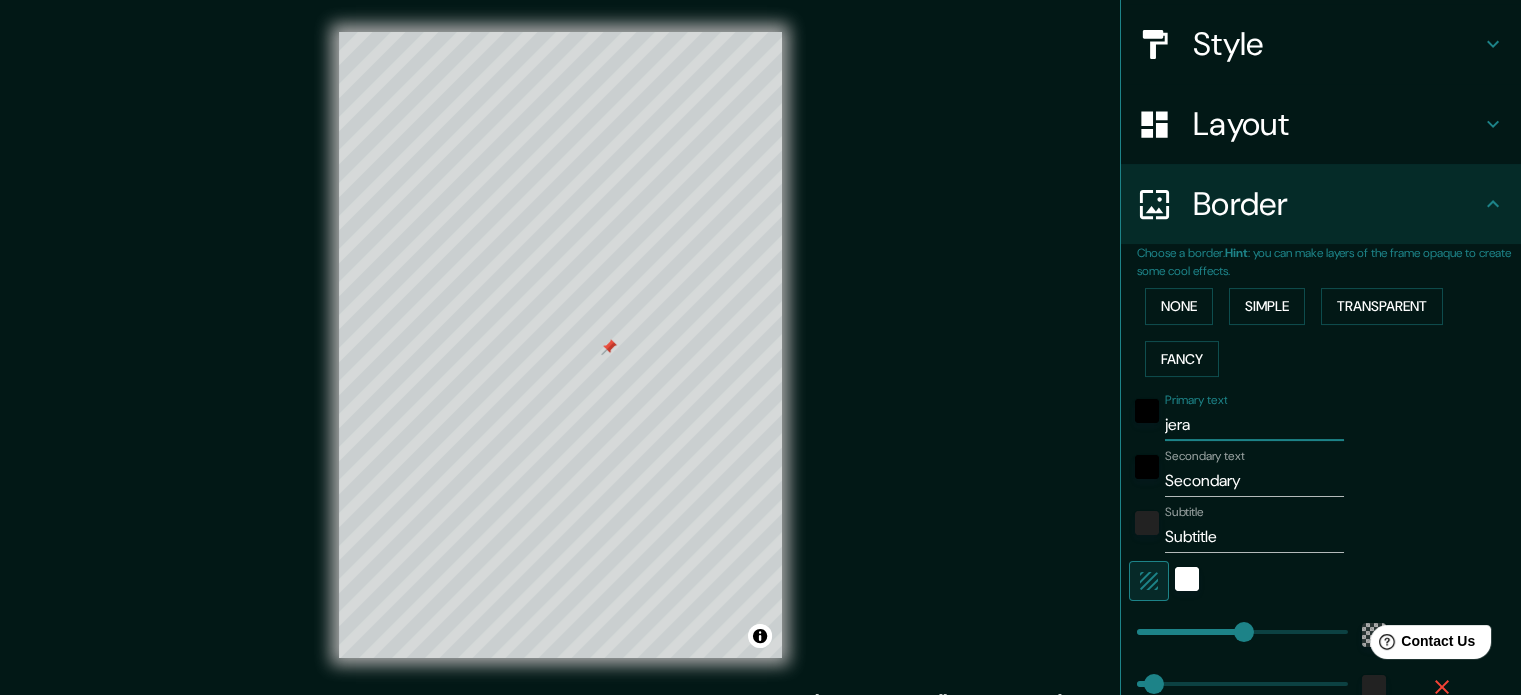 type on "jerar" 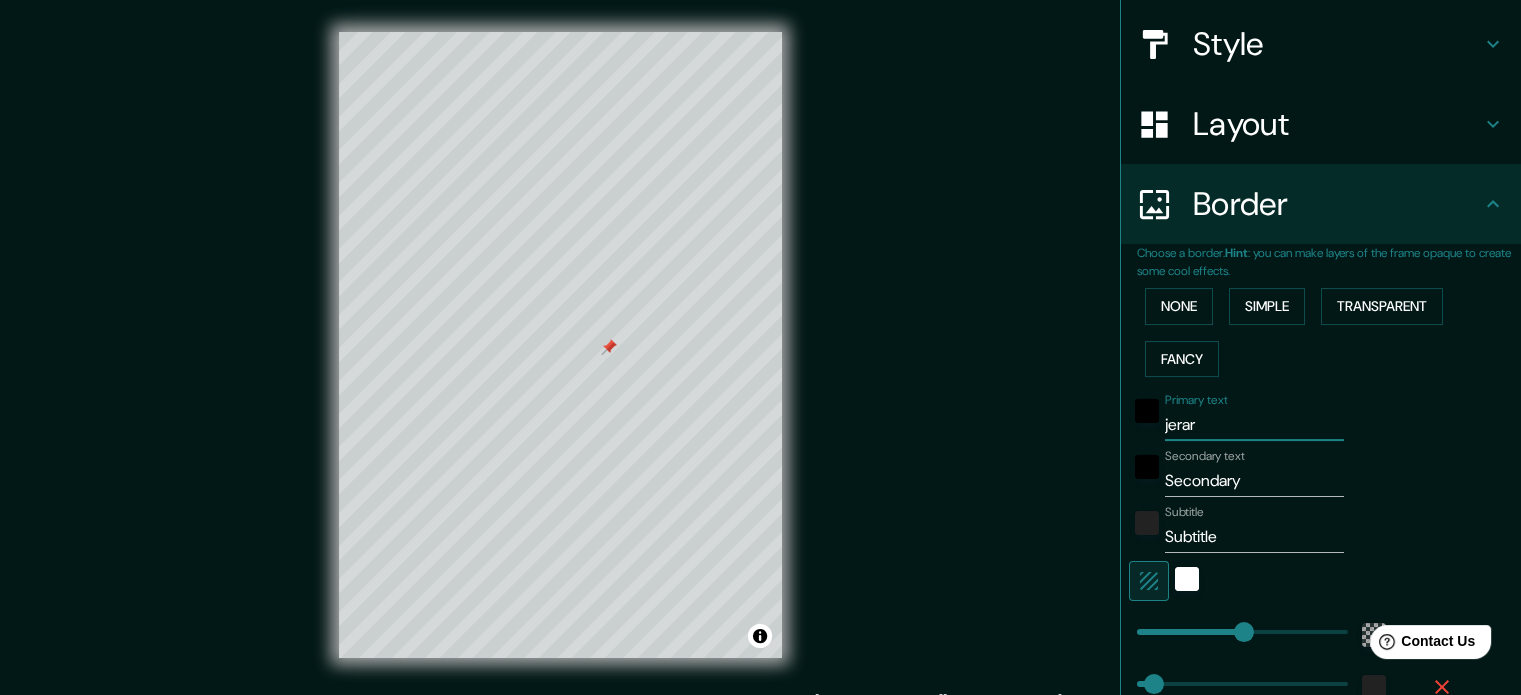 type on "jerarq" 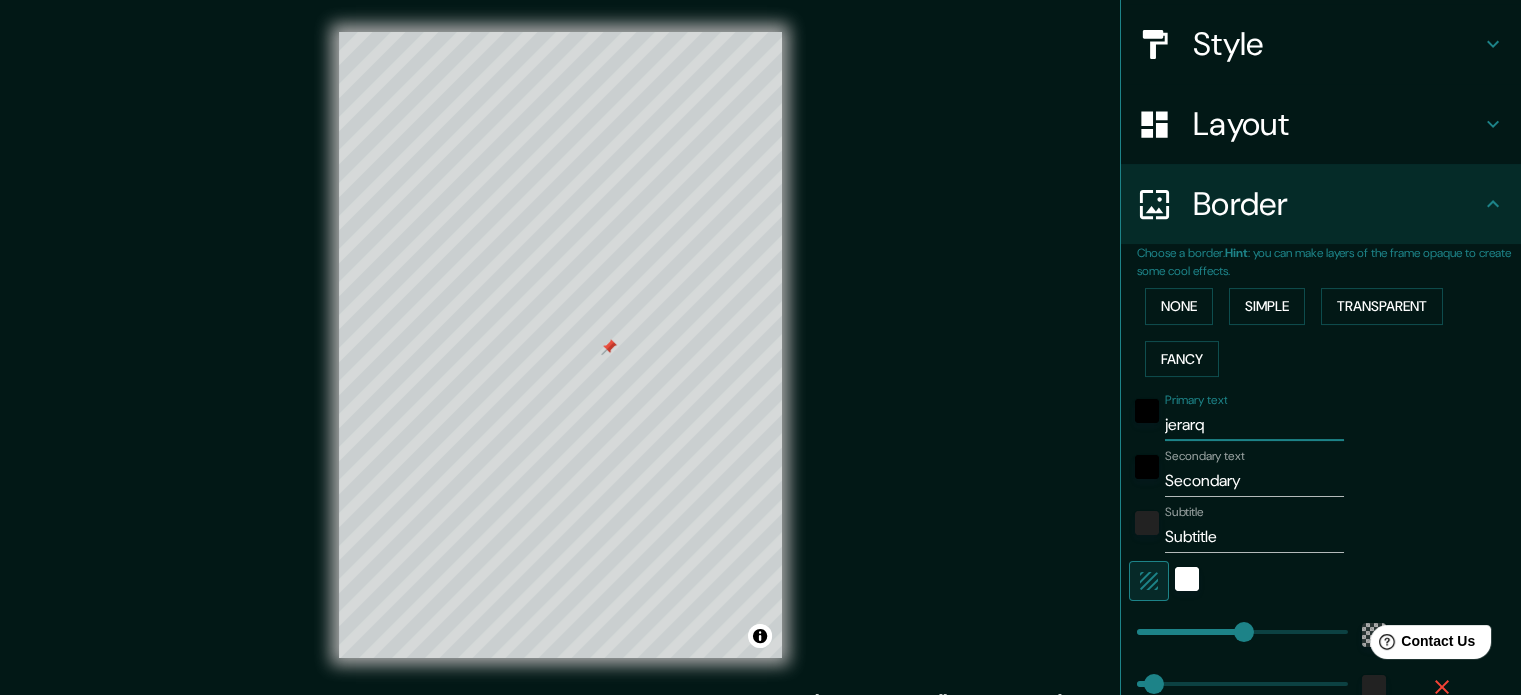 type on "jerarqu" 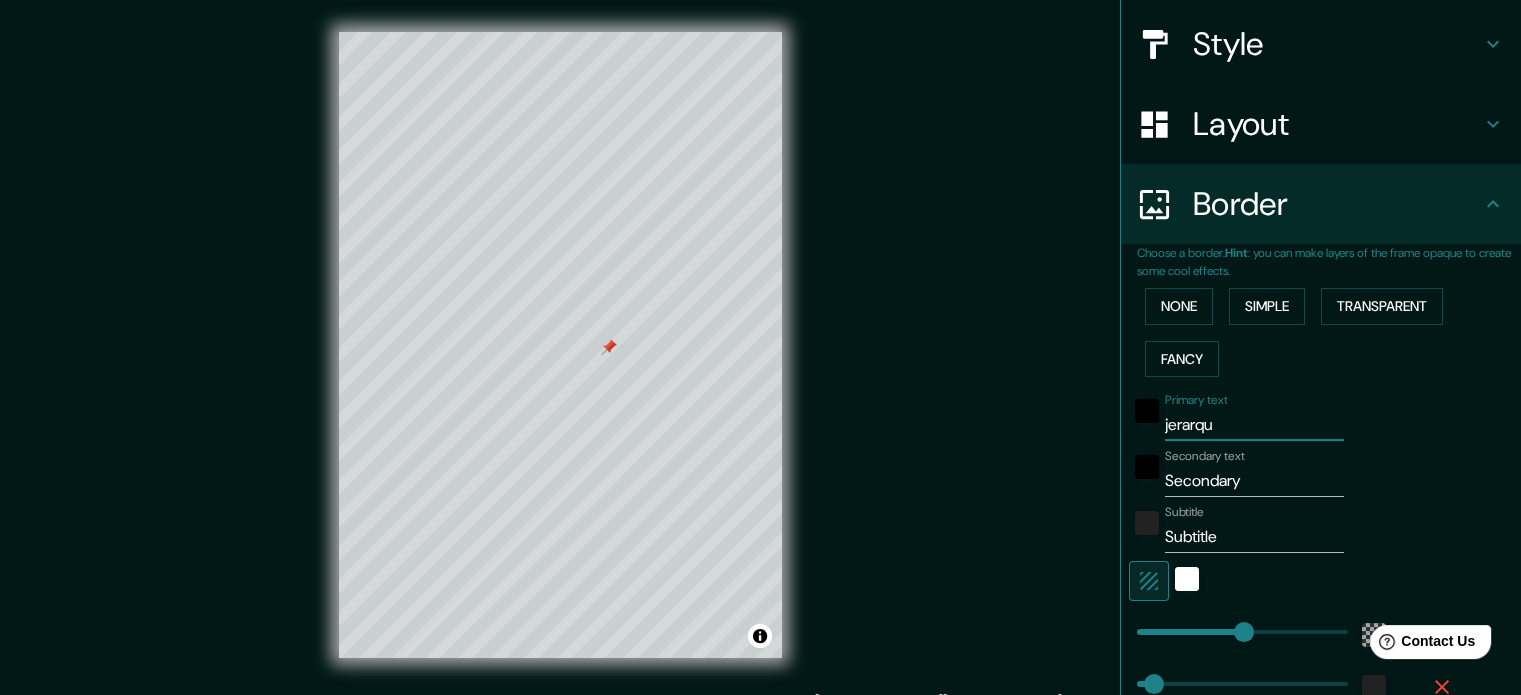 type on "jerarqui" 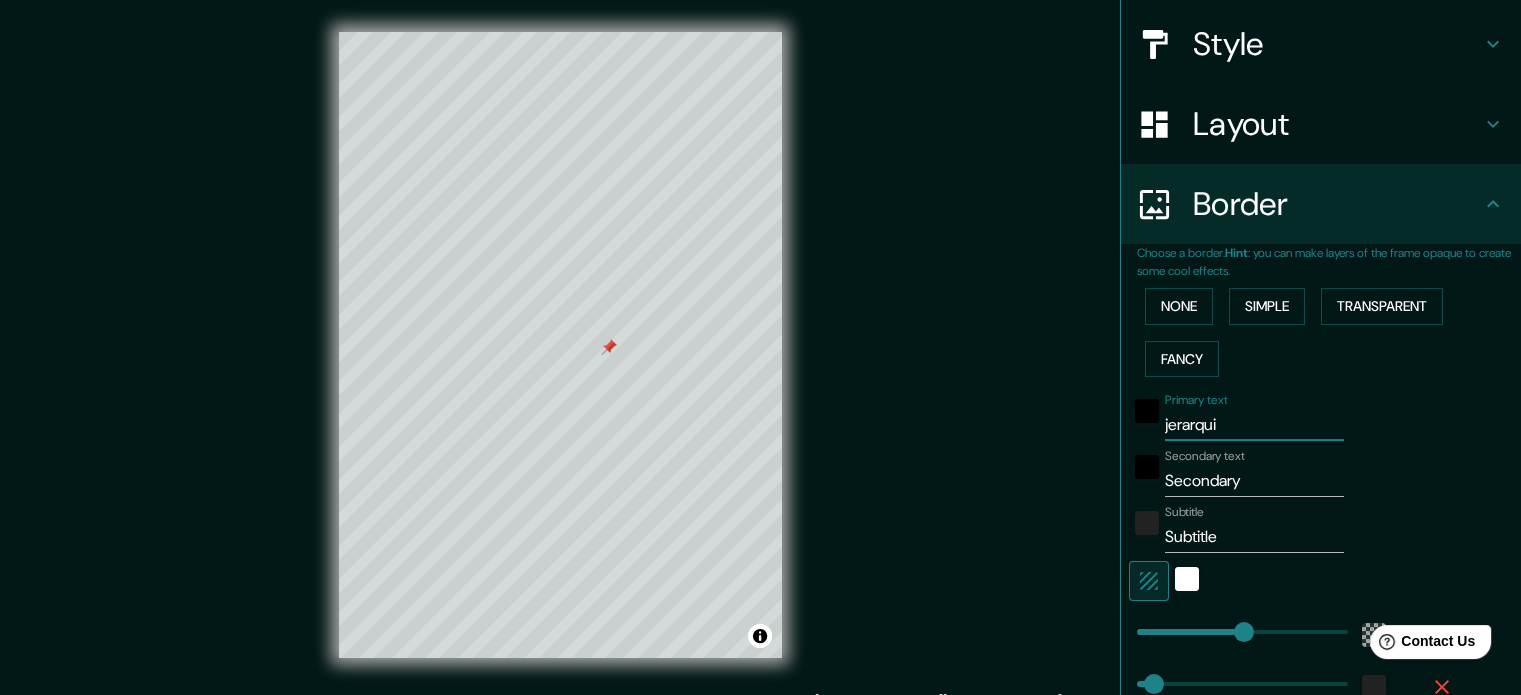 type on "jerarquia" 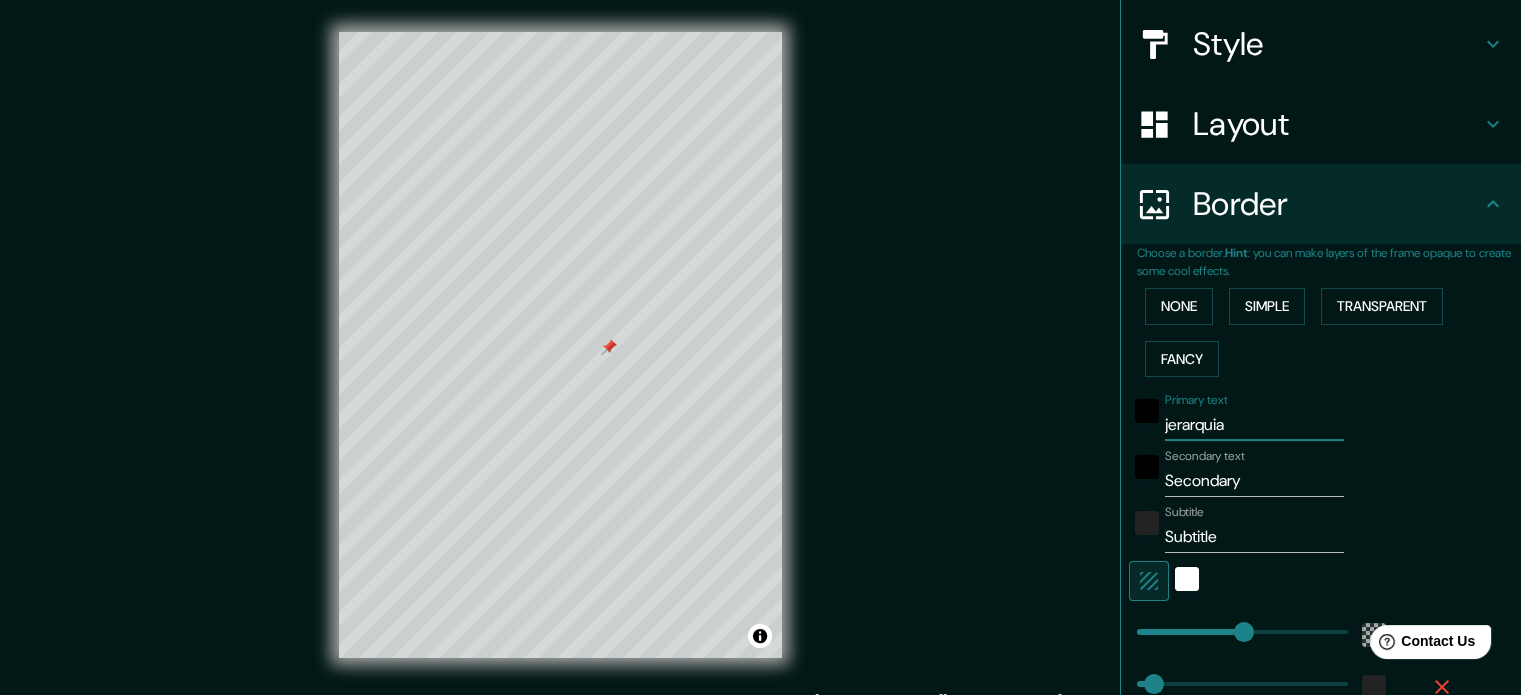 type on "jerarquia" 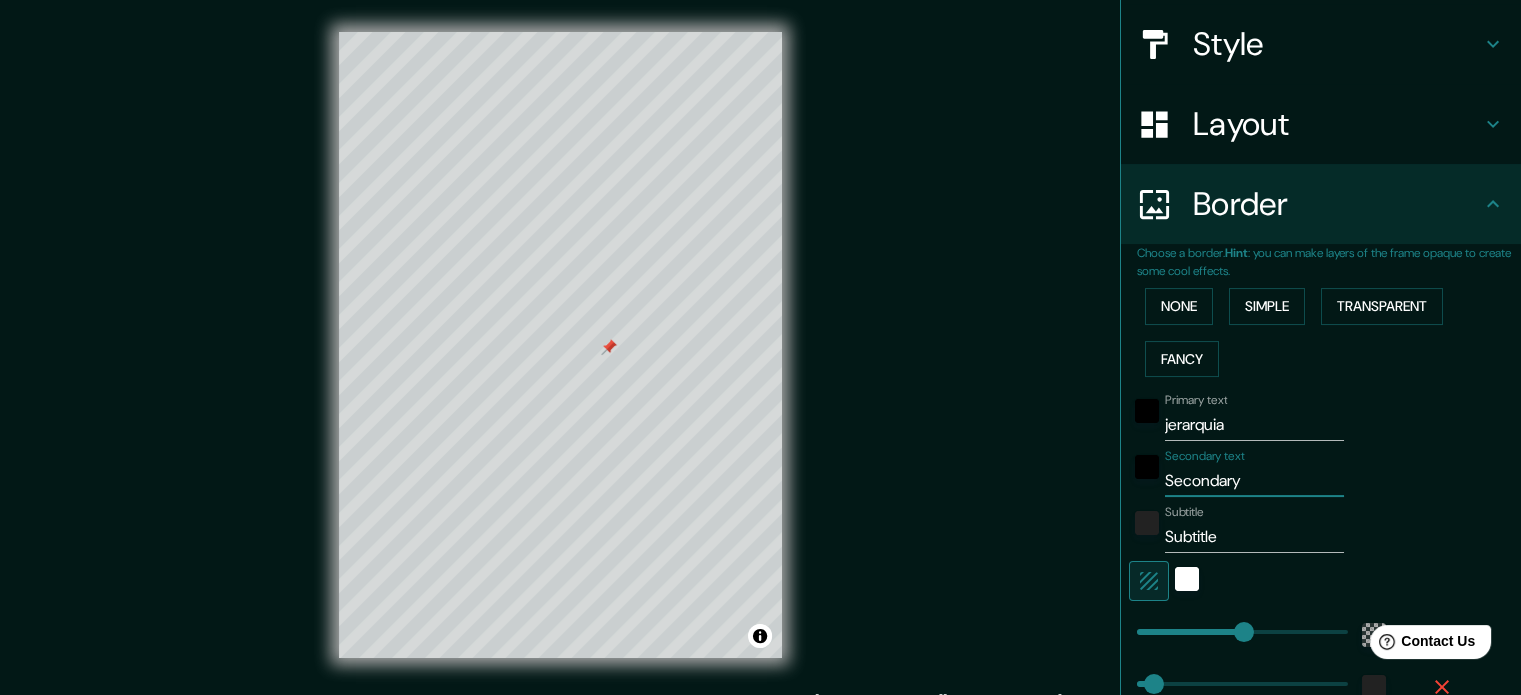 click on "Secondary" at bounding box center [1254, 481] 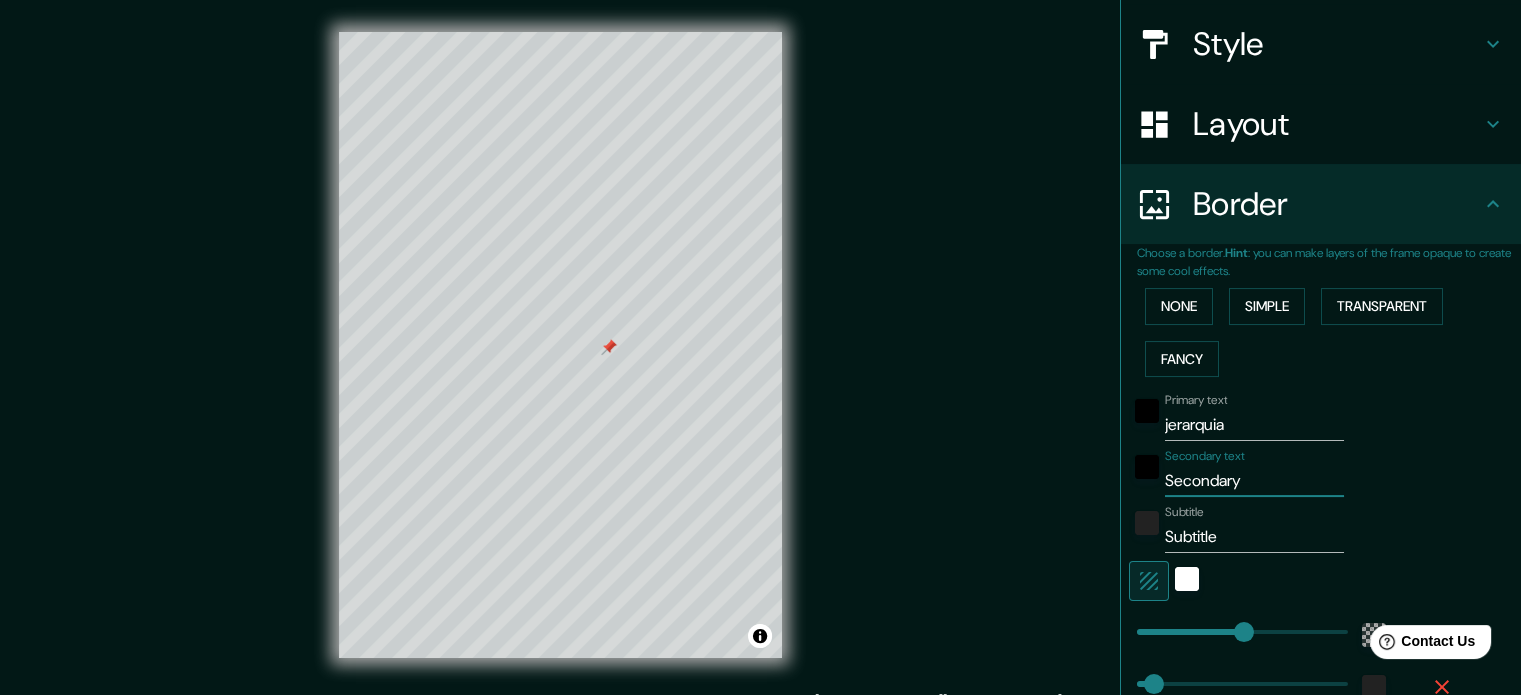 click on "Secondary" at bounding box center (1254, 481) 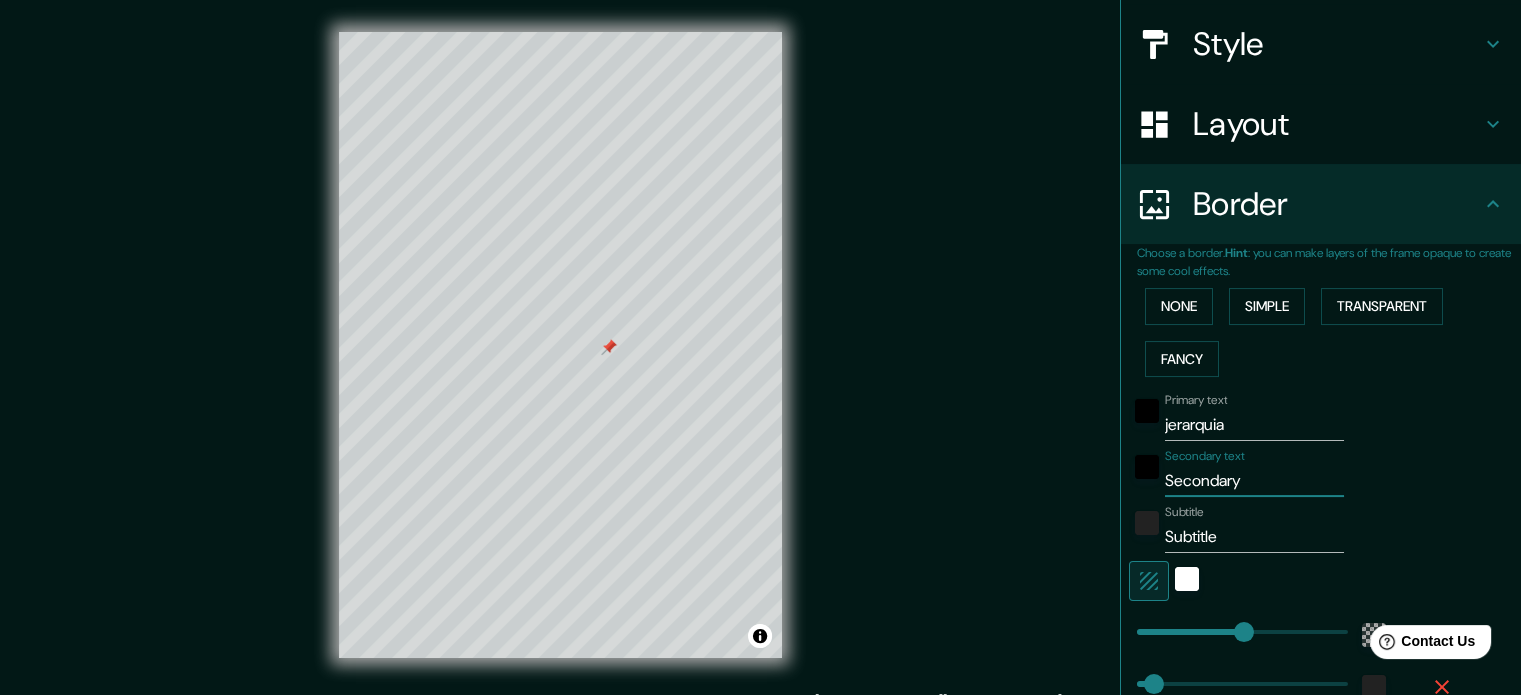 type 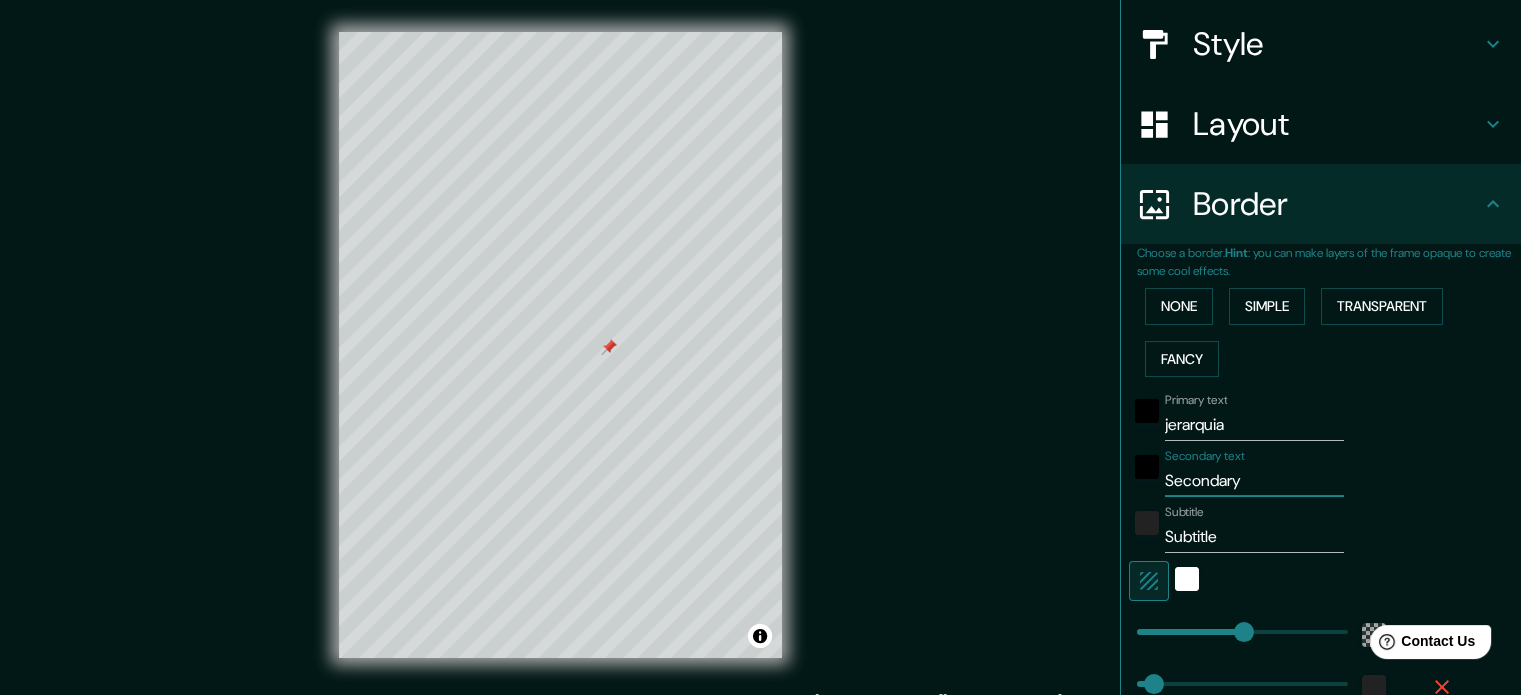 type on "35" 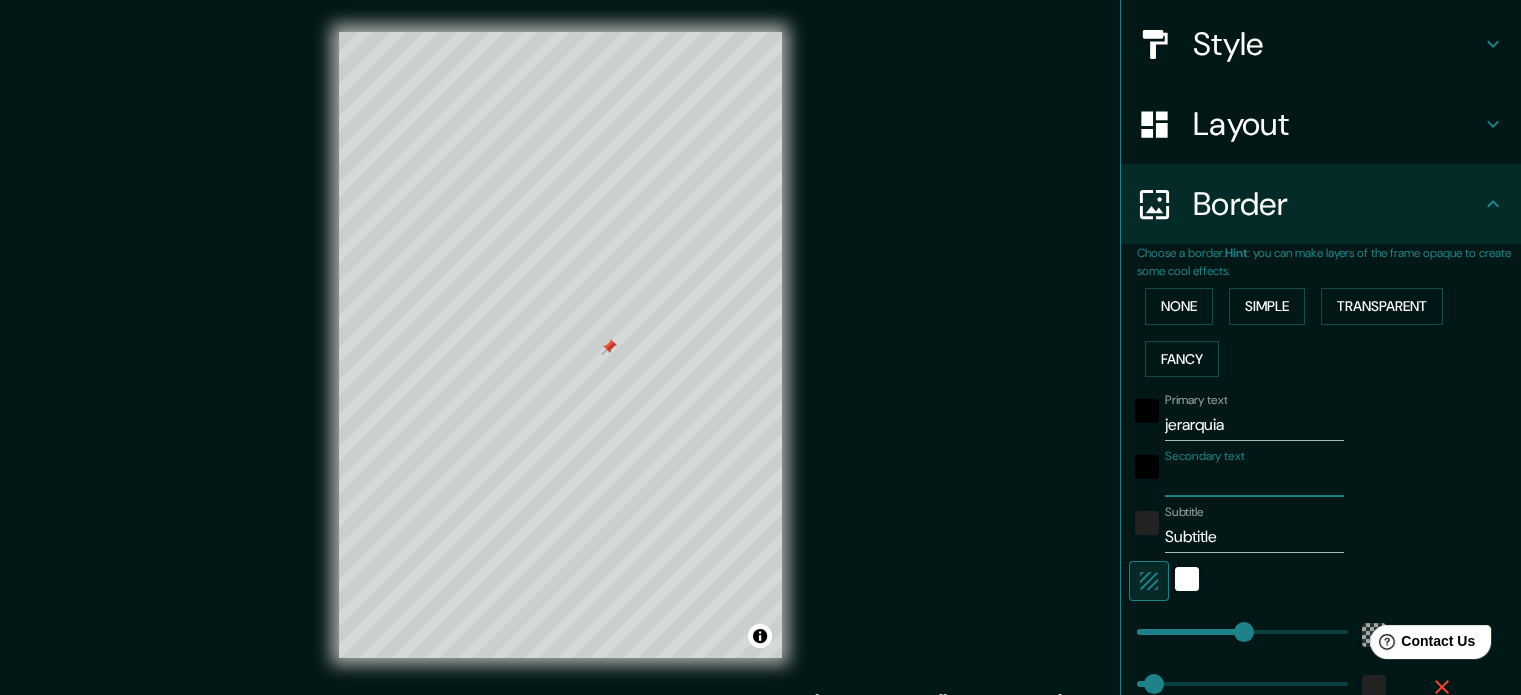 type on "v" 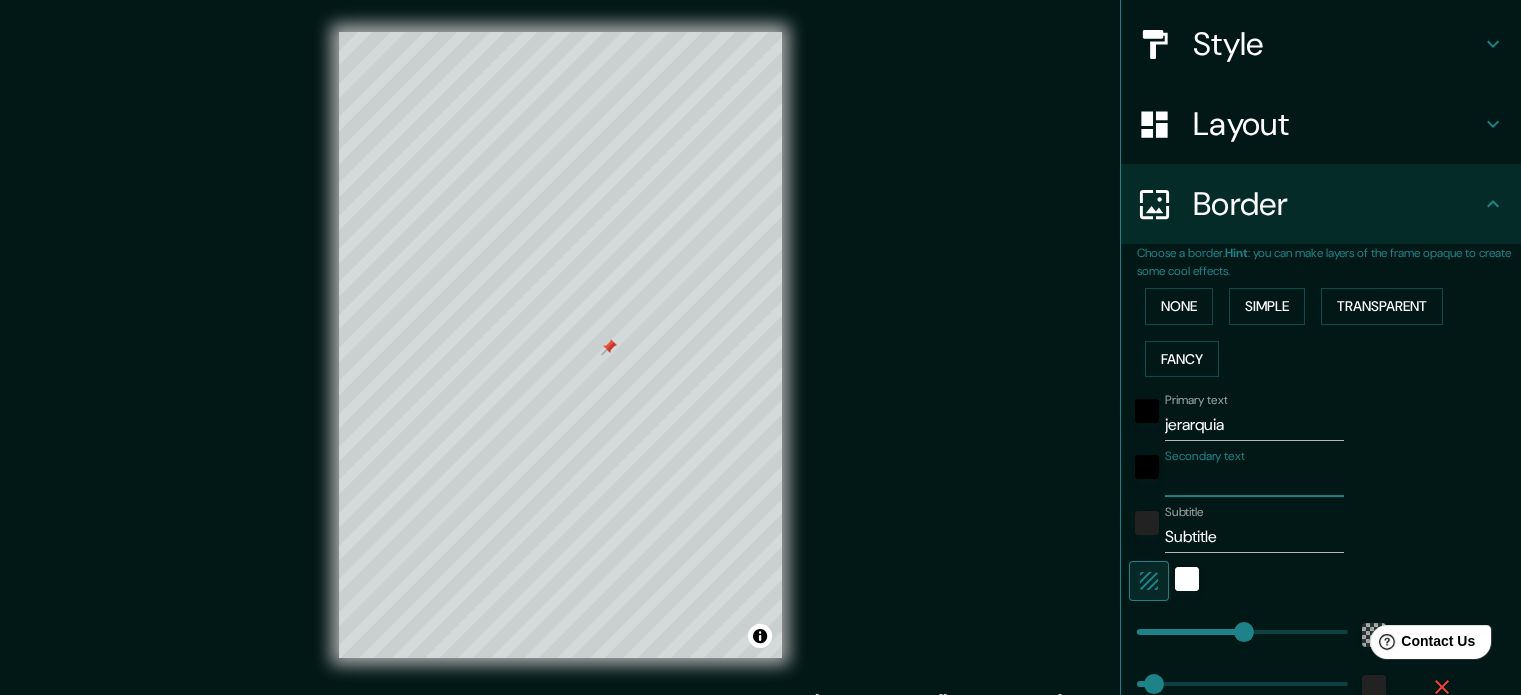 type on "35" 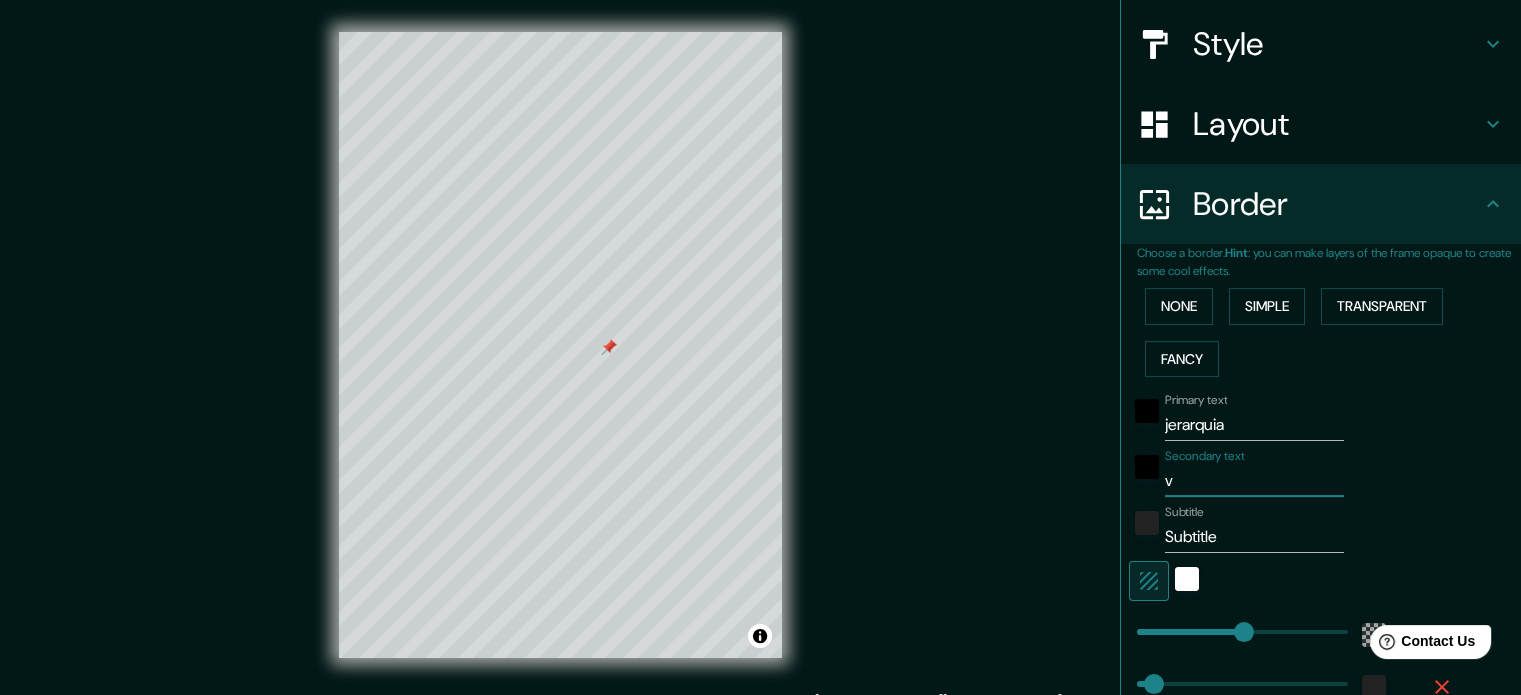 type on "vi" 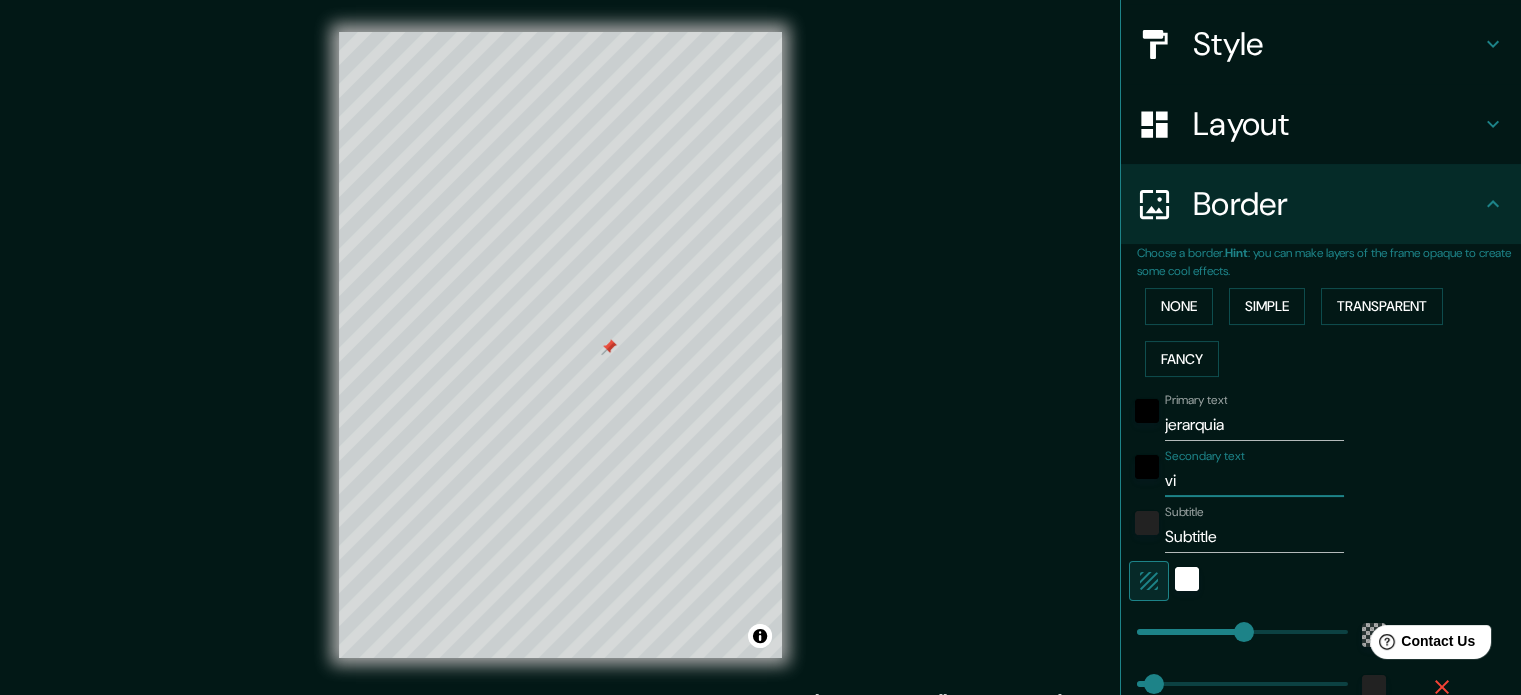 type on "via" 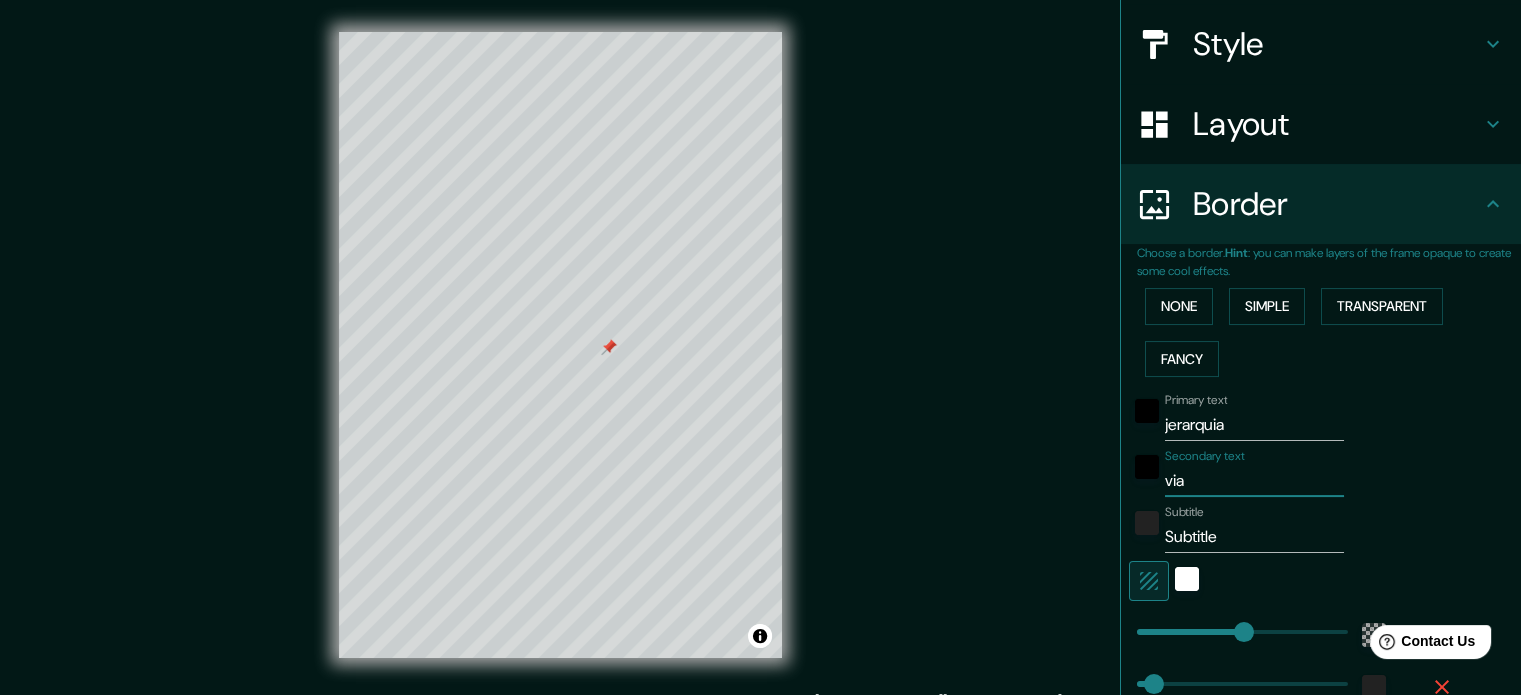 type on "vial" 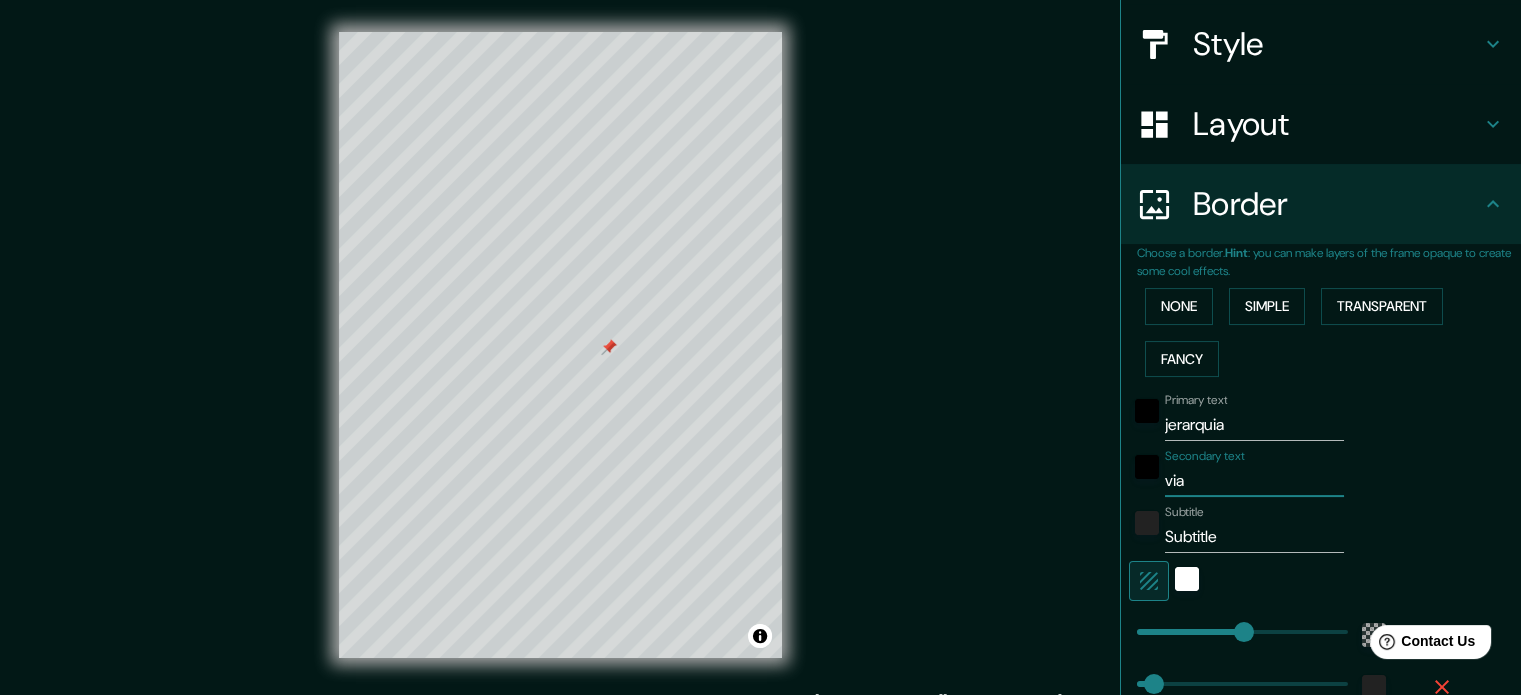 type on "35" 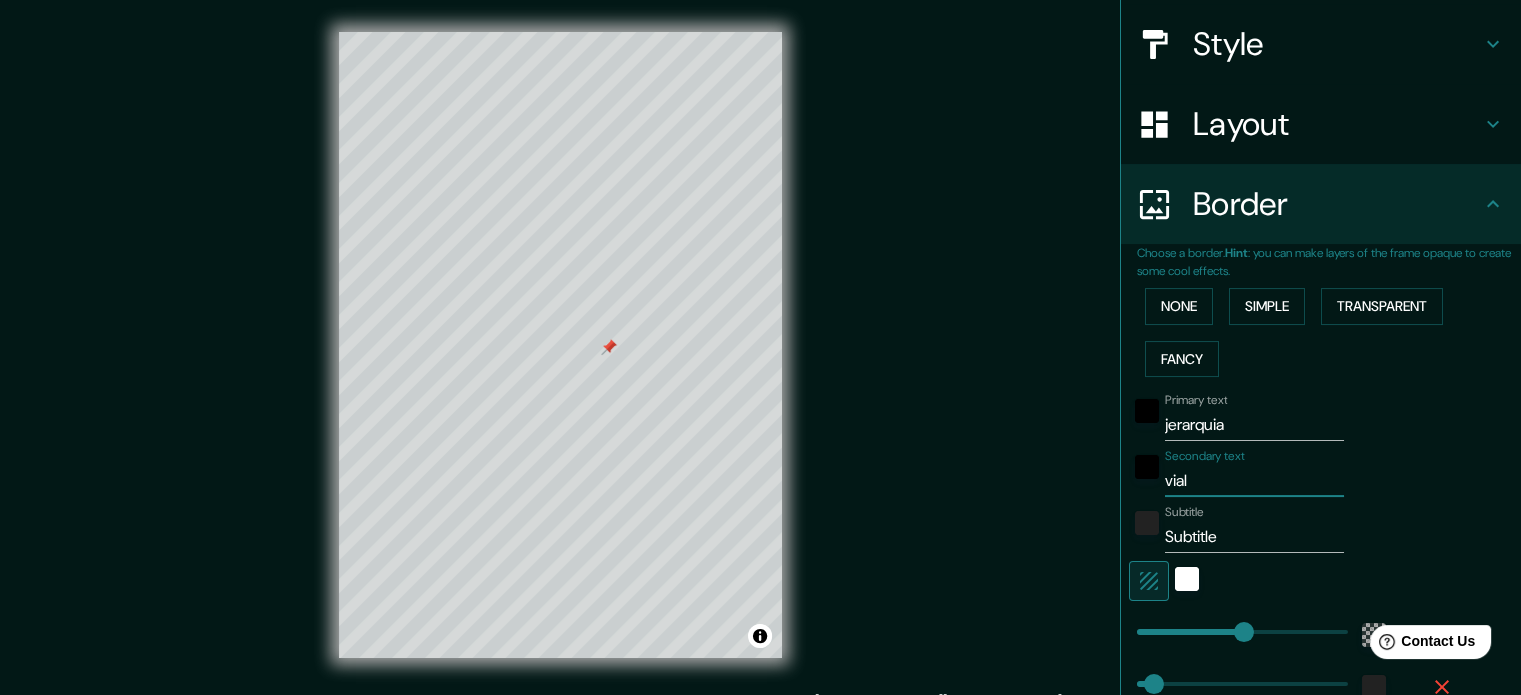type on "vial" 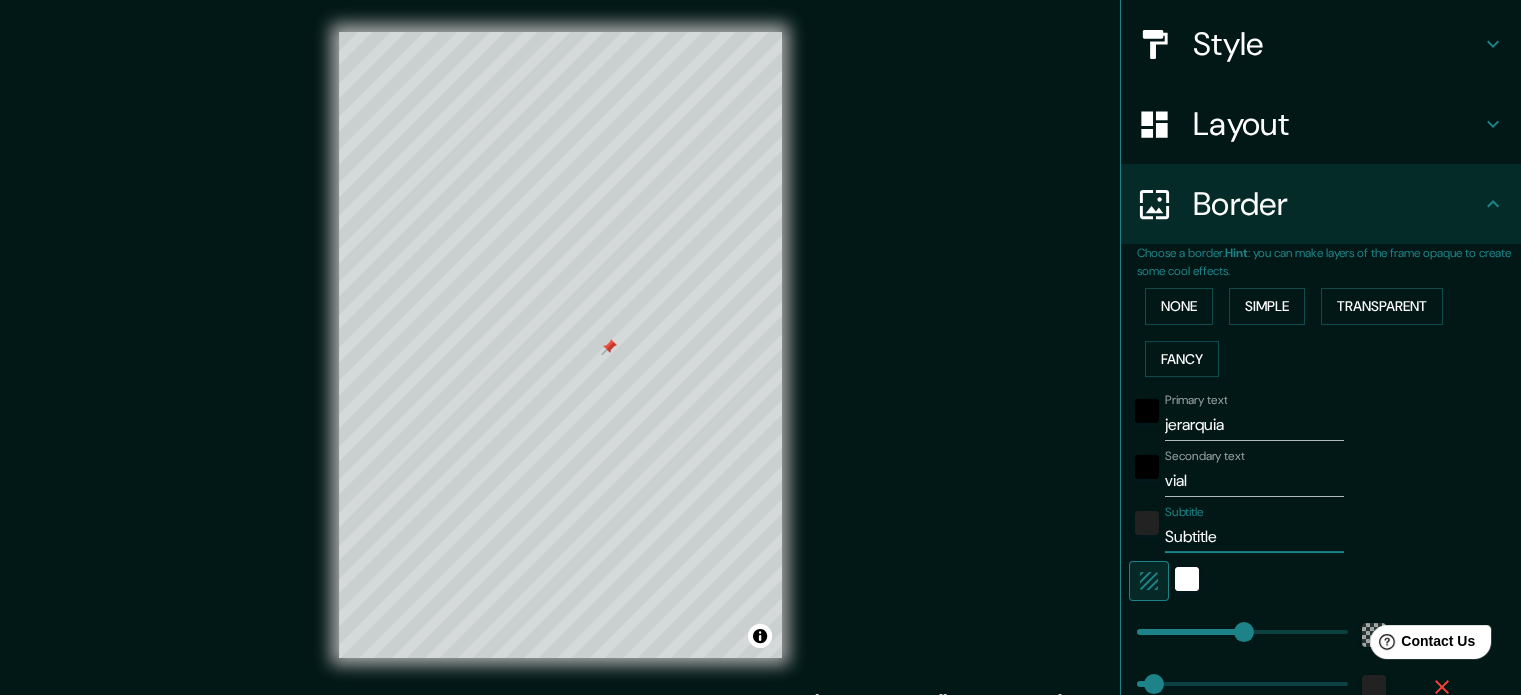 click on "Subtitle" at bounding box center (1254, 537) 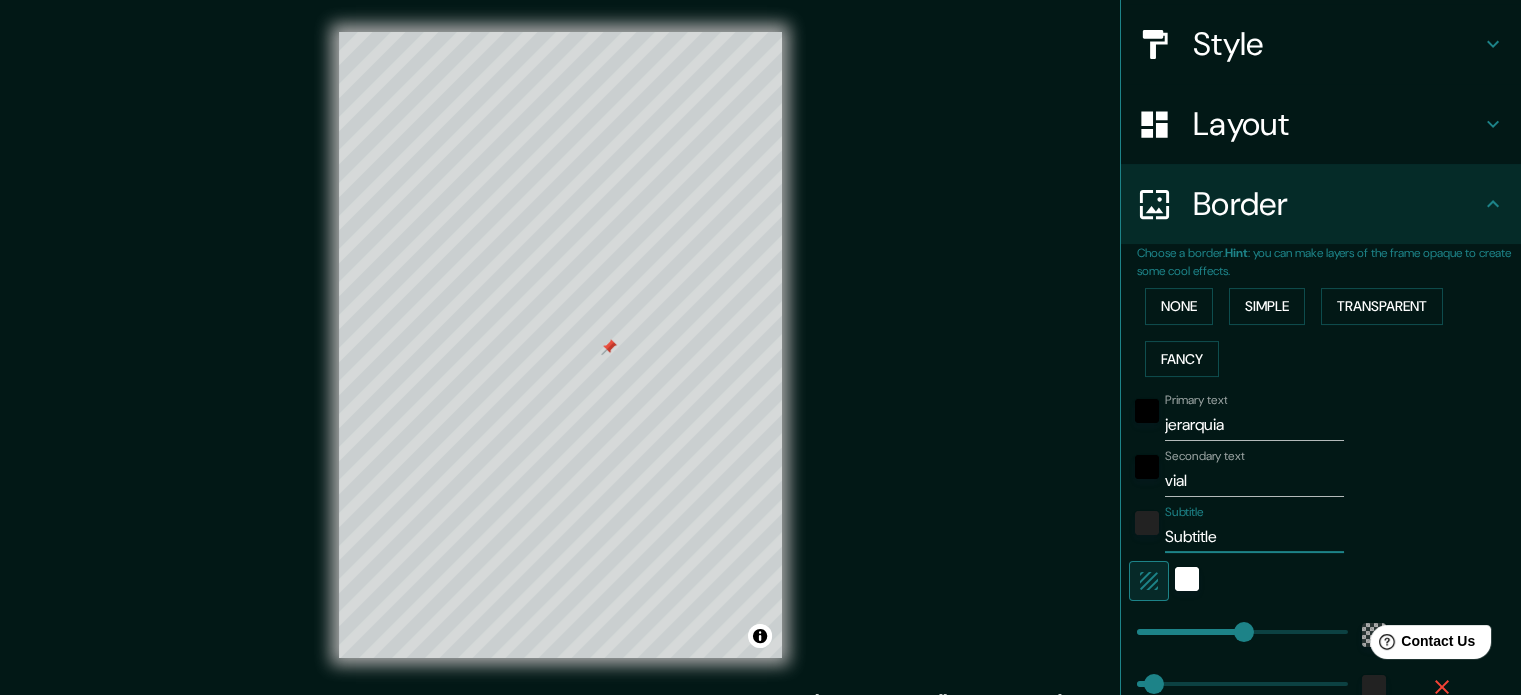 click on "Subtitle" at bounding box center [1254, 537] 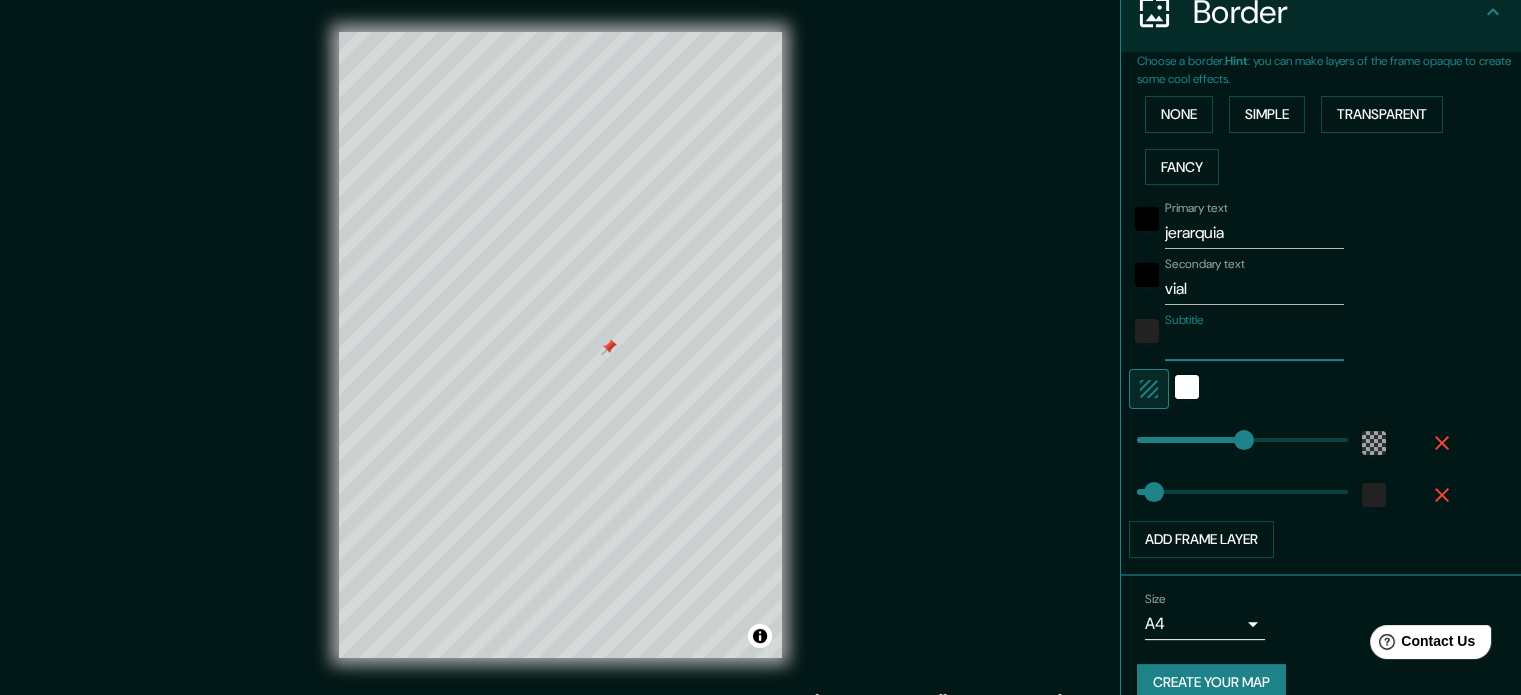 scroll, scrollTop: 440, scrollLeft: 0, axis: vertical 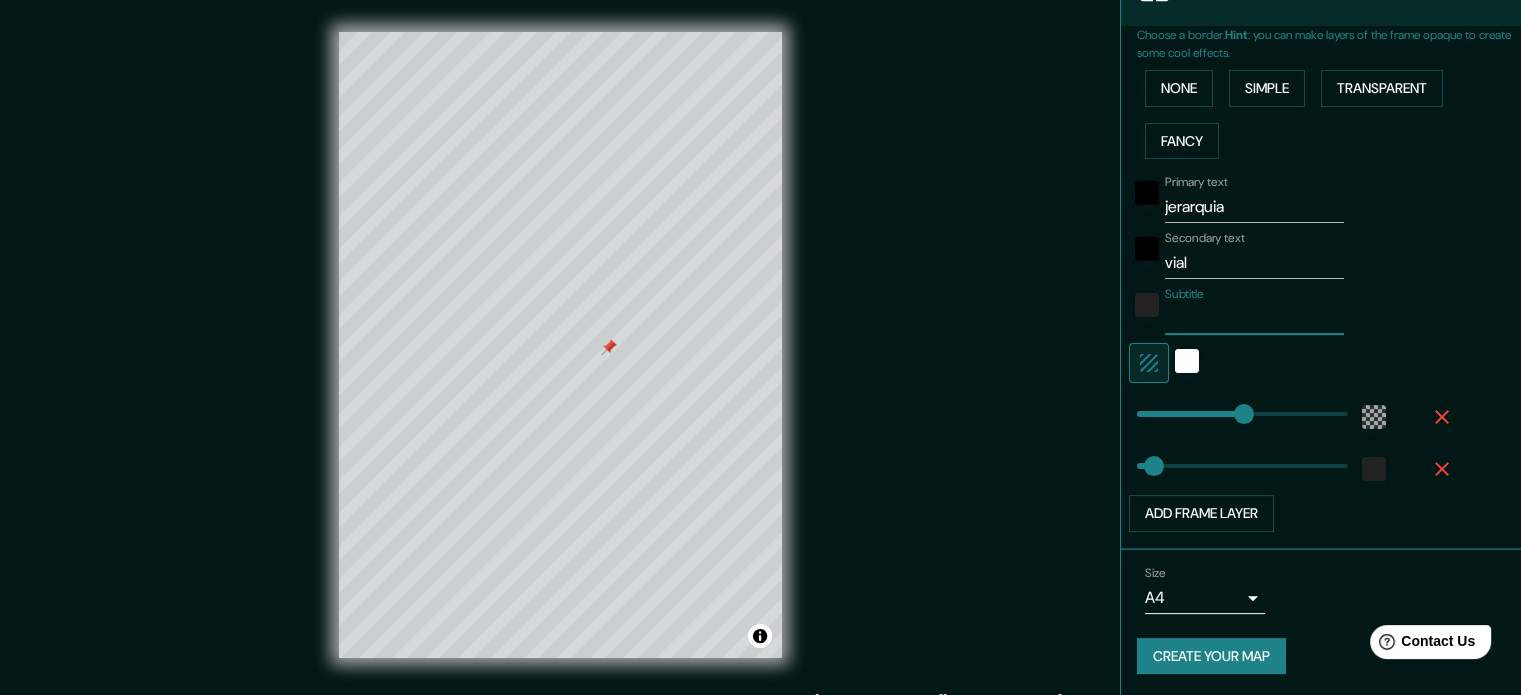 type 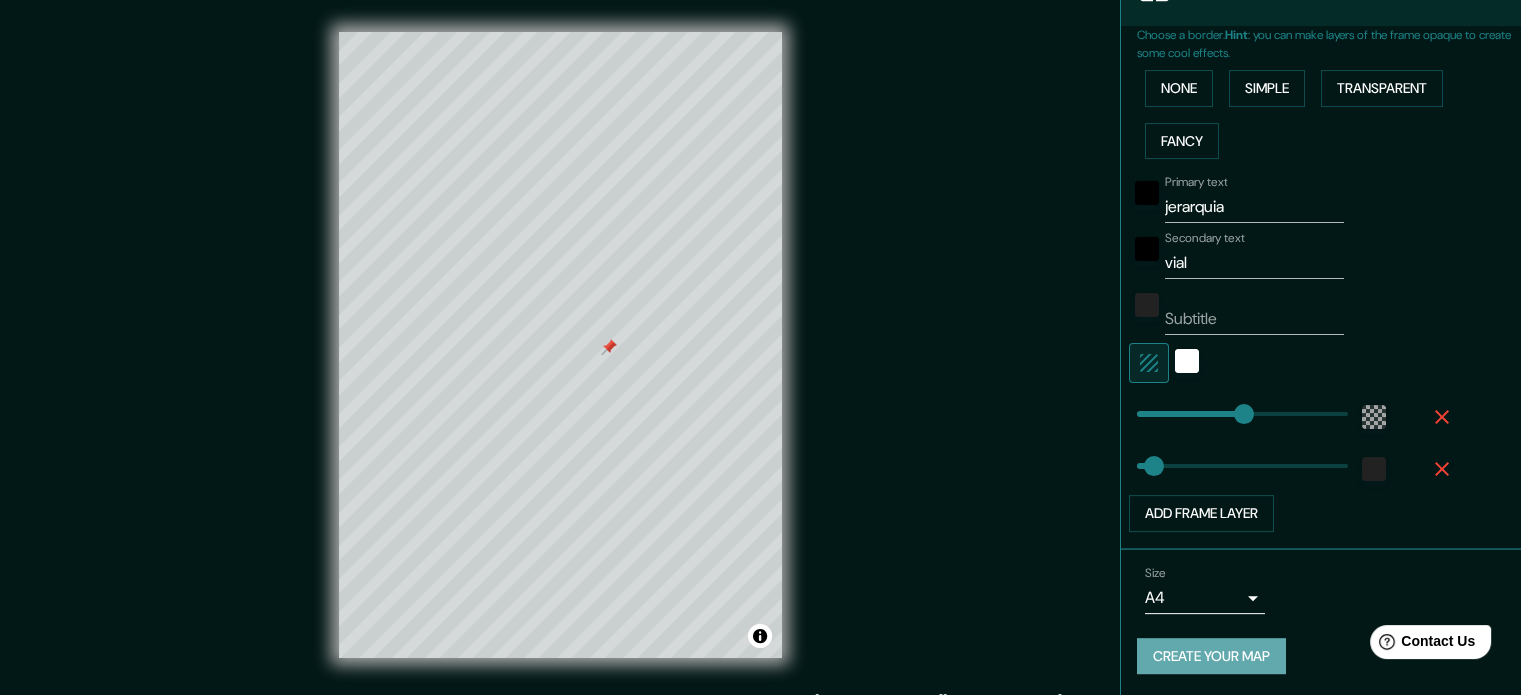 drag, startPoint x: 1273, startPoint y: 642, endPoint x: 1281, endPoint y: 659, distance: 18.788294 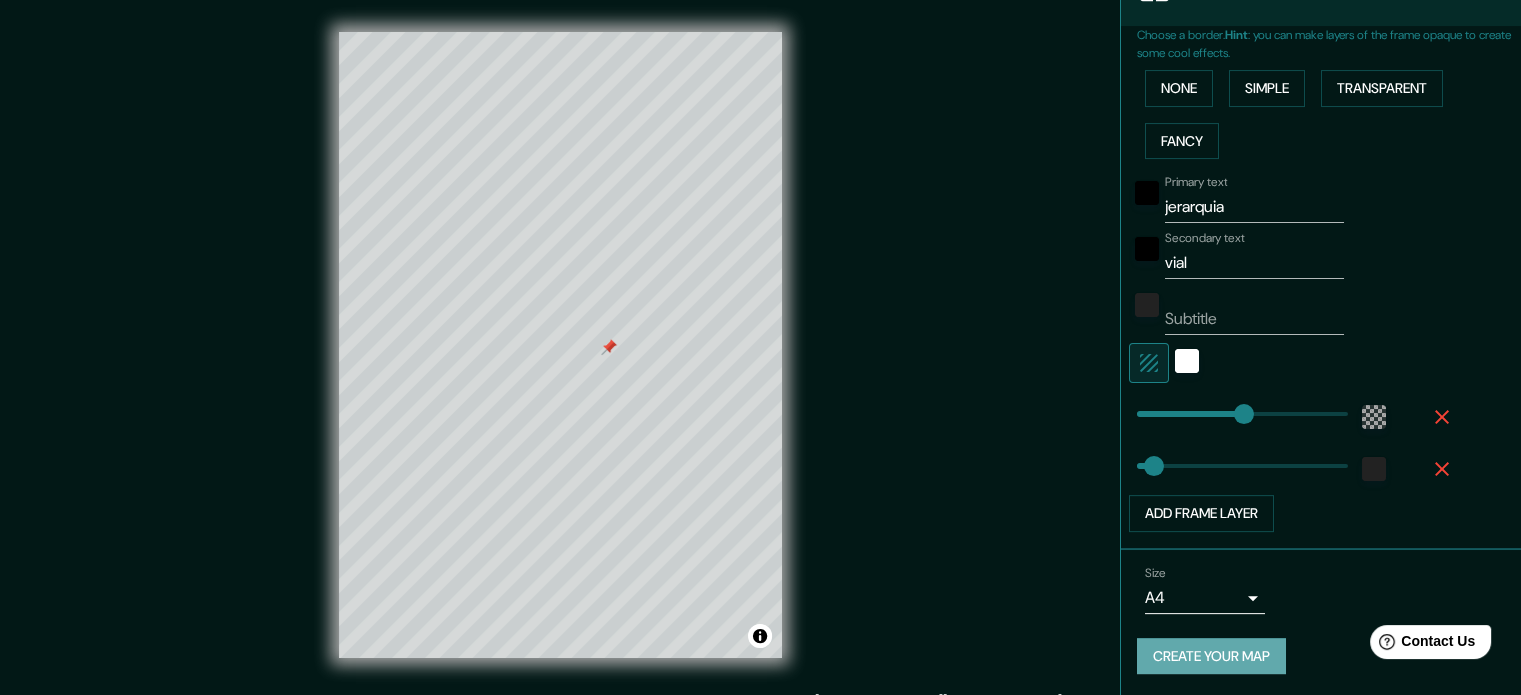 click on "Create your map" at bounding box center [1321, 656] 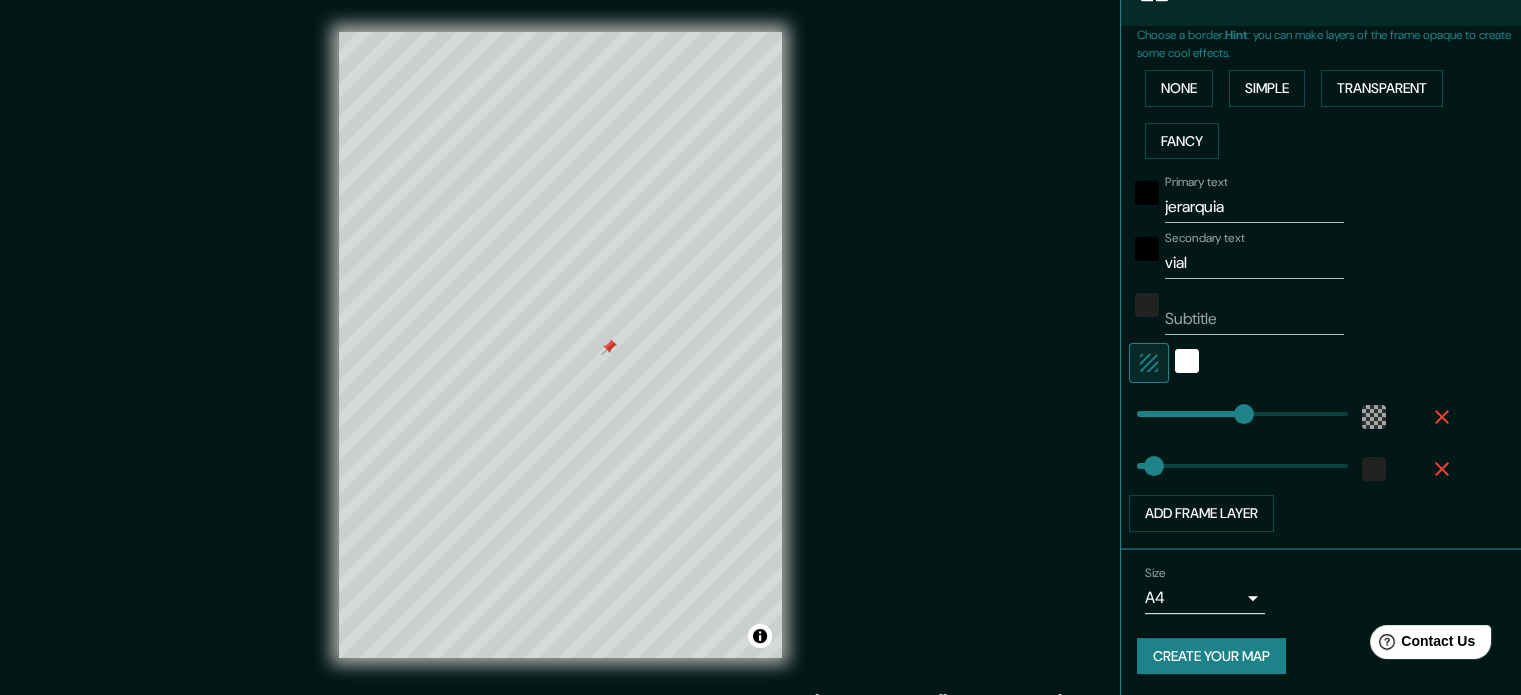 click on "Create your map" at bounding box center (1211, 656) 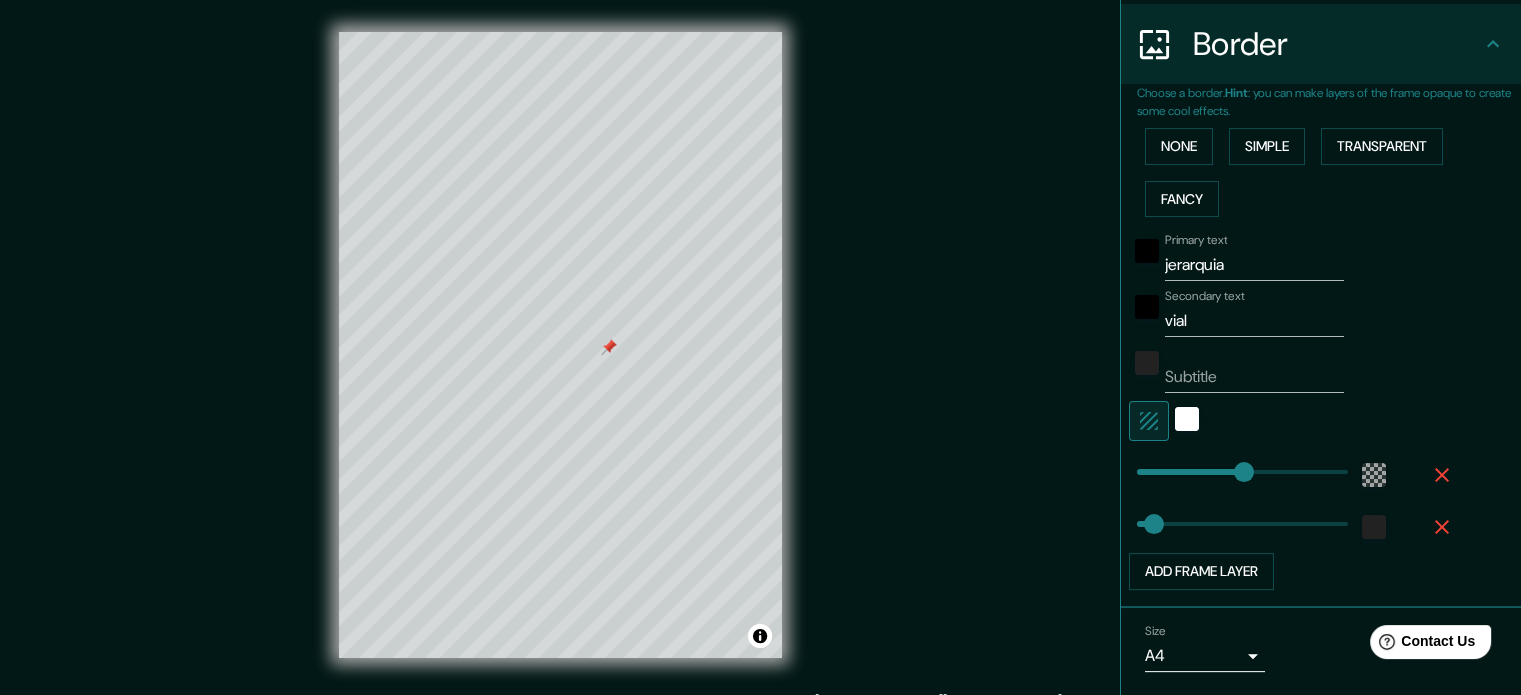 scroll, scrollTop: 440, scrollLeft: 0, axis: vertical 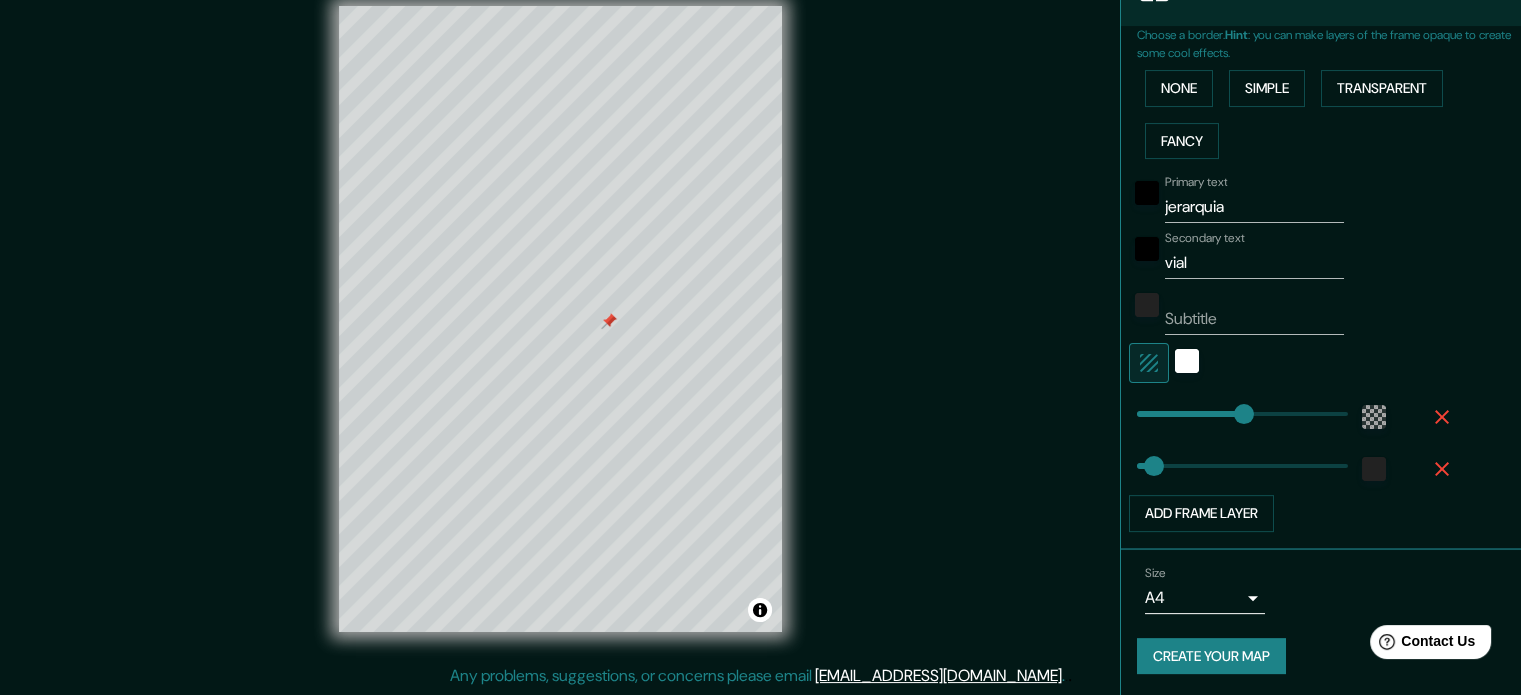 click on "Create your map" at bounding box center (1211, 656) 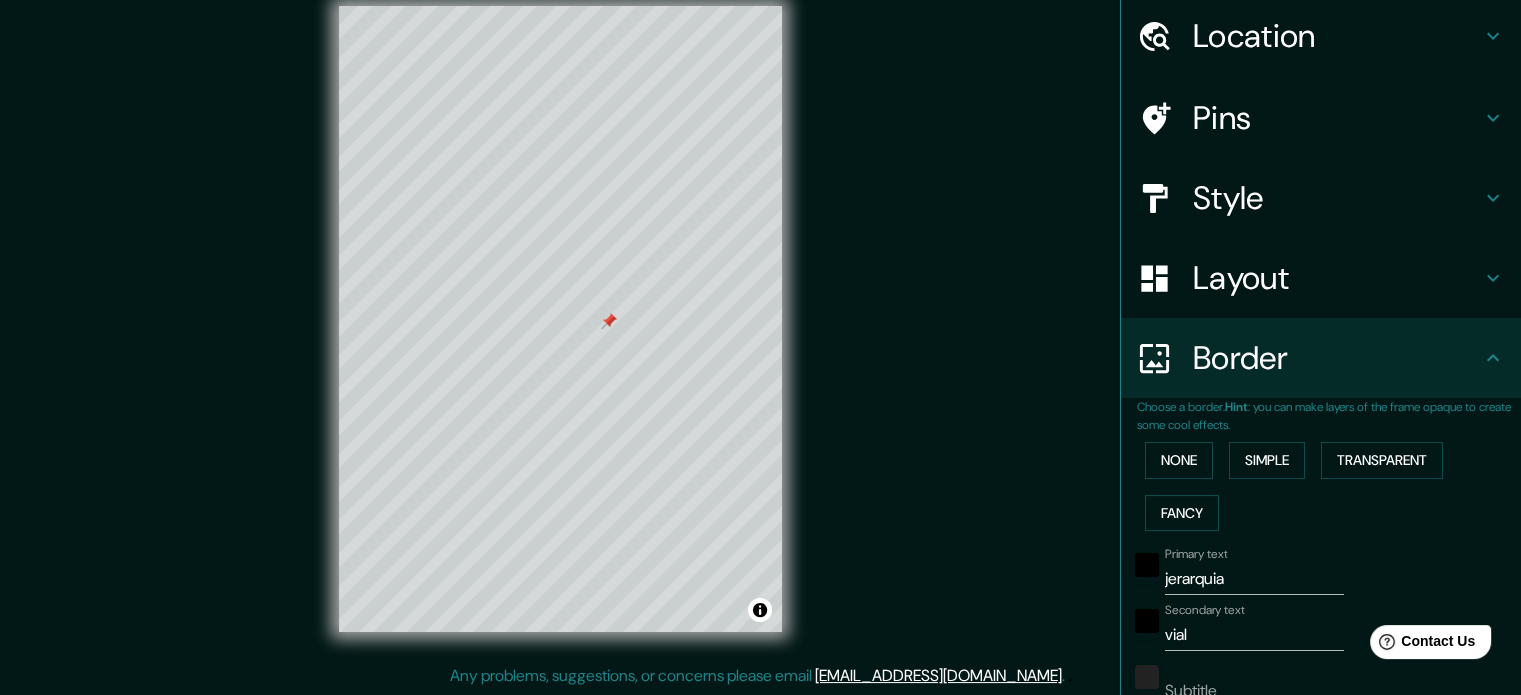 scroll, scrollTop: 0, scrollLeft: 0, axis: both 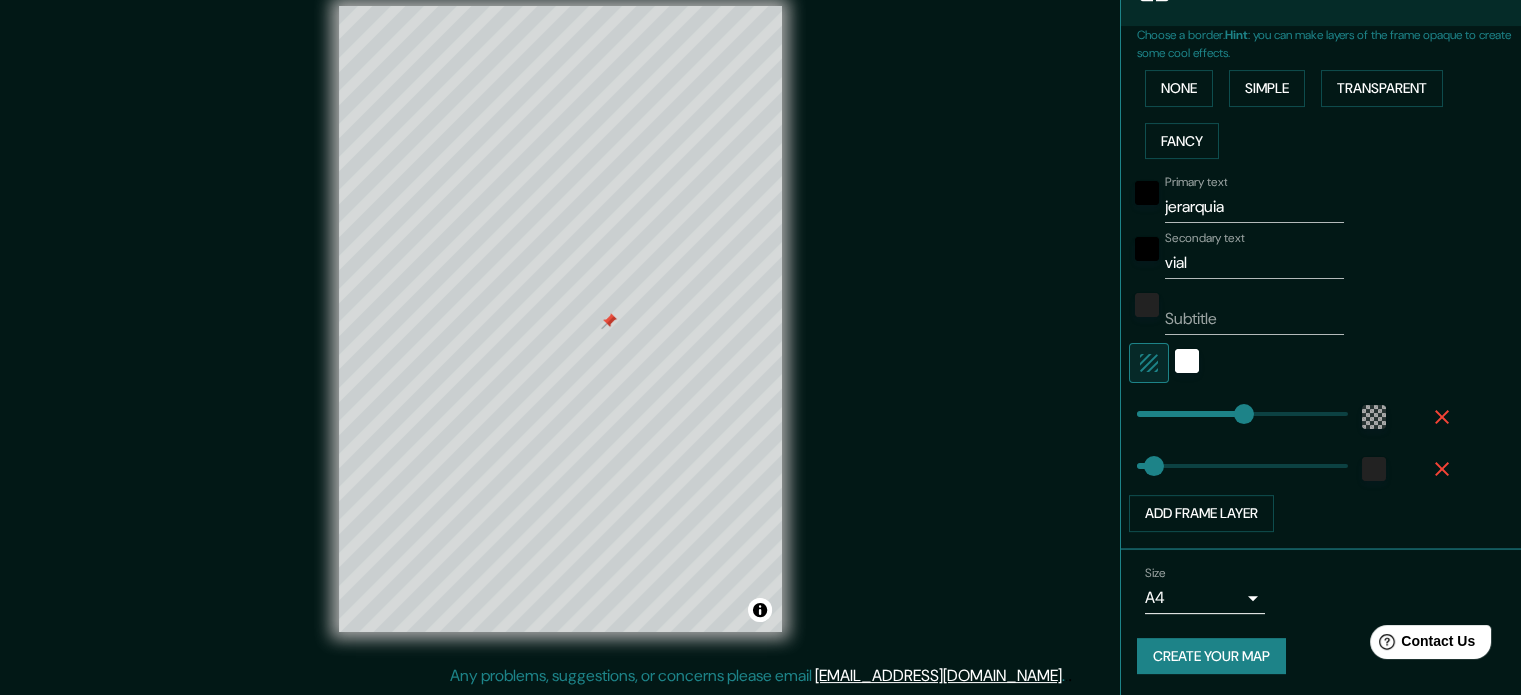 click on "Create your map" at bounding box center (1211, 656) 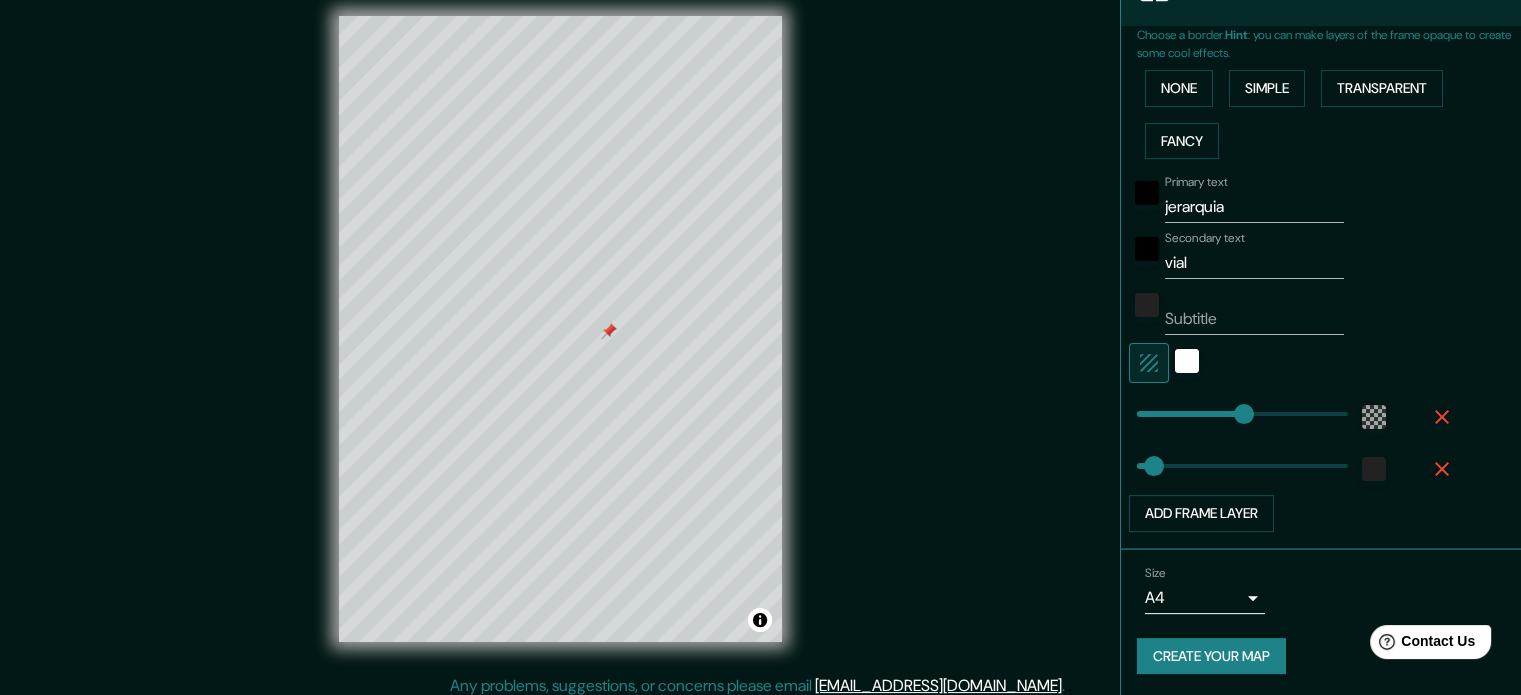 scroll, scrollTop: 0, scrollLeft: 0, axis: both 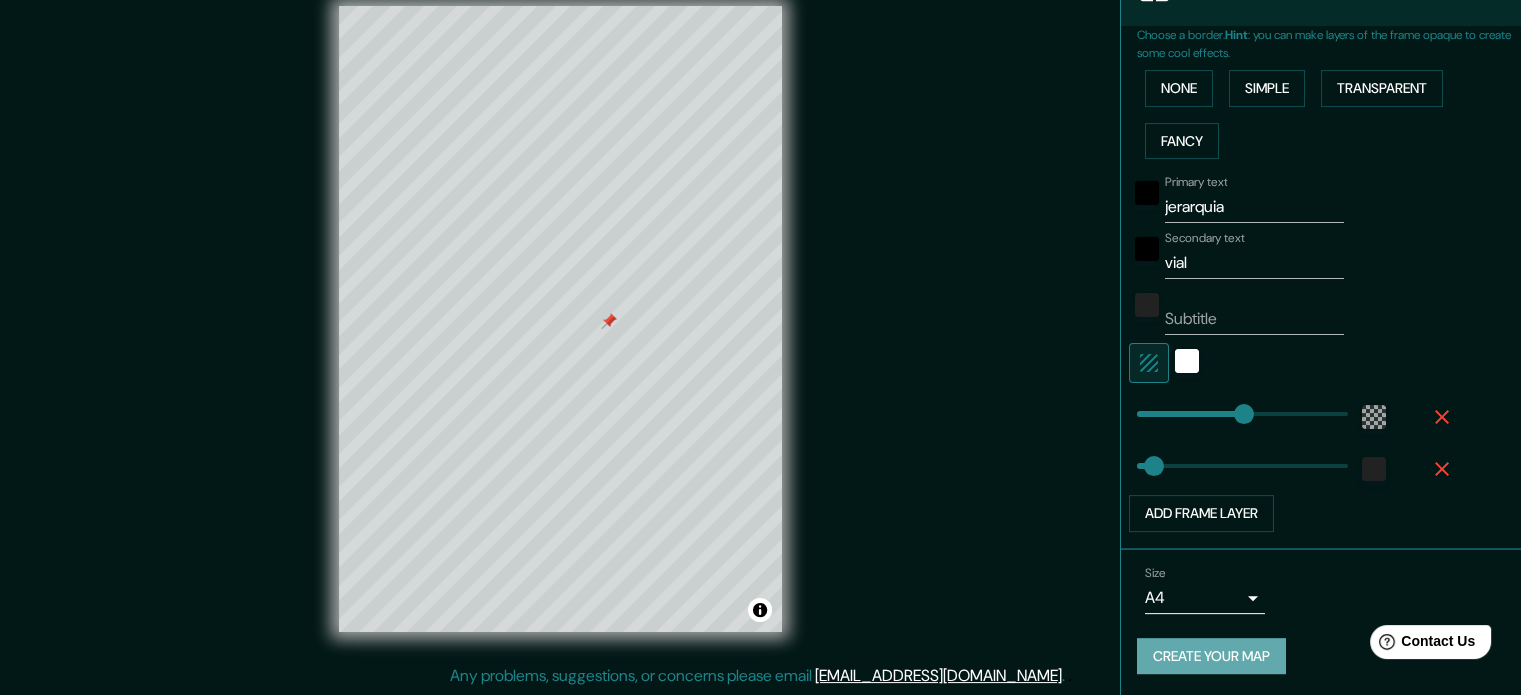 click on "Create your map" at bounding box center [1211, 656] 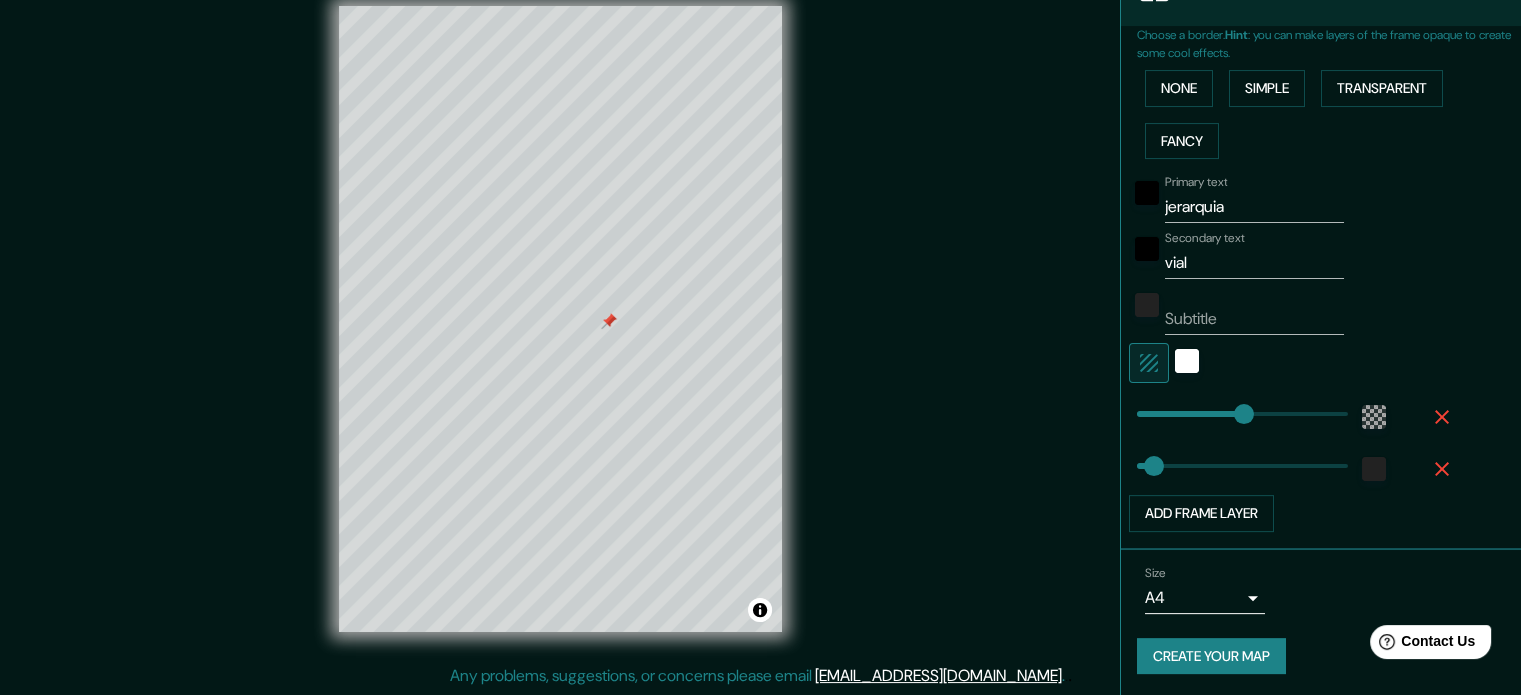 click on "Create your map" at bounding box center [1211, 656] 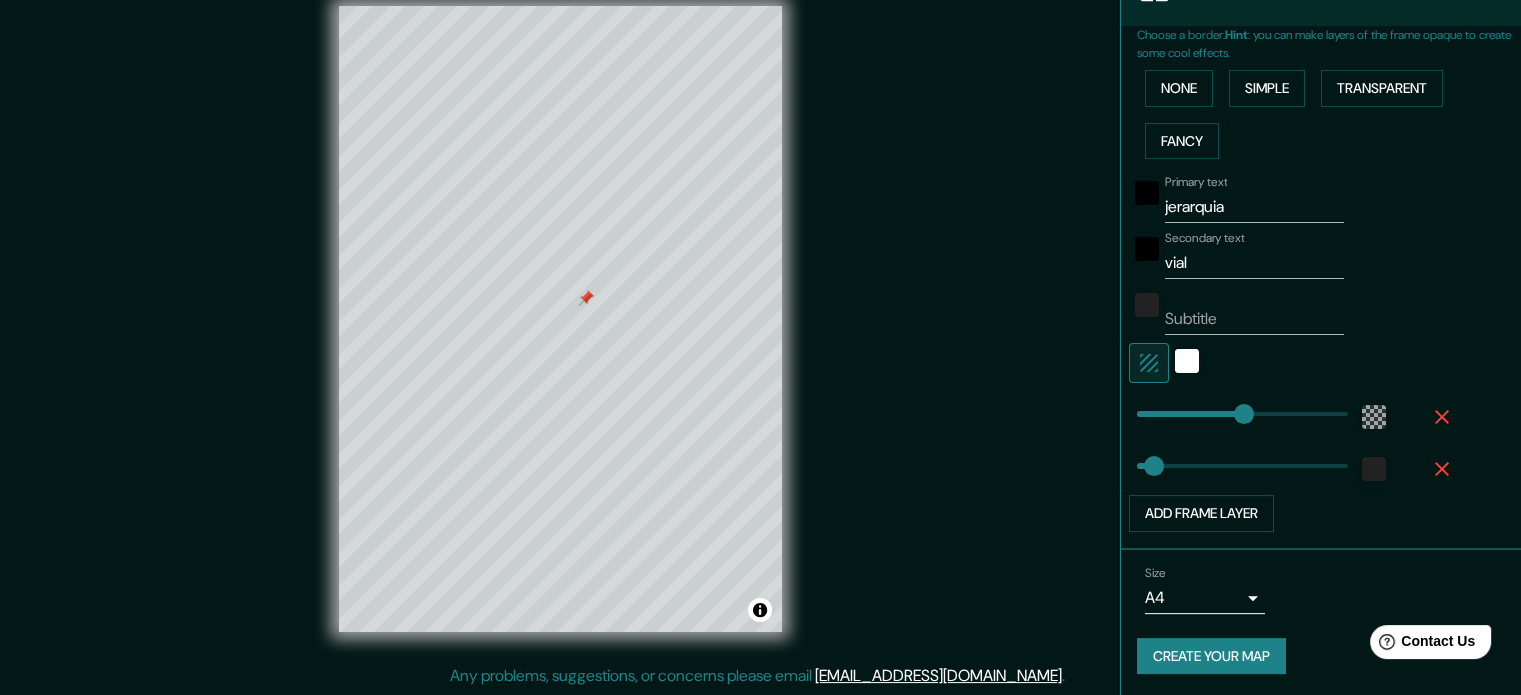 click on "Mappin Location [GEOGRAPHIC_DATA], [GEOGRAPHIC_DATA], [GEOGRAPHIC_DATA] Pins Style Layout Border Choose a border.  Hint : you can make layers of the frame opaque to create some cool effects. None Simple Transparent Fancy Primary text jerarquia Secondary text vial Subtitle Add frame layer Size A4 single Create your map © Mapbox   © OpenStreetMap   Improve this map Any problems, suggestions, or concerns please email    [EMAIL_ADDRESS][DOMAIN_NAME] . . ." at bounding box center [760, 335] 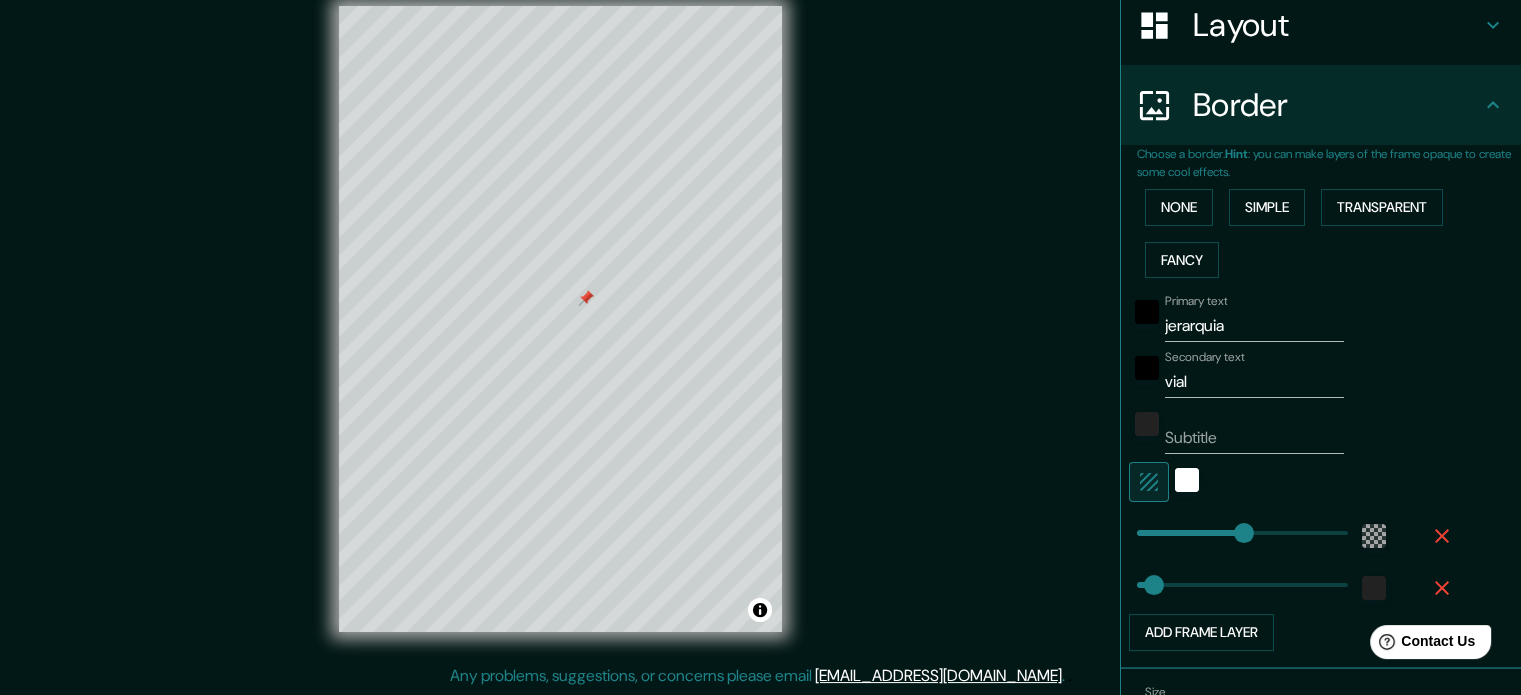 scroll, scrollTop: 40, scrollLeft: 0, axis: vertical 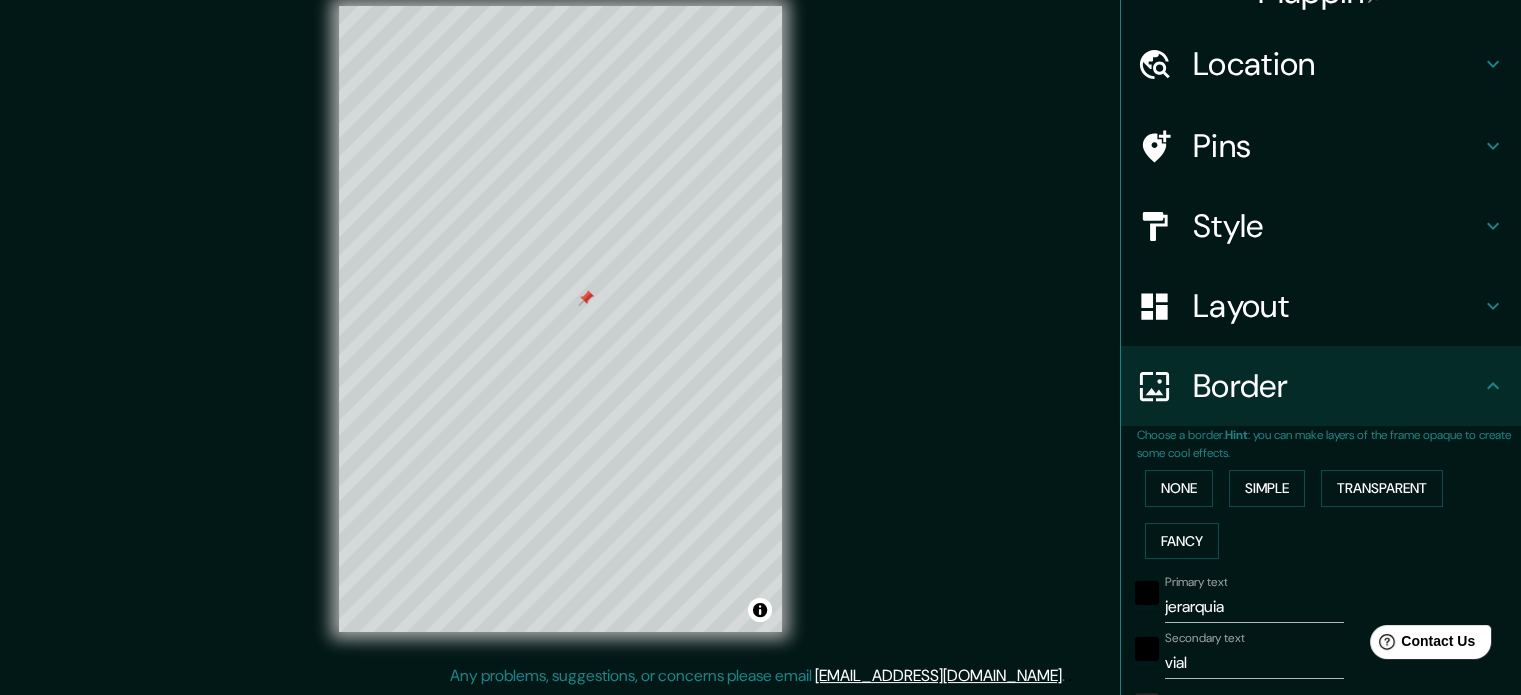 click on "Border" at bounding box center [1337, 386] 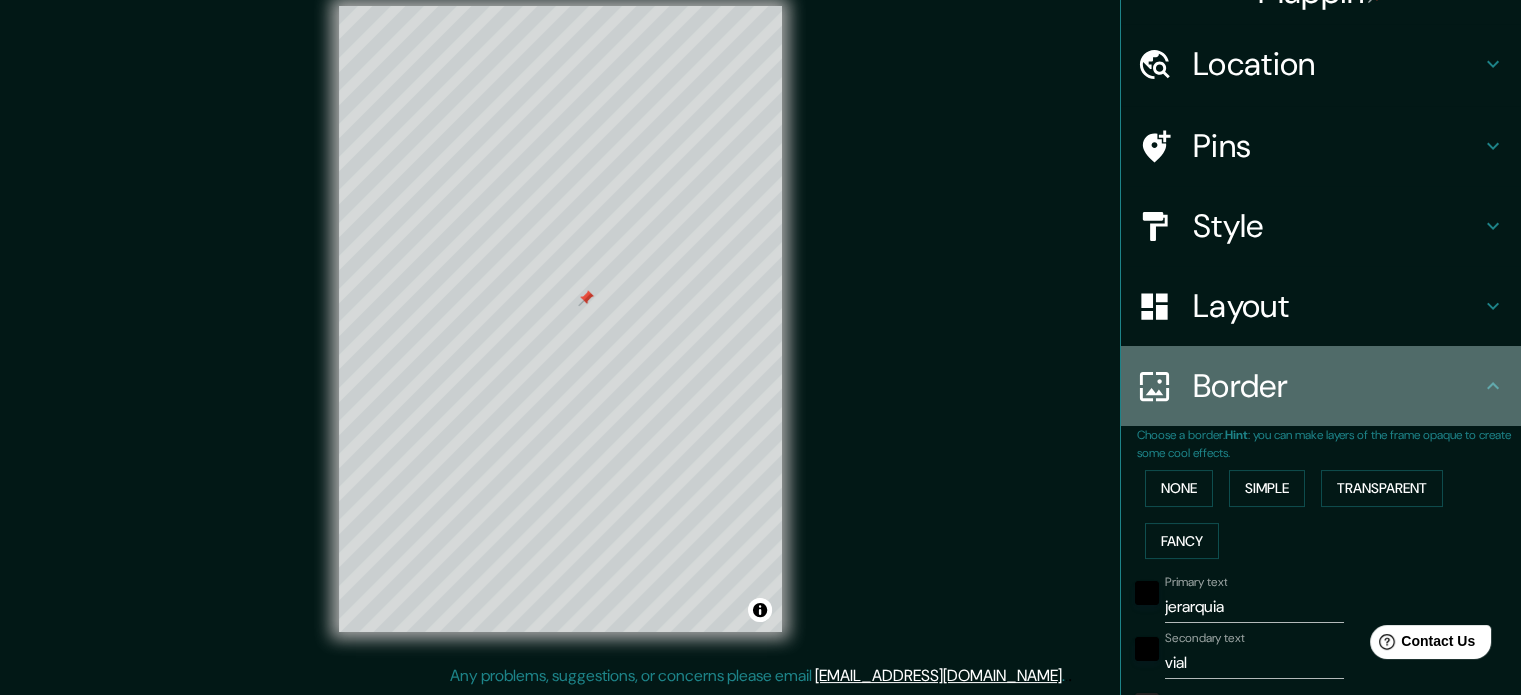 click 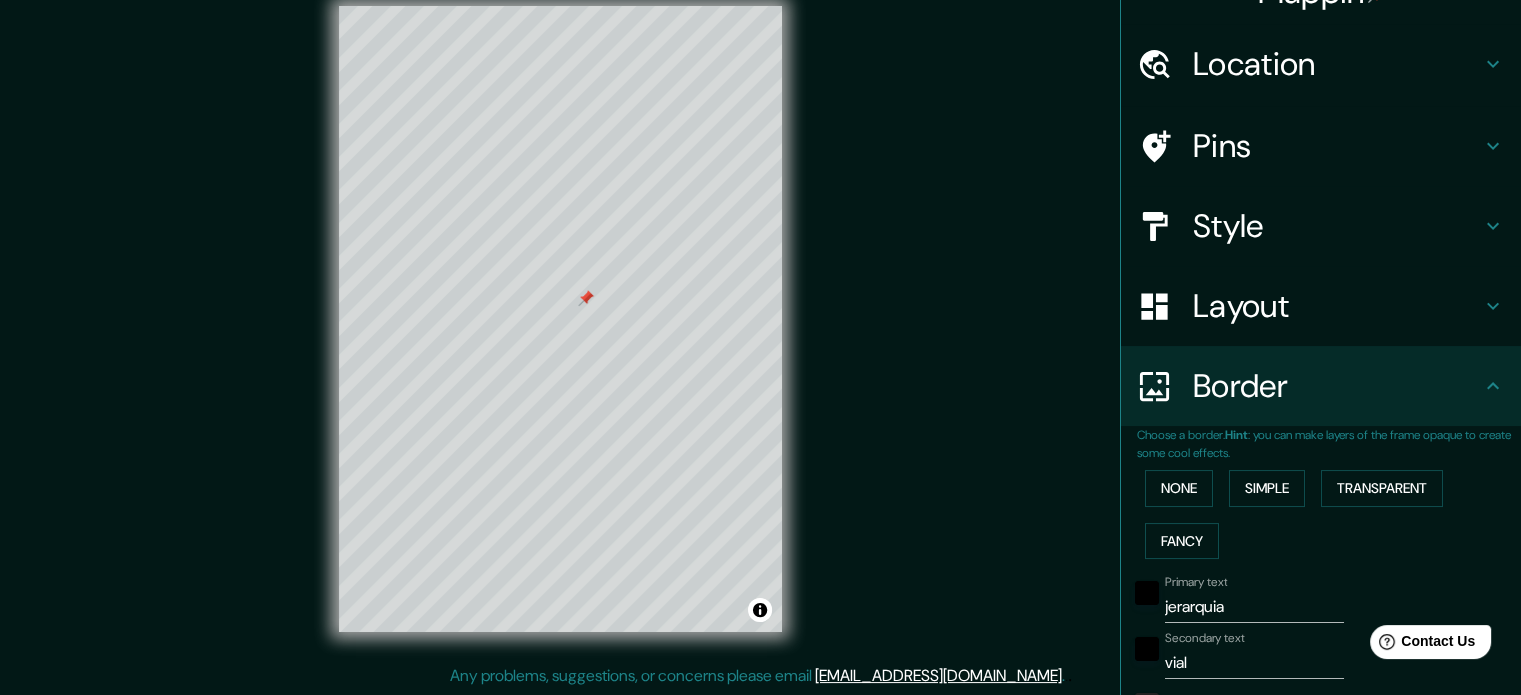 click 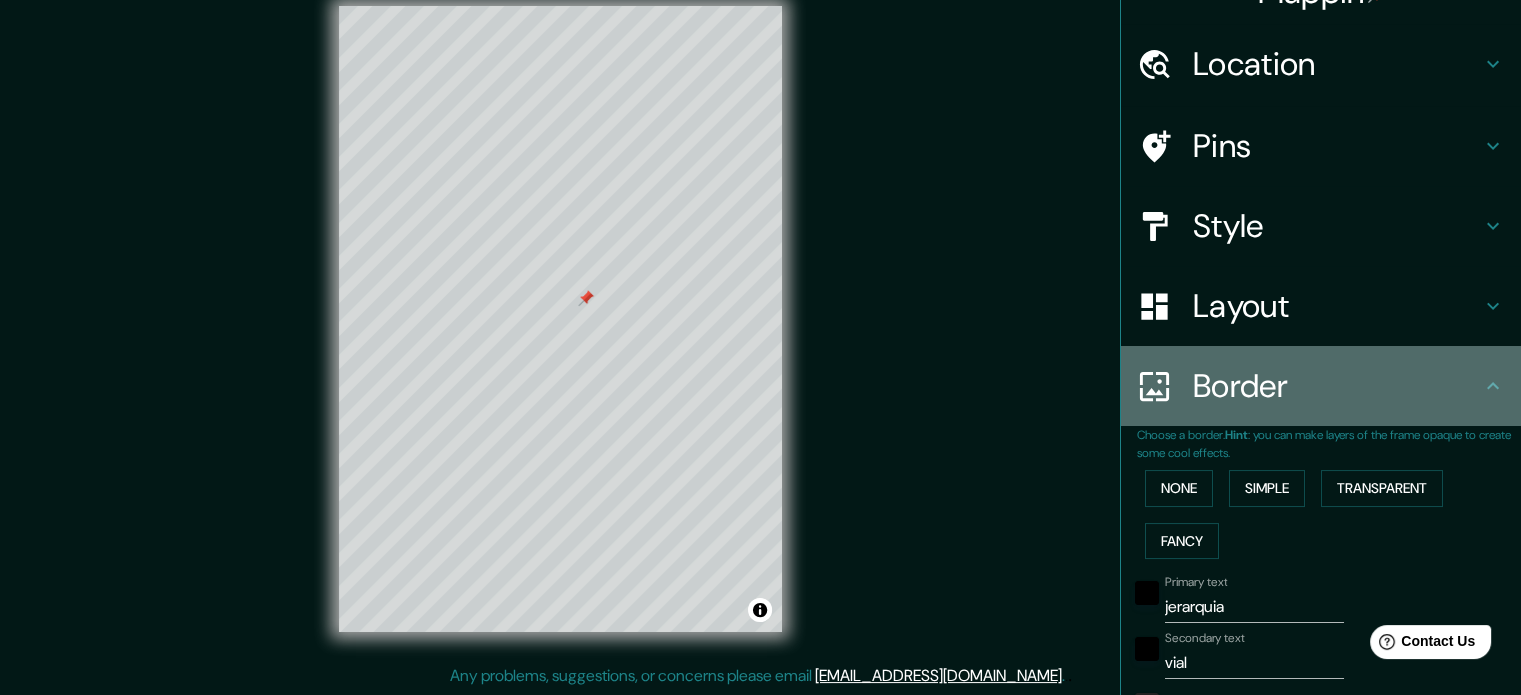 click 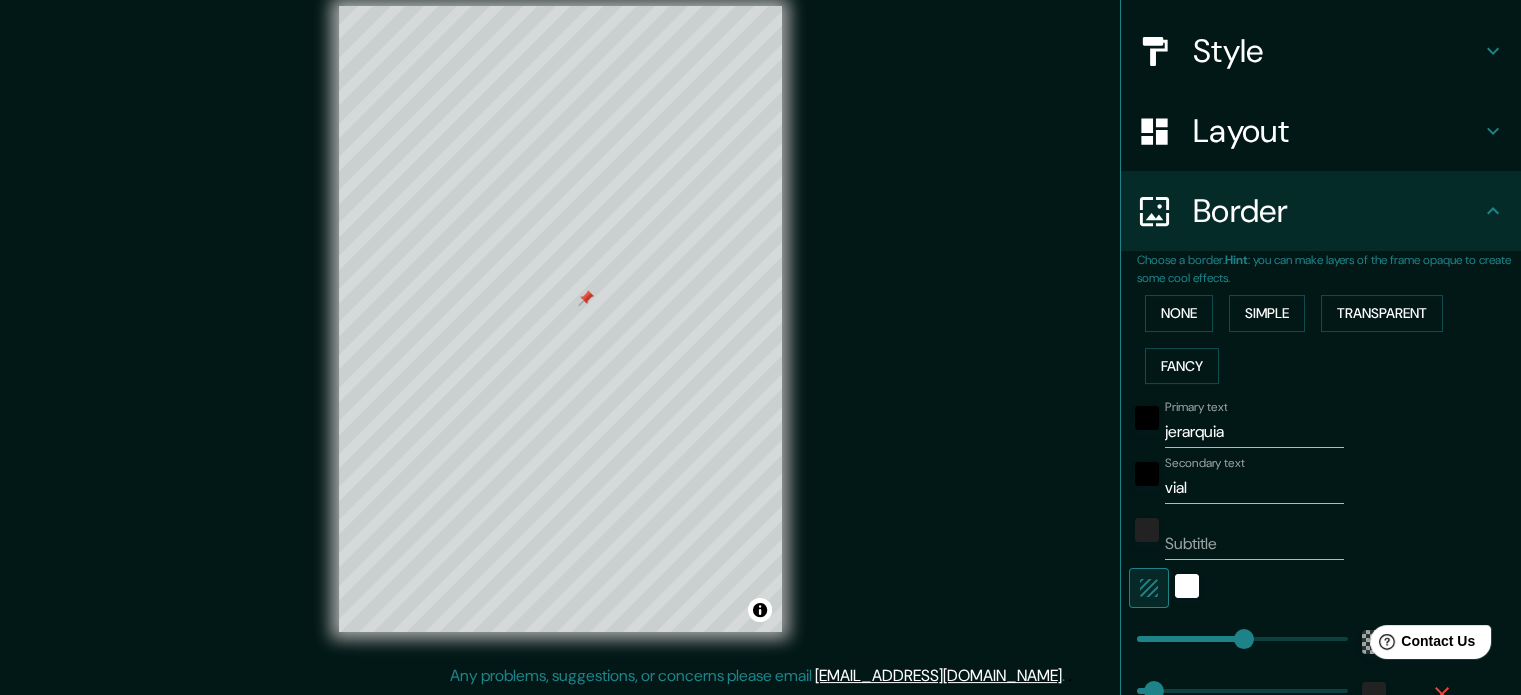 scroll, scrollTop: 440, scrollLeft: 0, axis: vertical 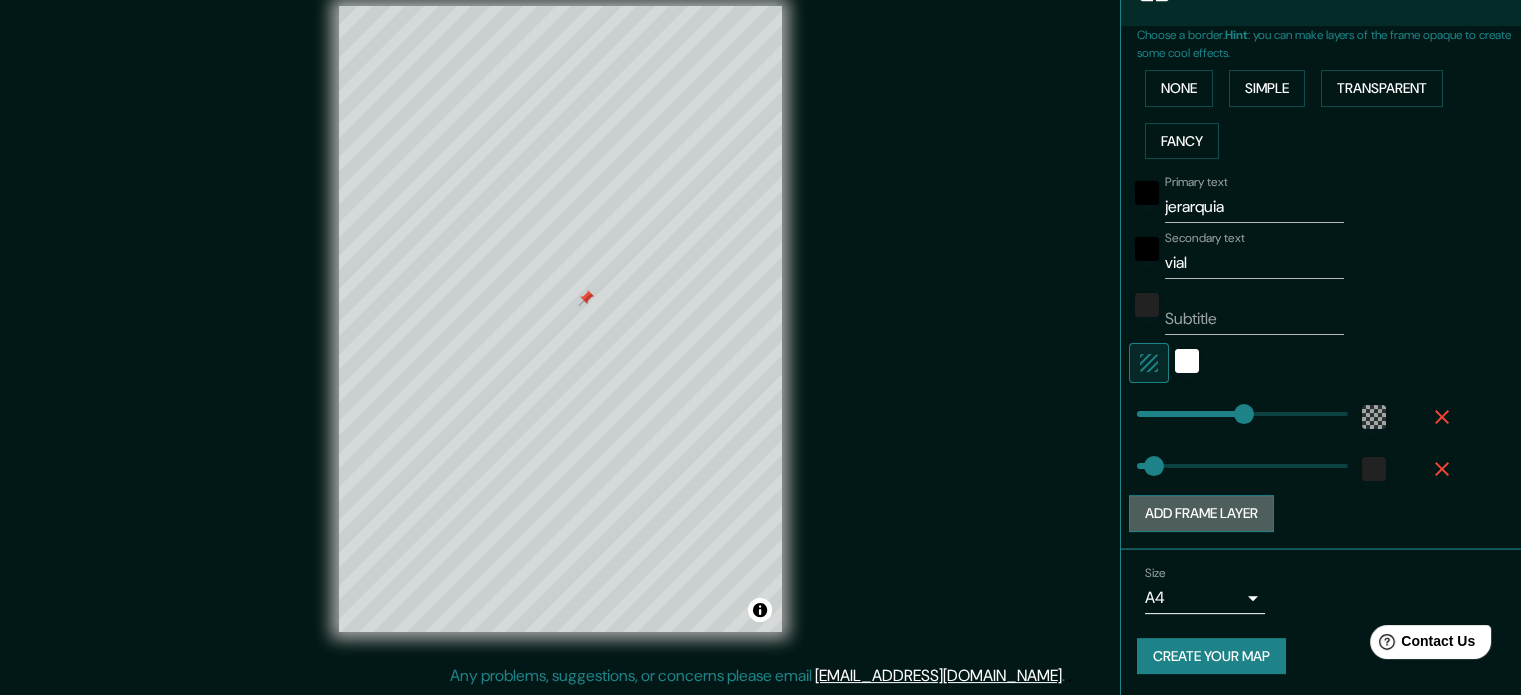 click on "Add frame layer" at bounding box center [1201, 513] 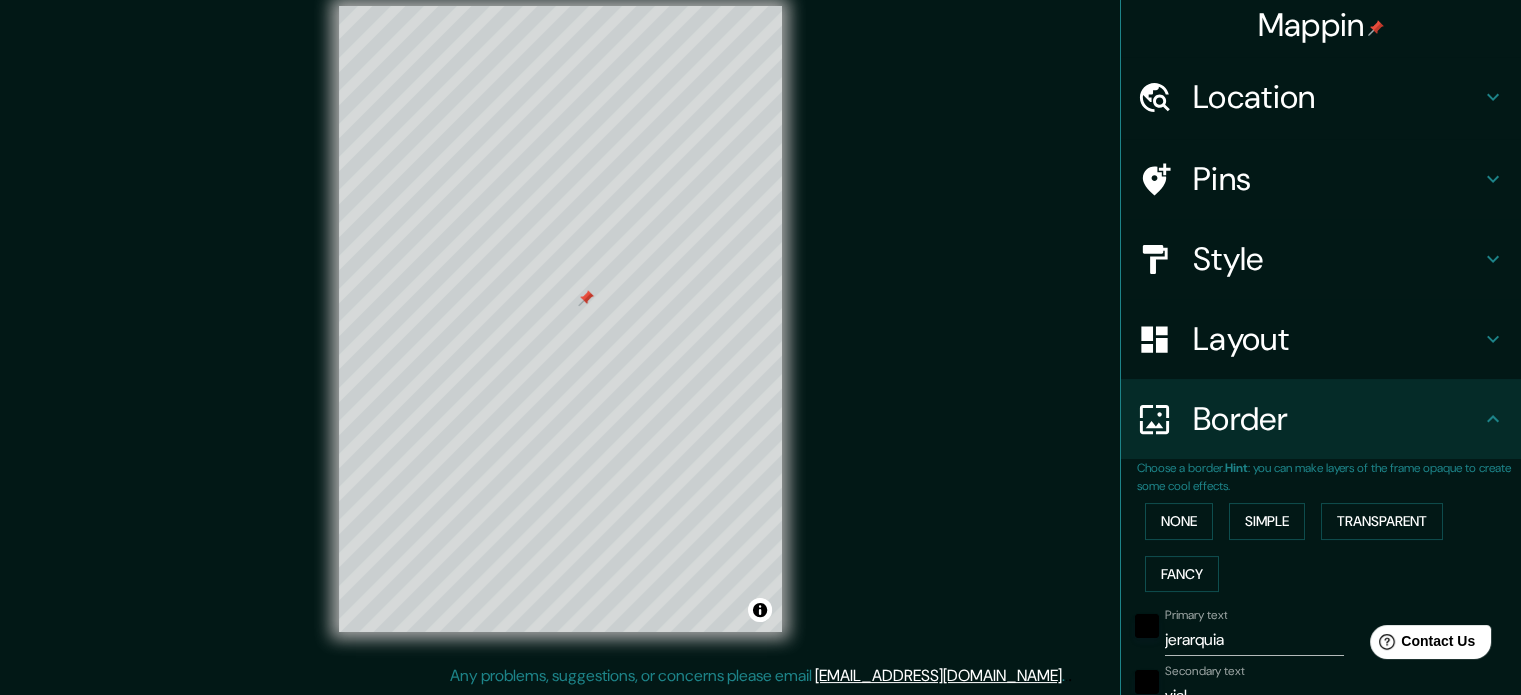 scroll, scrollTop: 0, scrollLeft: 0, axis: both 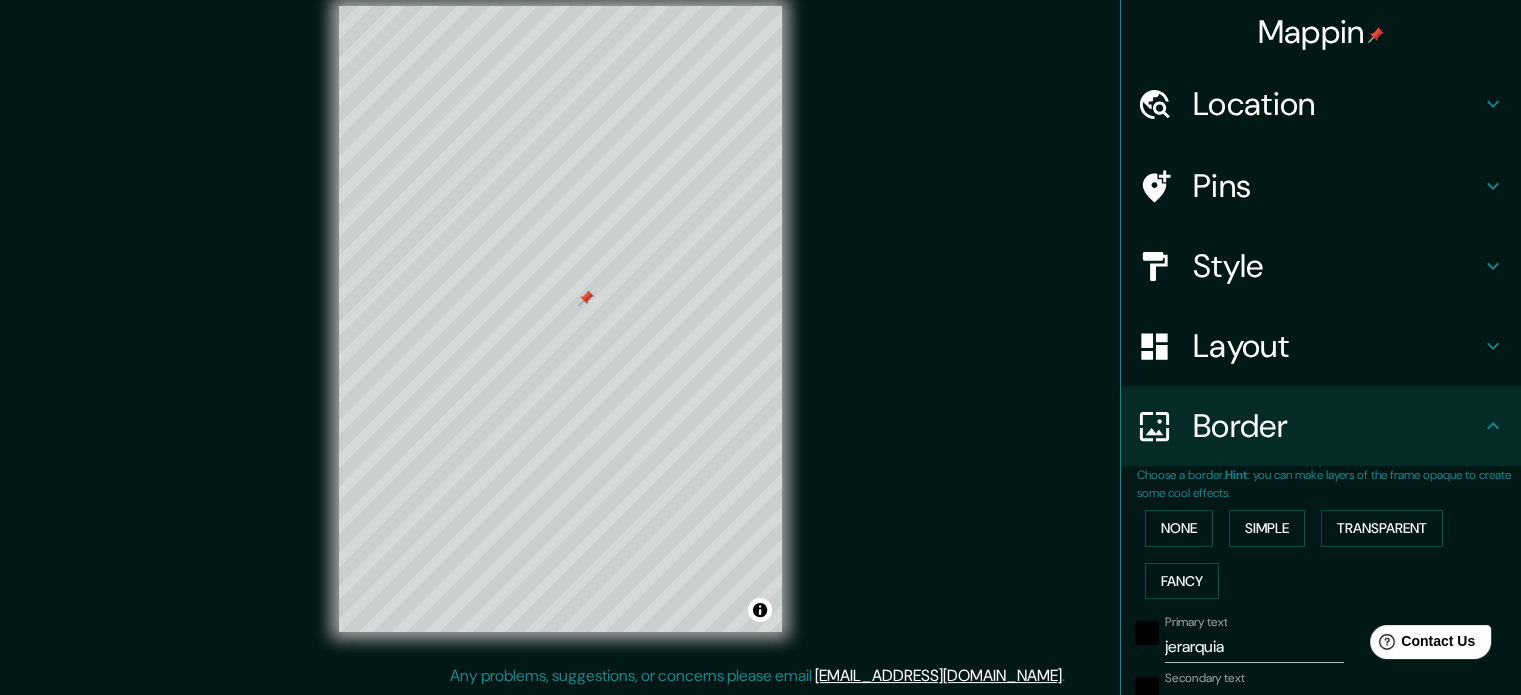 click 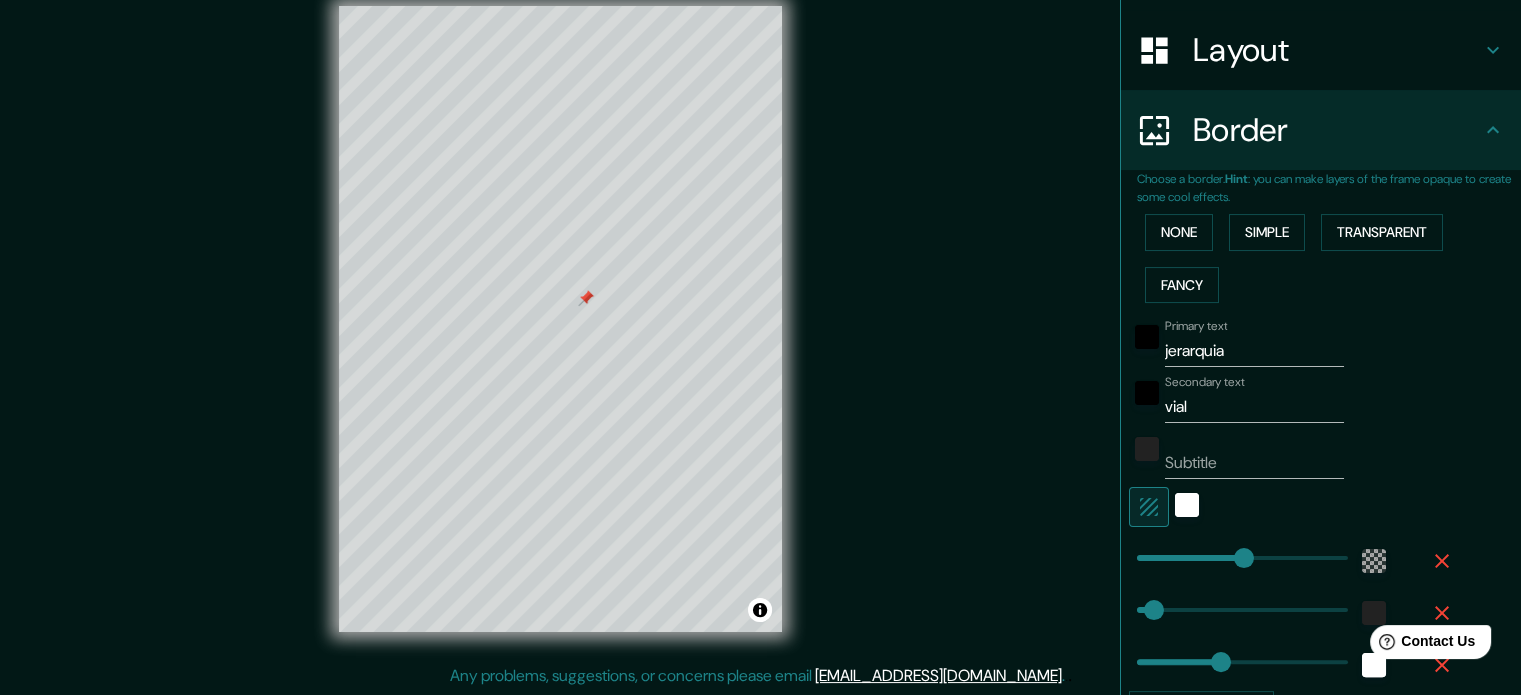 type on "177" 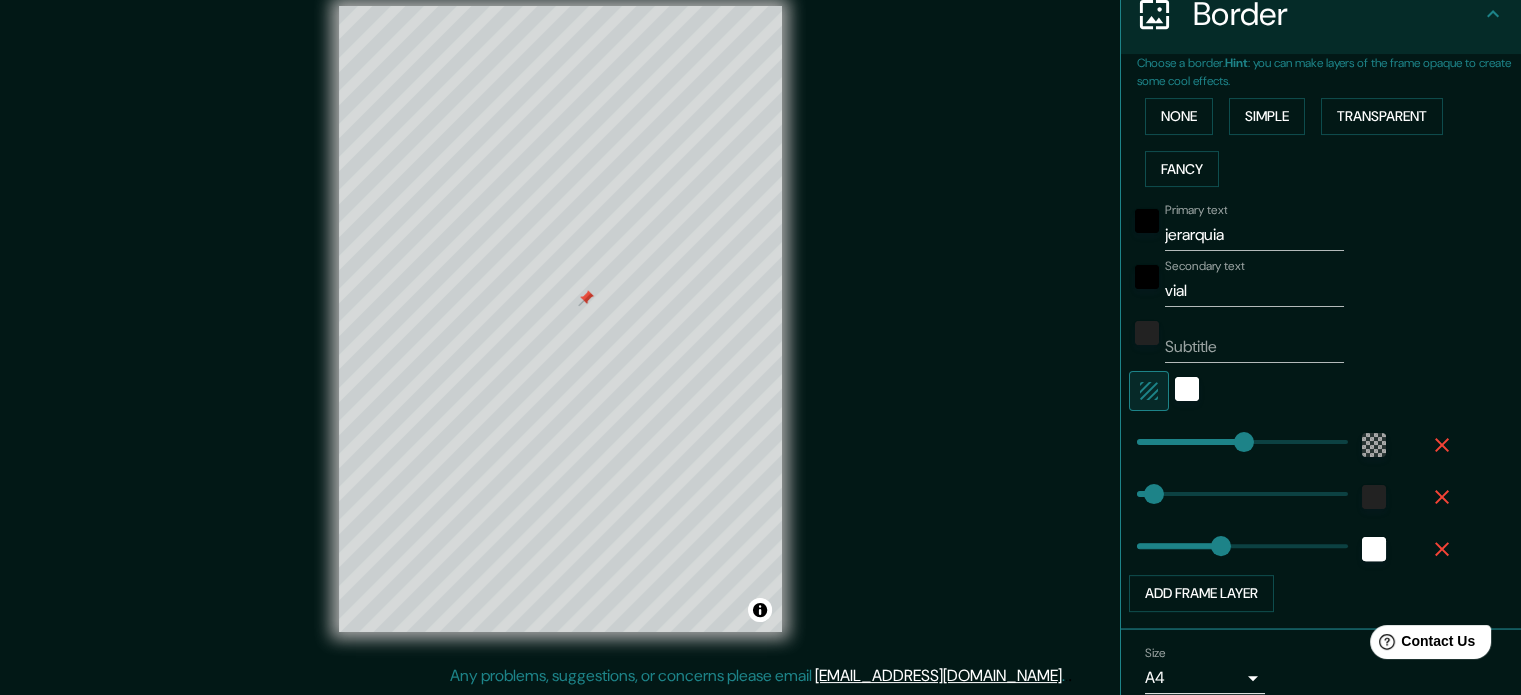 scroll, scrollTop: 492, scrollLeft: 0, axis: vertical 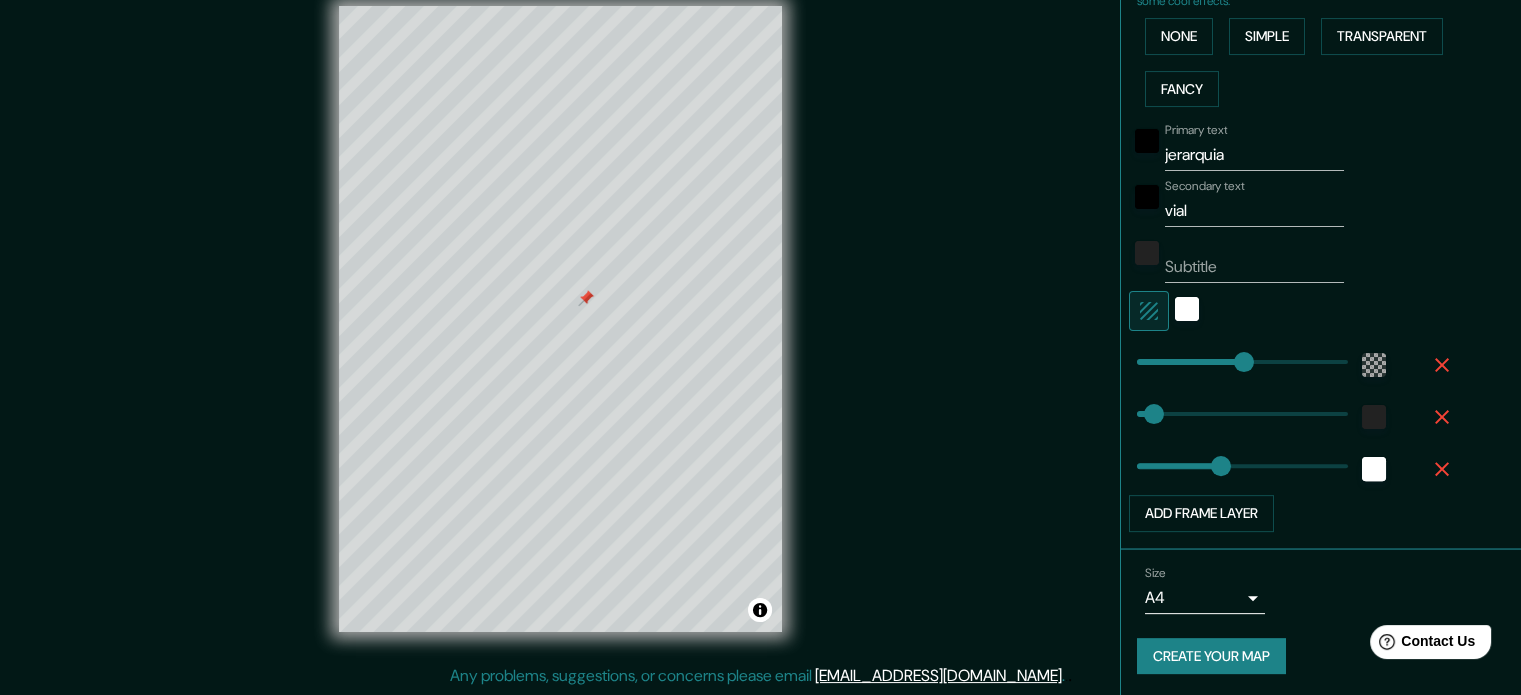 click on "Create your map" at bounding box center (1211, 656) 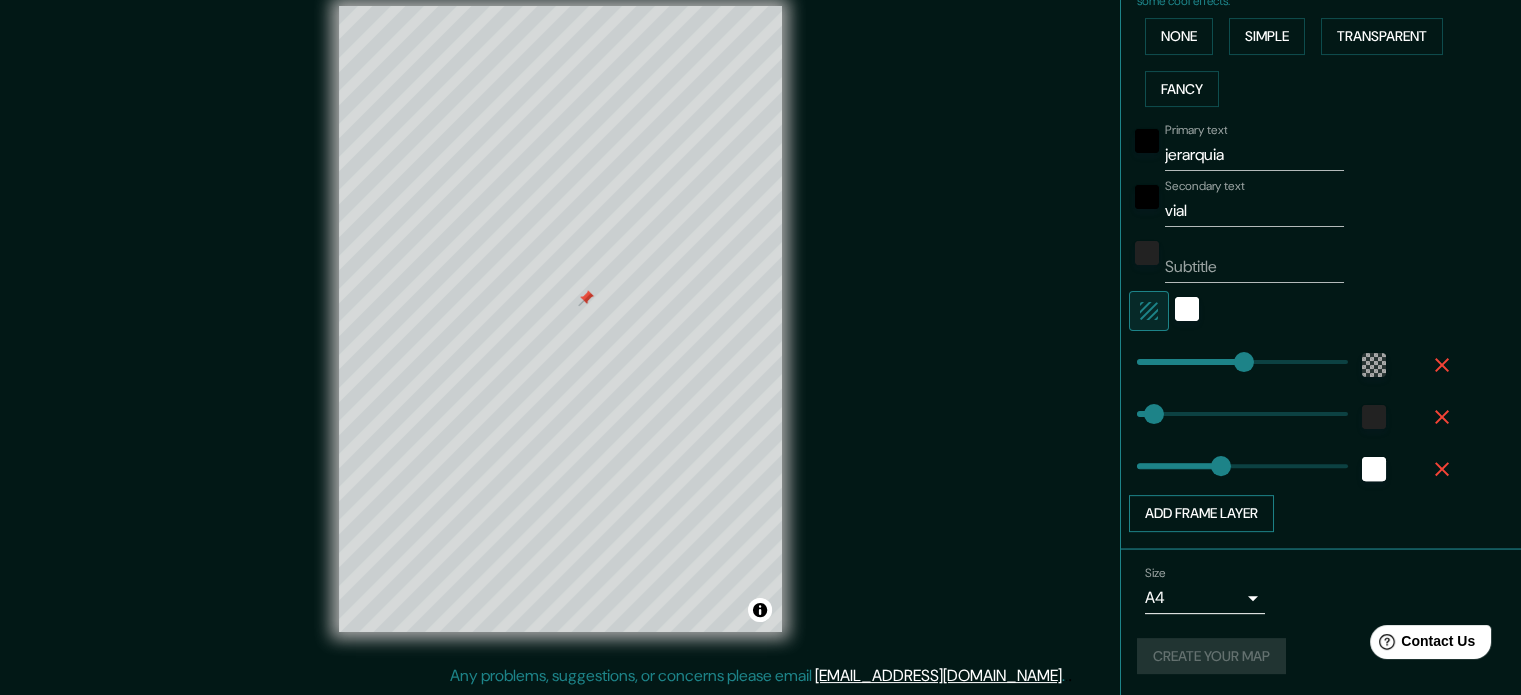 click on "Add frame layer" at bounding box center (1201, 513) 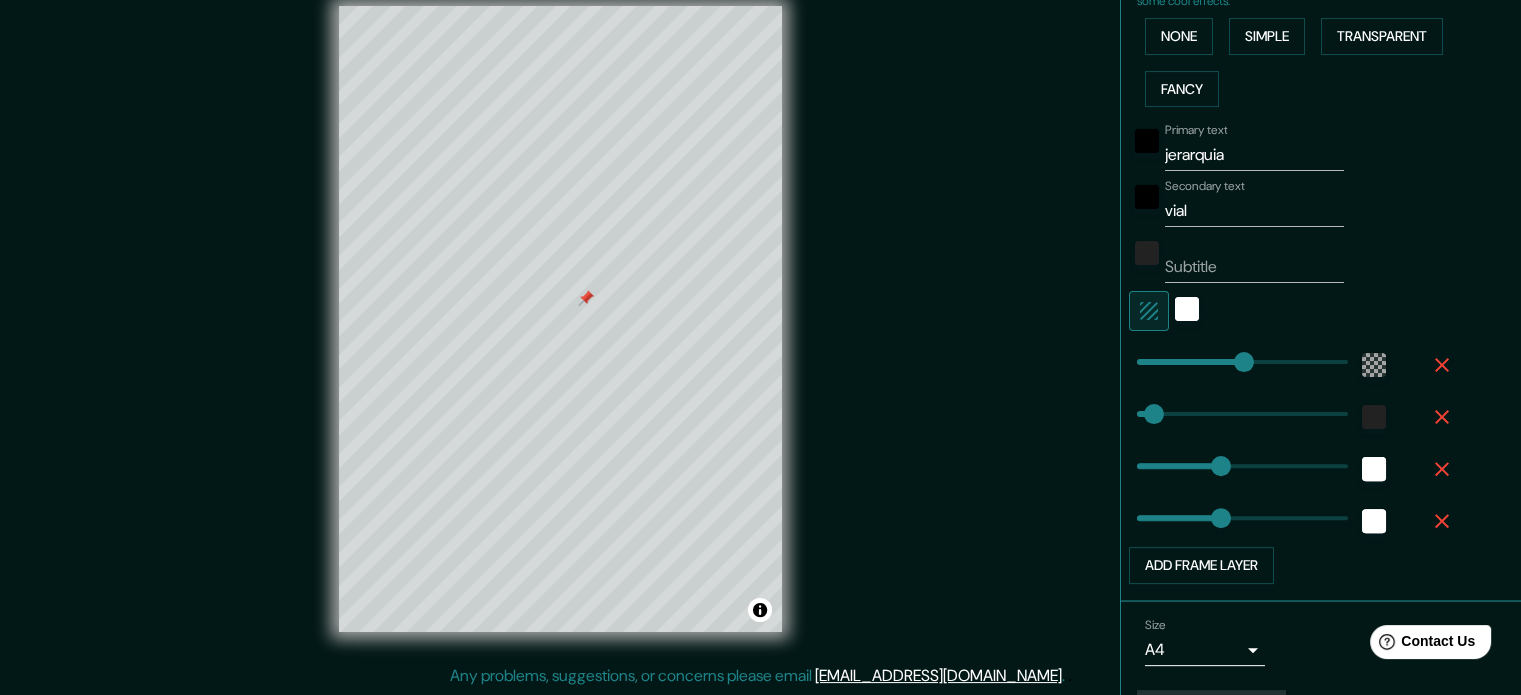 type on "177" 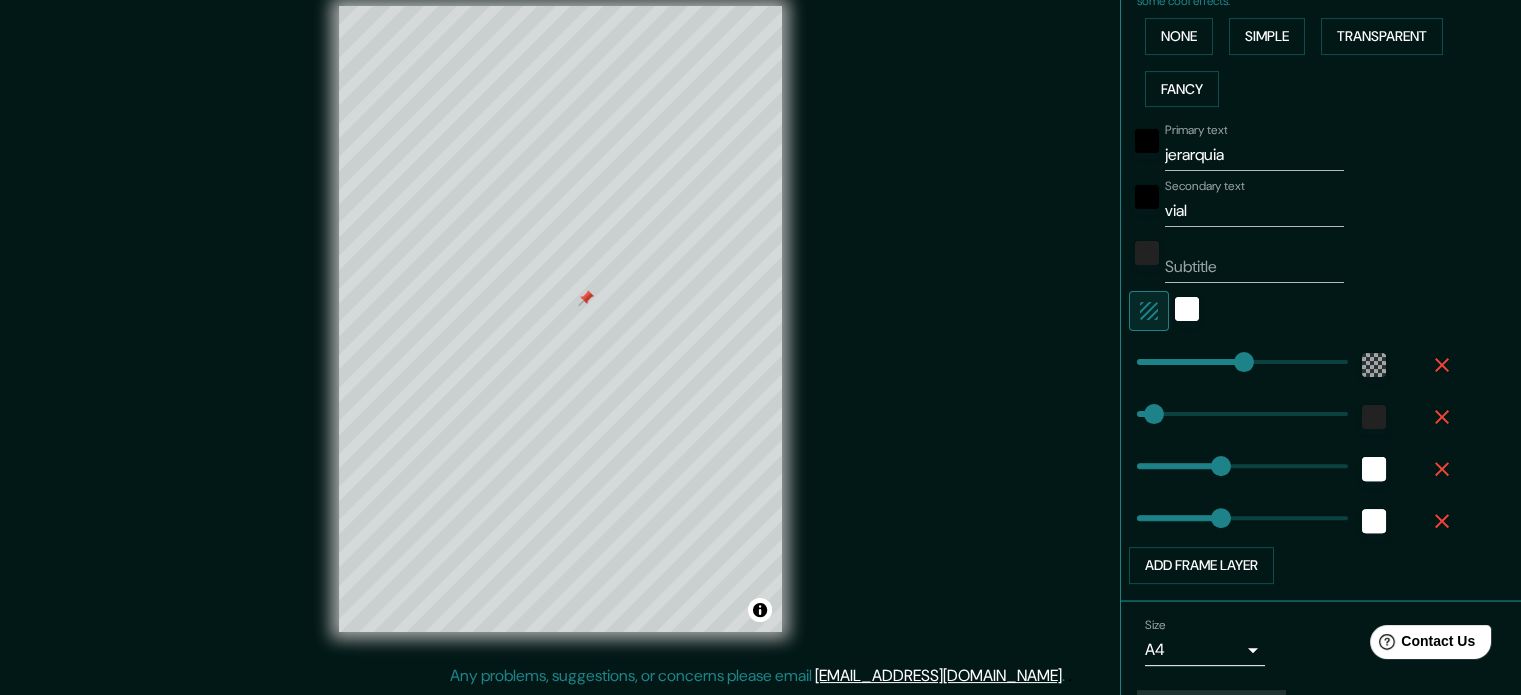 click 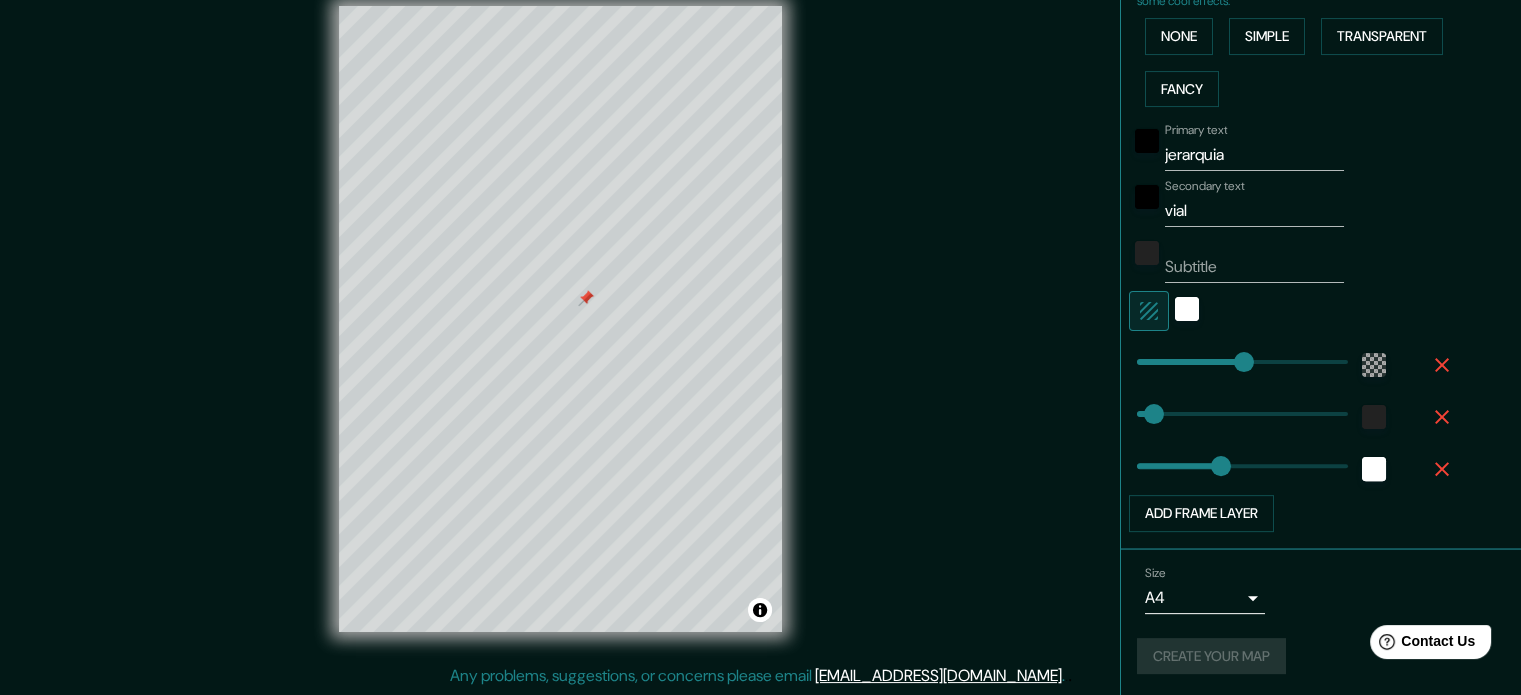 click 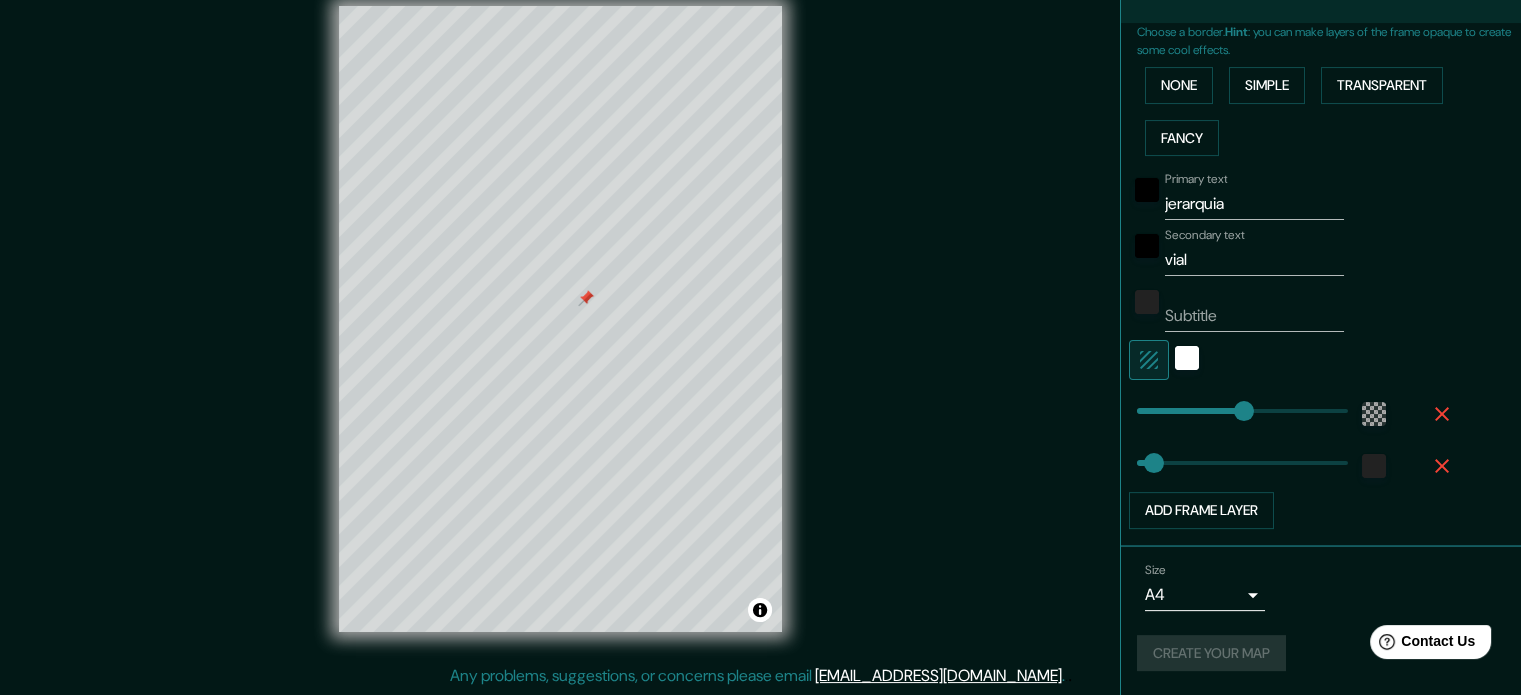 scroll, scrollTop: 440, scrollLeft: 0, axis: vertical 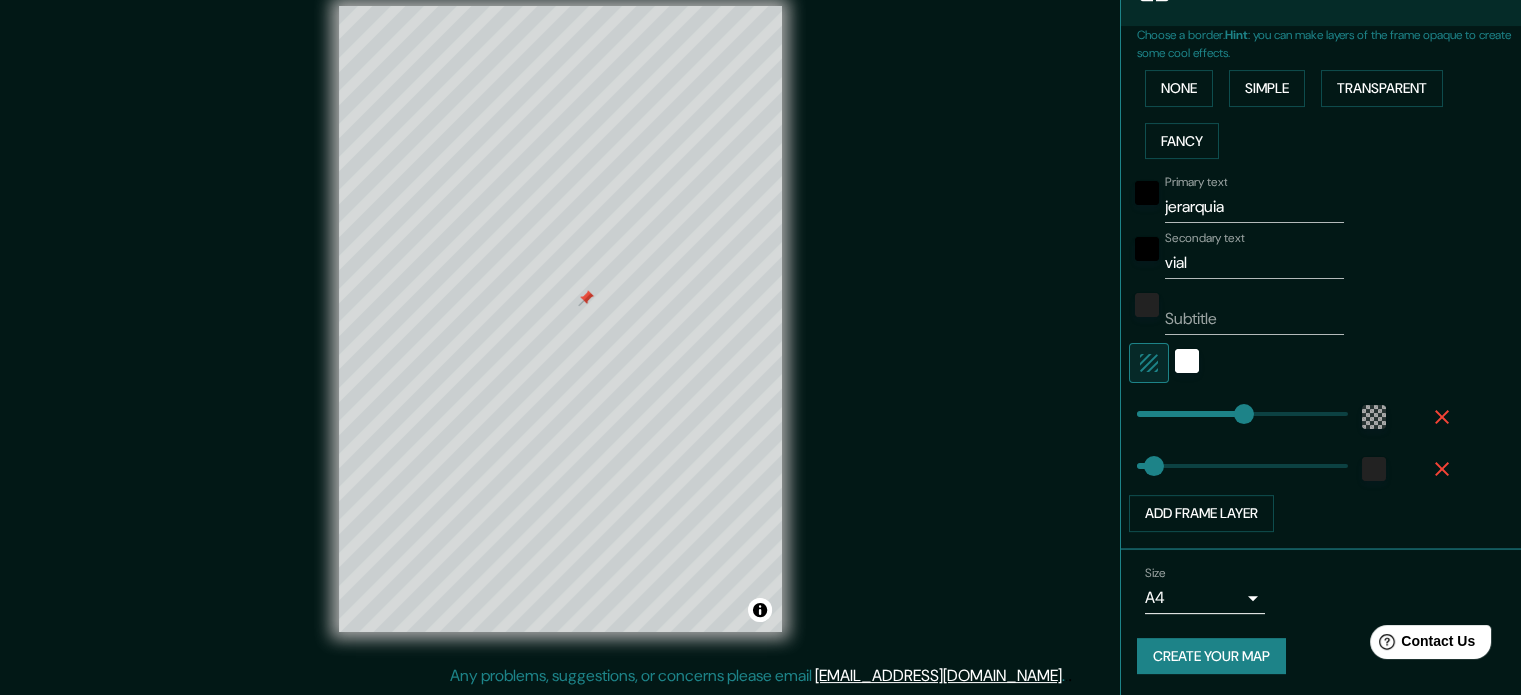 click on "Create your map" at bounding box center (1211, 656) 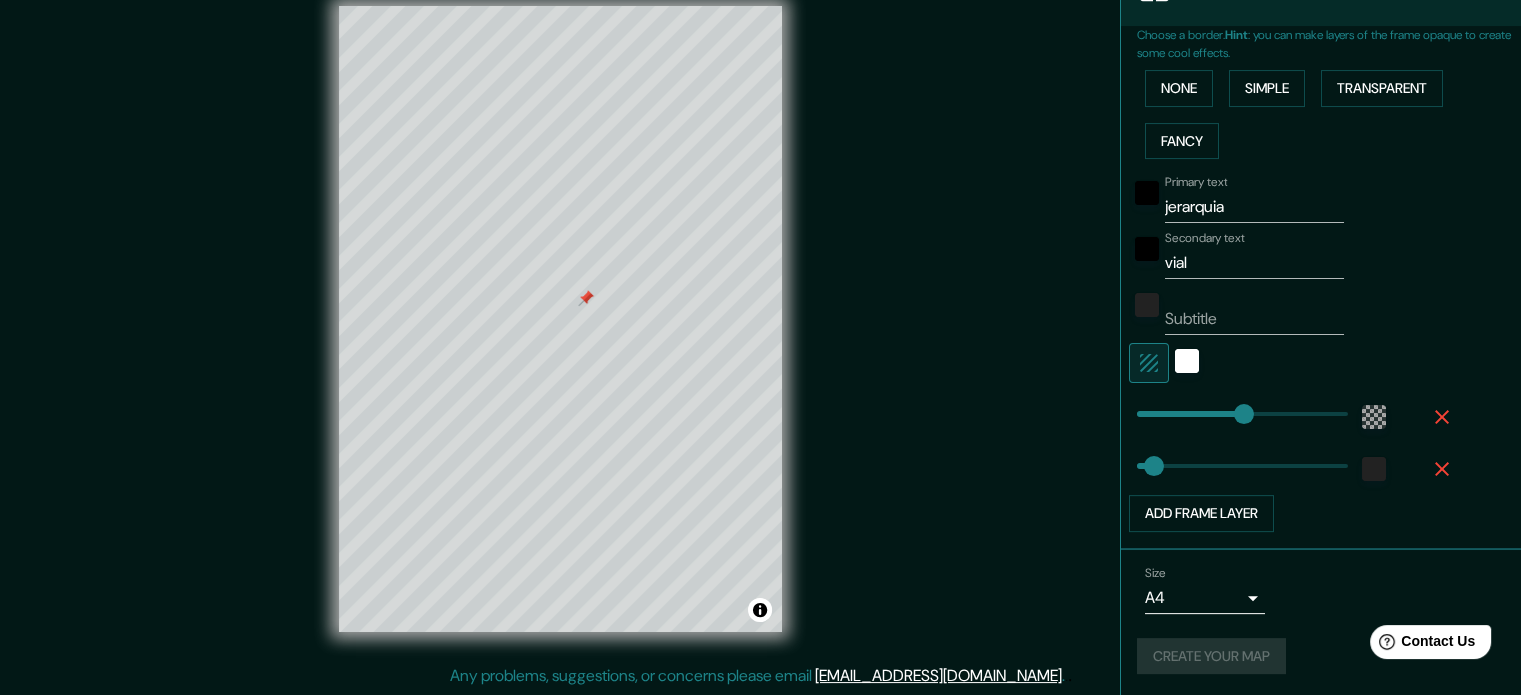 click on "Create your map" at bounding box center [1321, 656] 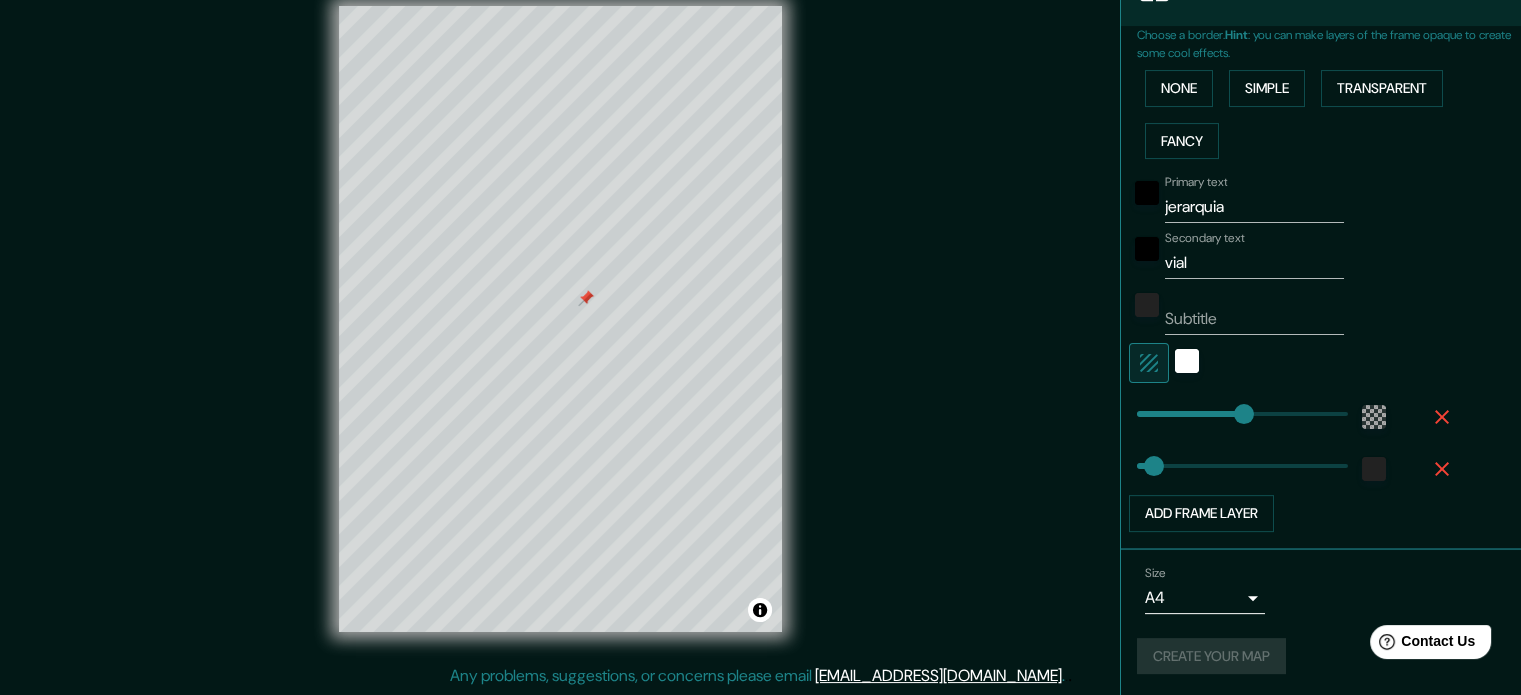 click on "Create your map" at bounding box center [1321, 656] 